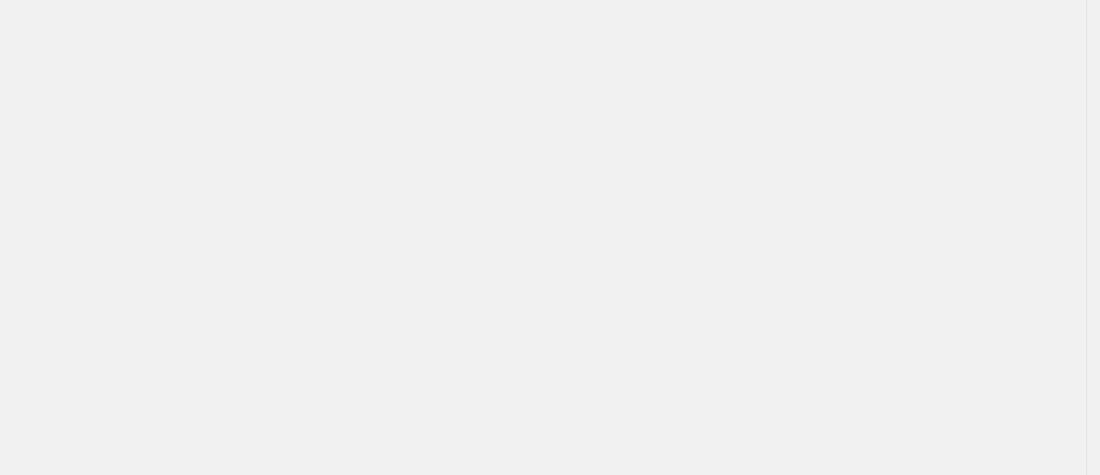 scroll, scrollTop: 0, scrollLeft: 0, axis: both 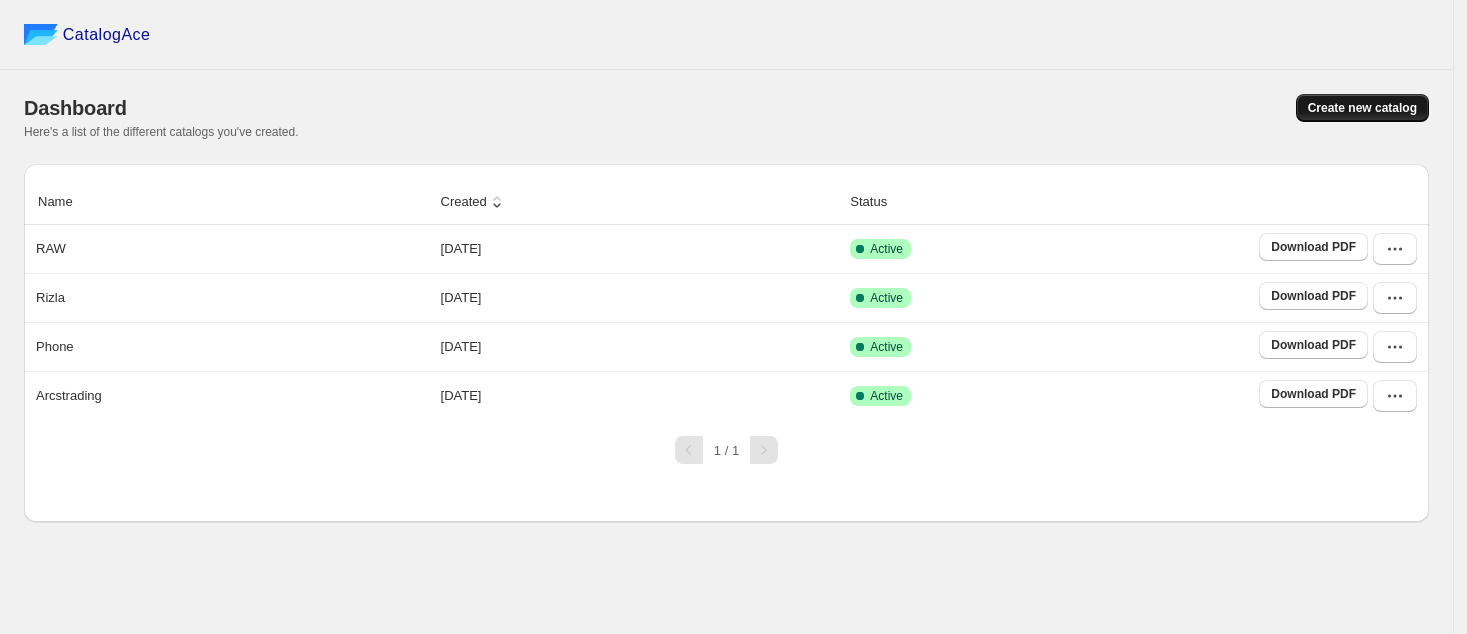 click on "Create new catalog" at bounding box center [1362, 108] 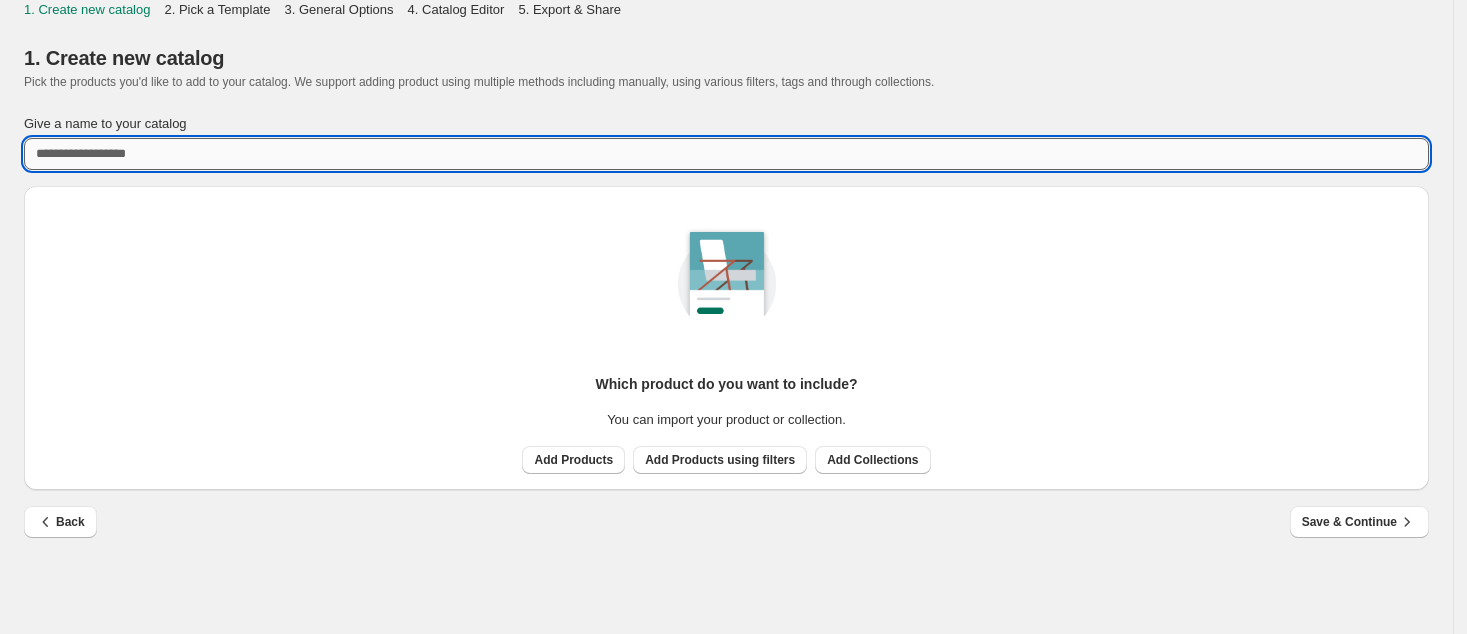 click on "Give a name to your catalog" at bounding box center [726, 154] 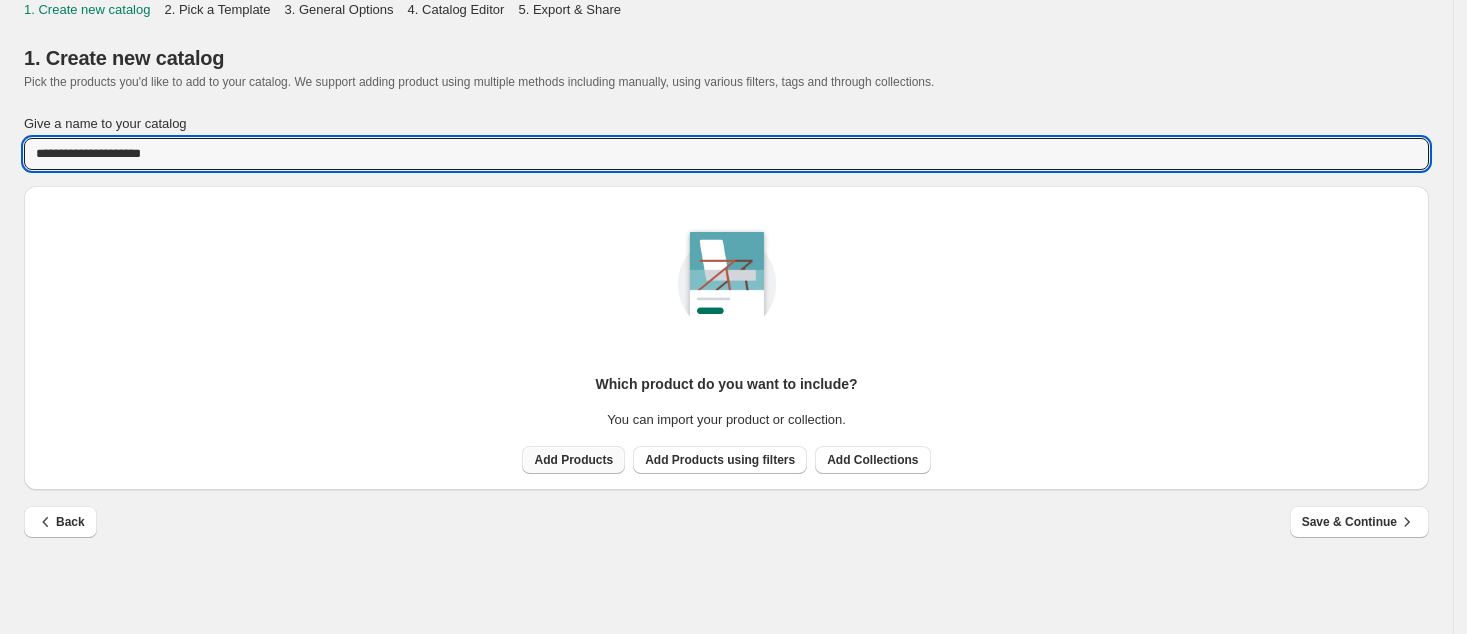 type on "**********" 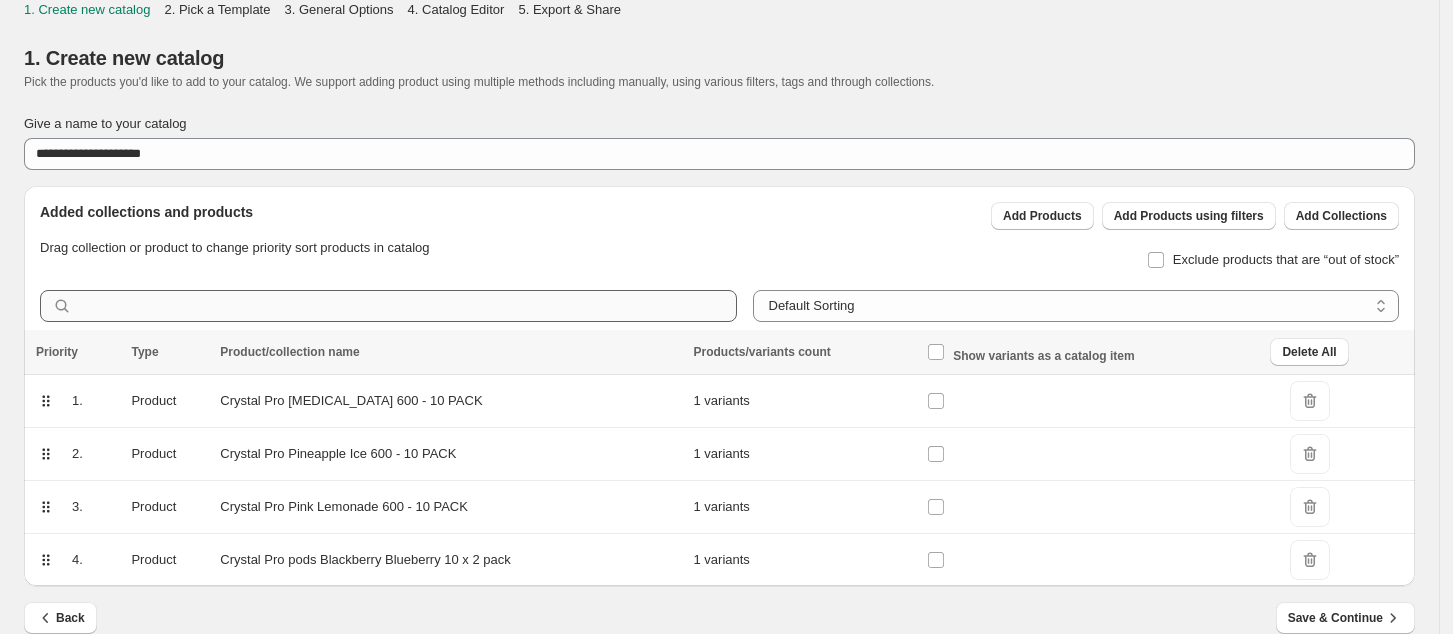 scroll, scrollTop: 27, scrollLeft: 0, axis: vertical 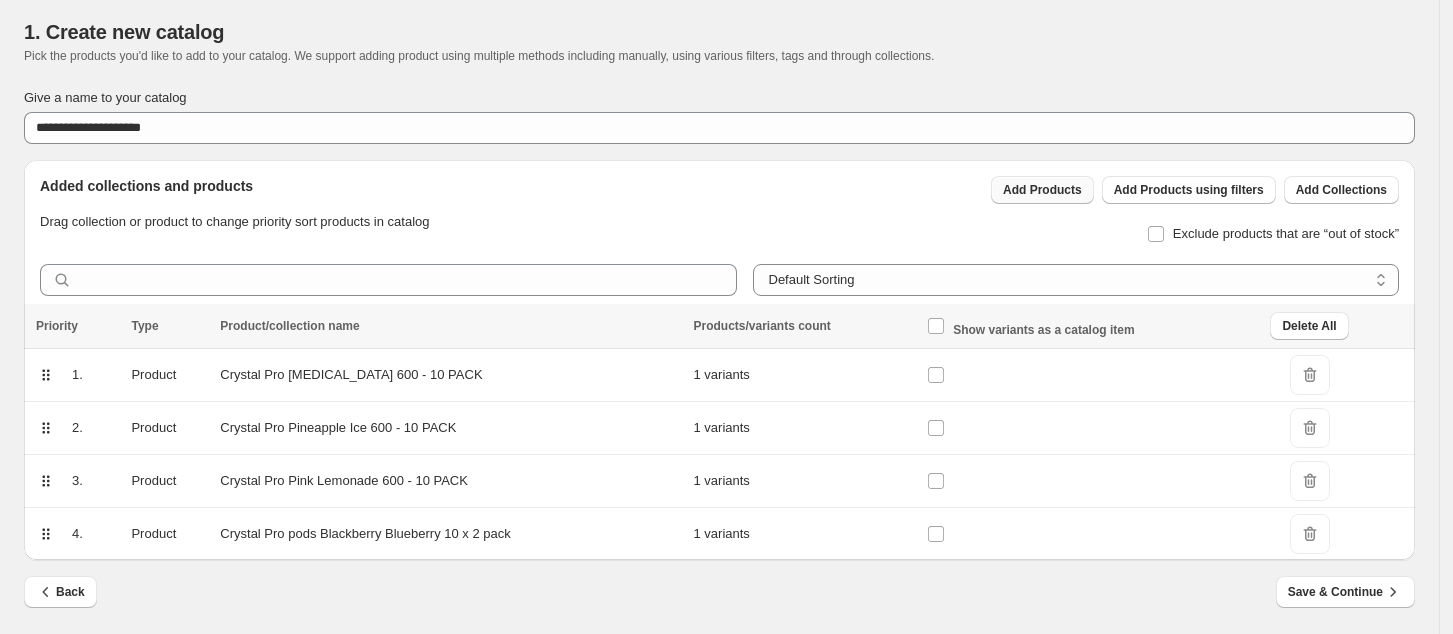 click on "Add Products" at bounding box center (1042, 190) 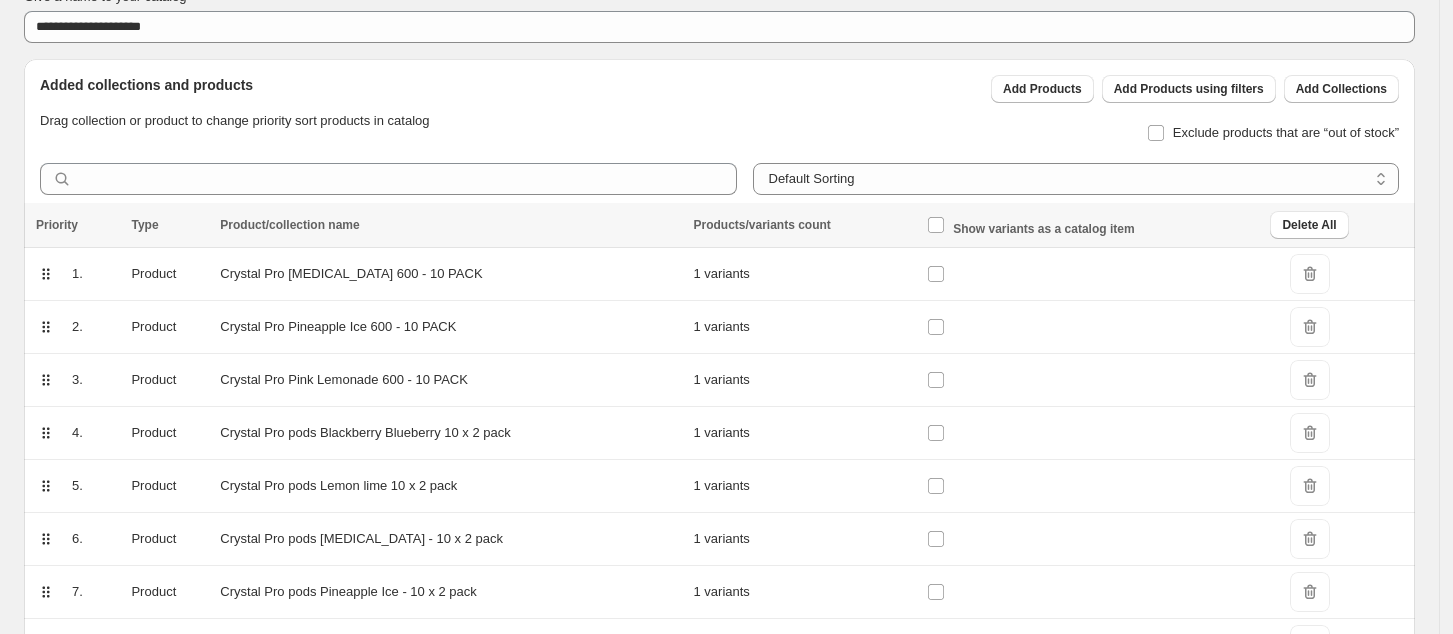 scroll, scrollTop: 239, scrollLeft: 0, axis: vertical 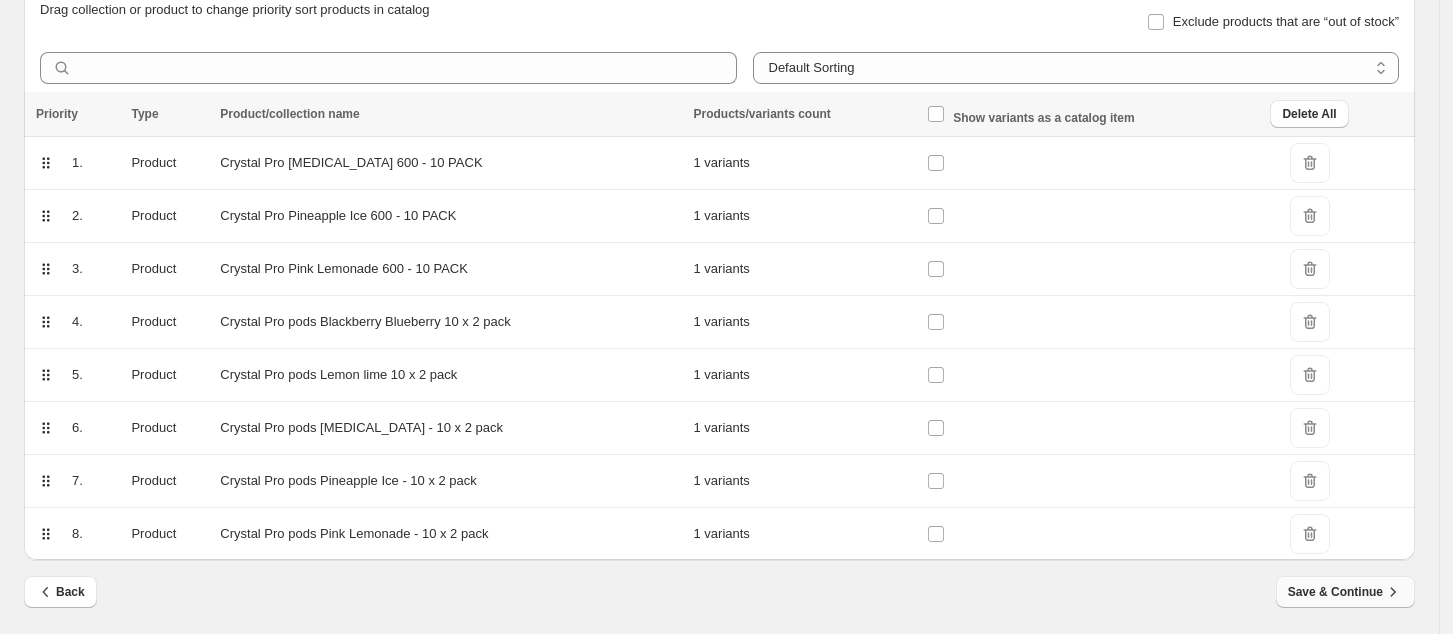 click on "Save & Continue" at bounding box center (1345, 592) 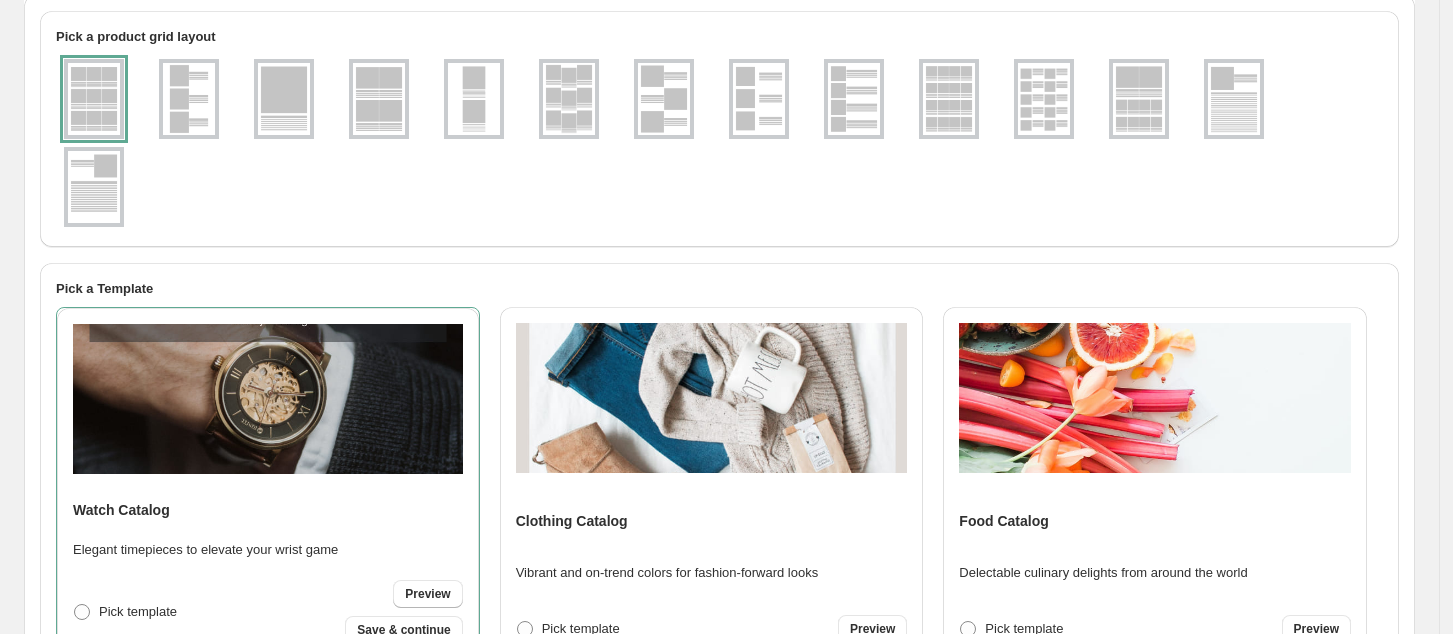 scroll, scrollTop: 0, scrollLeft: 0, axis: both 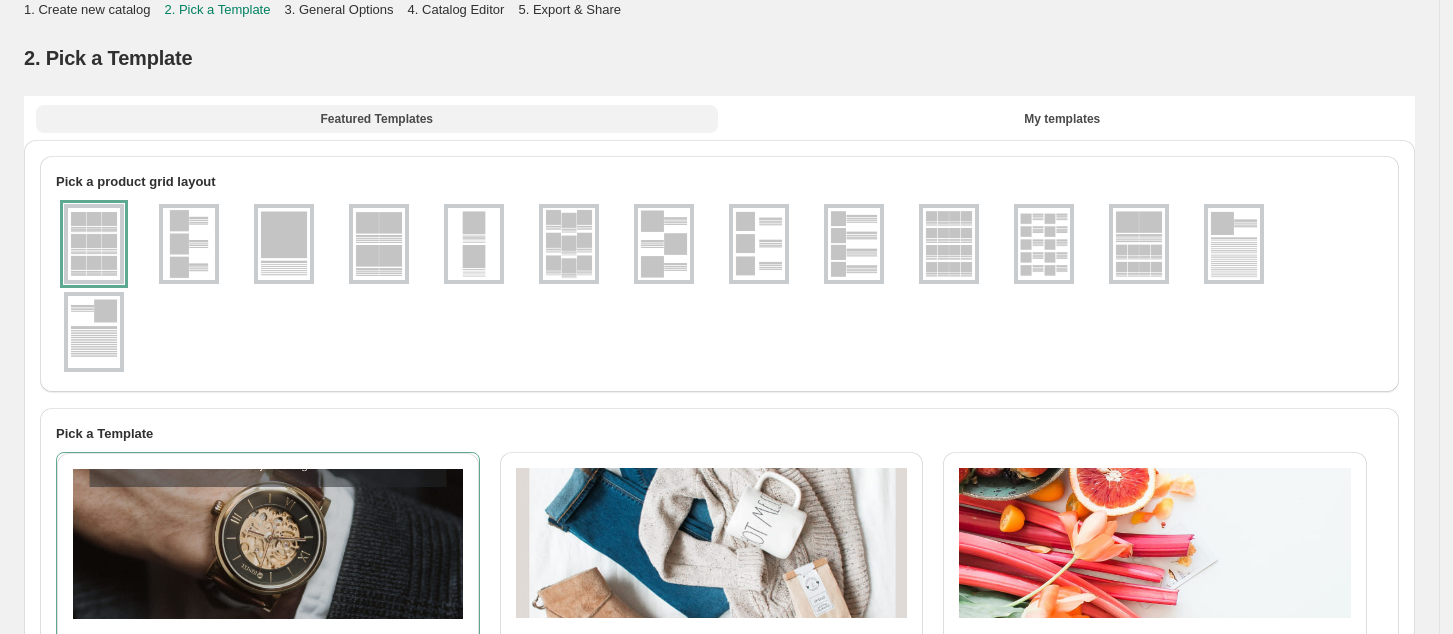 click on "Featured Templates" at bounding box center [377, 119] 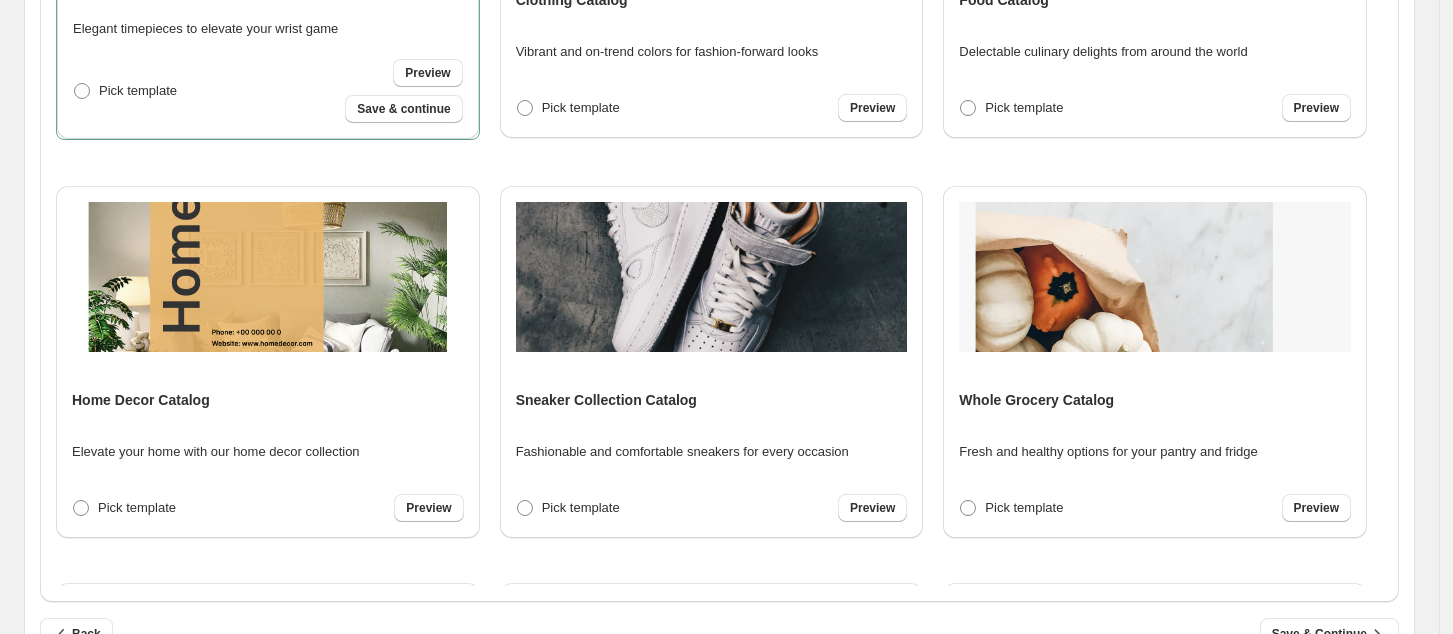 scroll, scrollTop: 744, scrollLeft: 0, axis: vertical 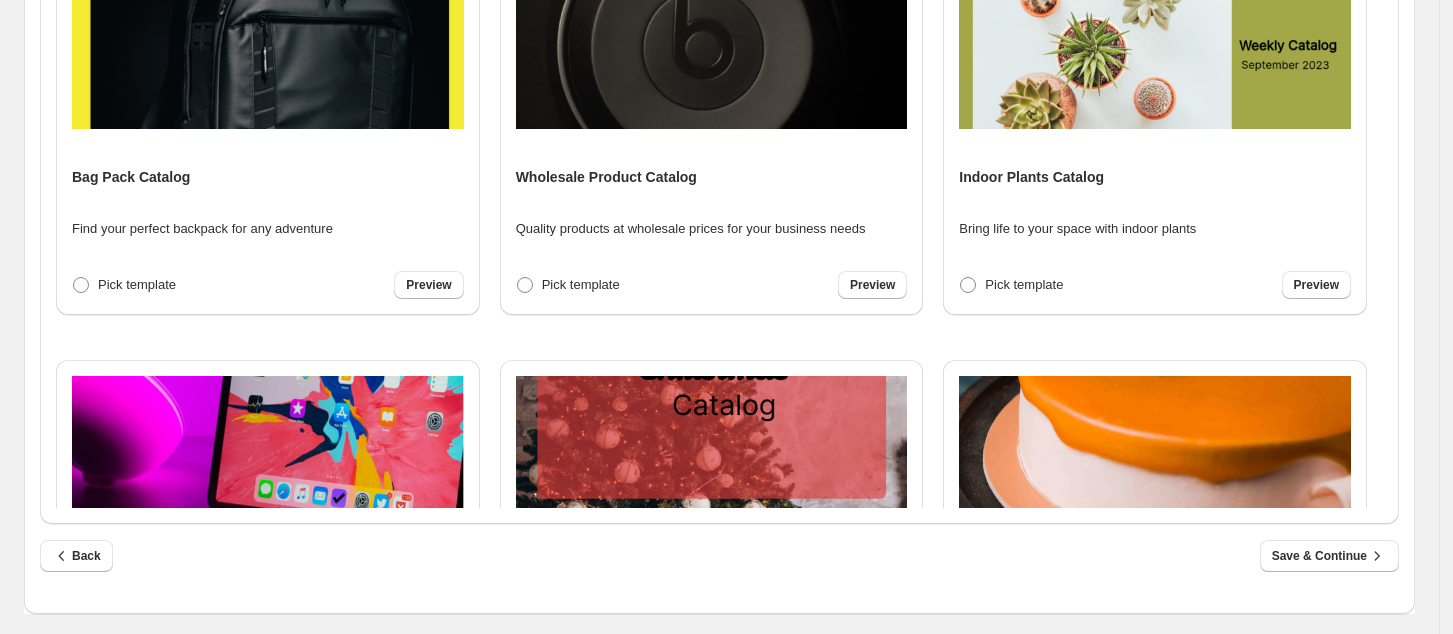 click at bounding box center [525, 285] 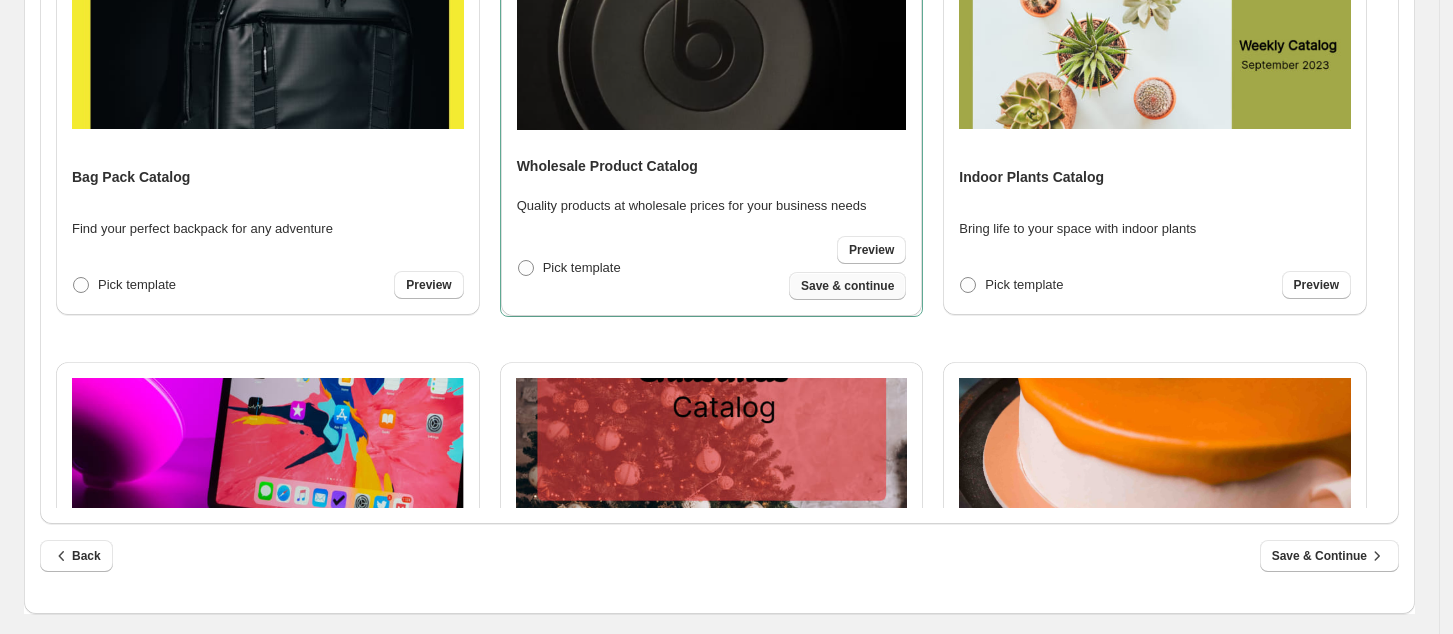 click on "Save & continue" at bounding box center (847, 286) 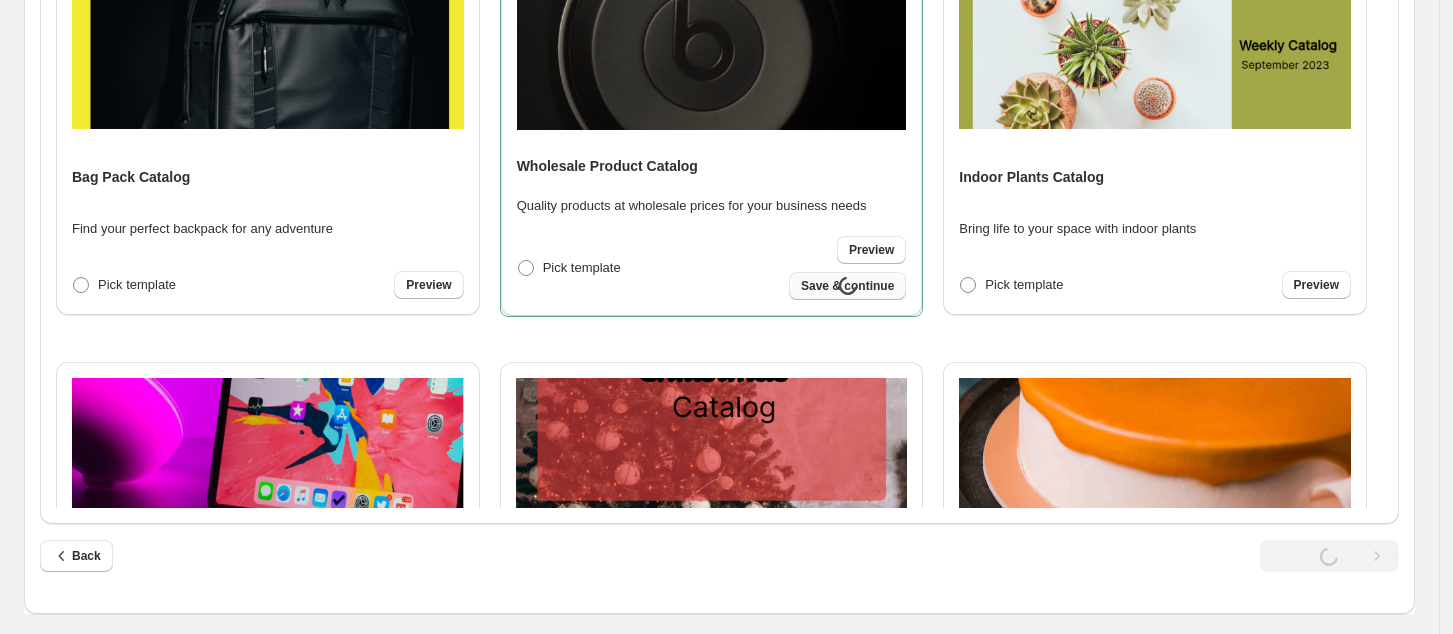 select on "**********" 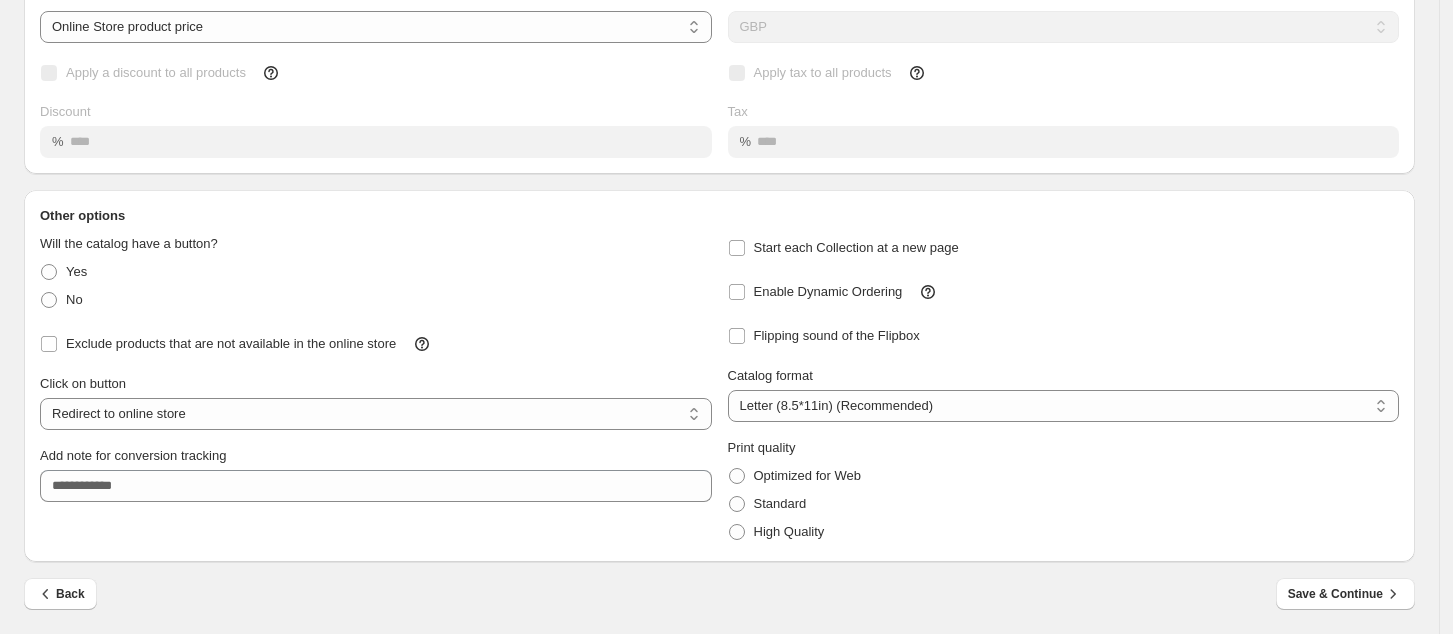 scroll, scrollTop: 167, scrollLeft: 0, axis: vertical 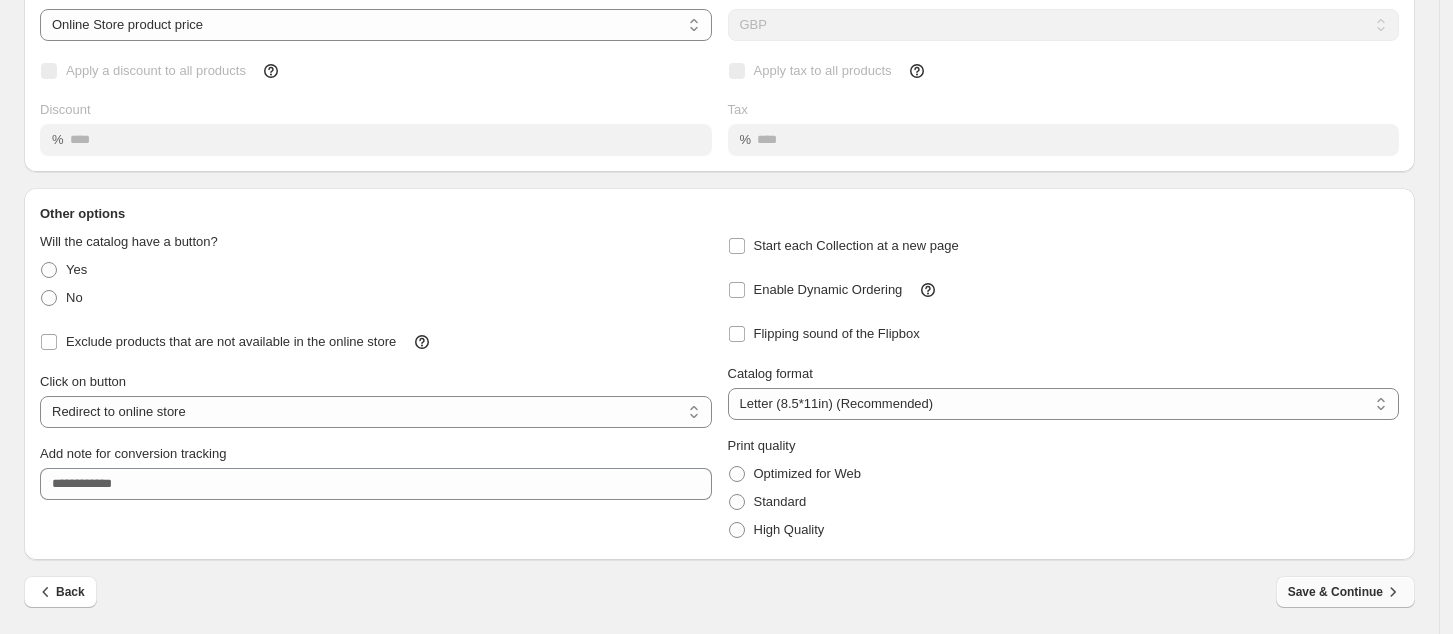 click on "Save & Continue" at bounding box center [1345, 592] 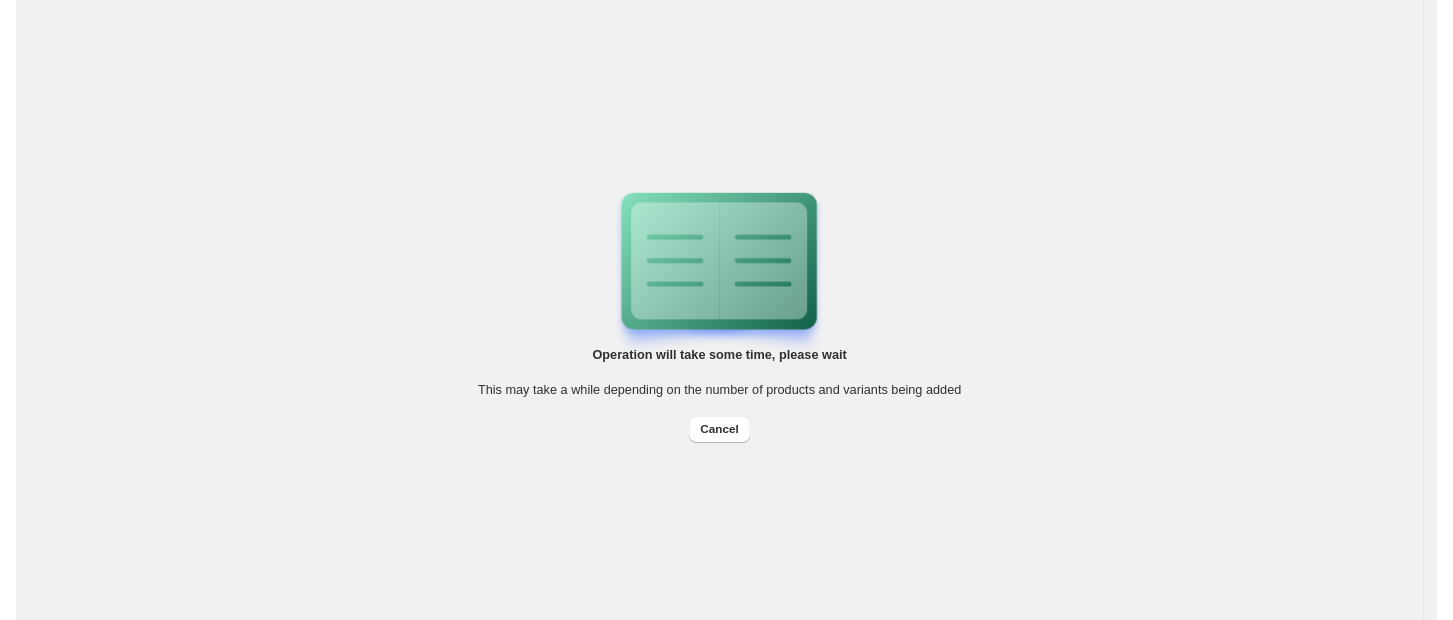 scroll, scrollTop: 0, scrollLeft: 0, axis: both 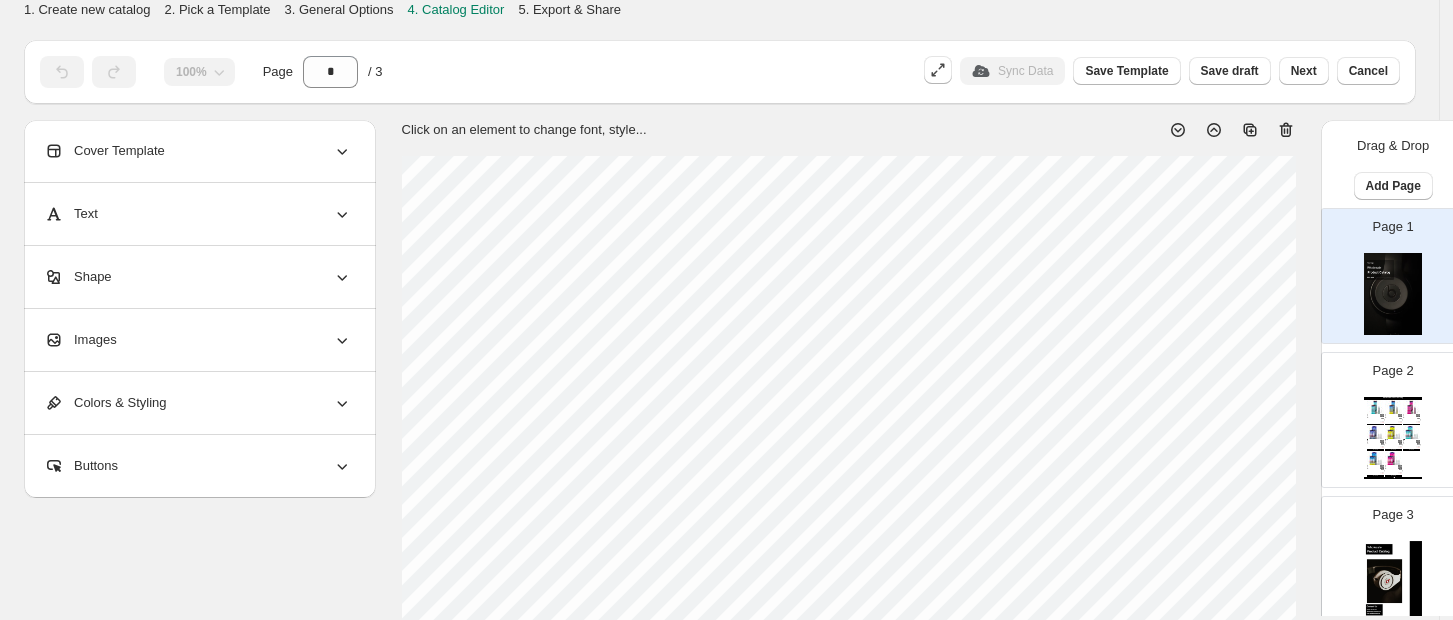 click at bounding box center (1393, 432) 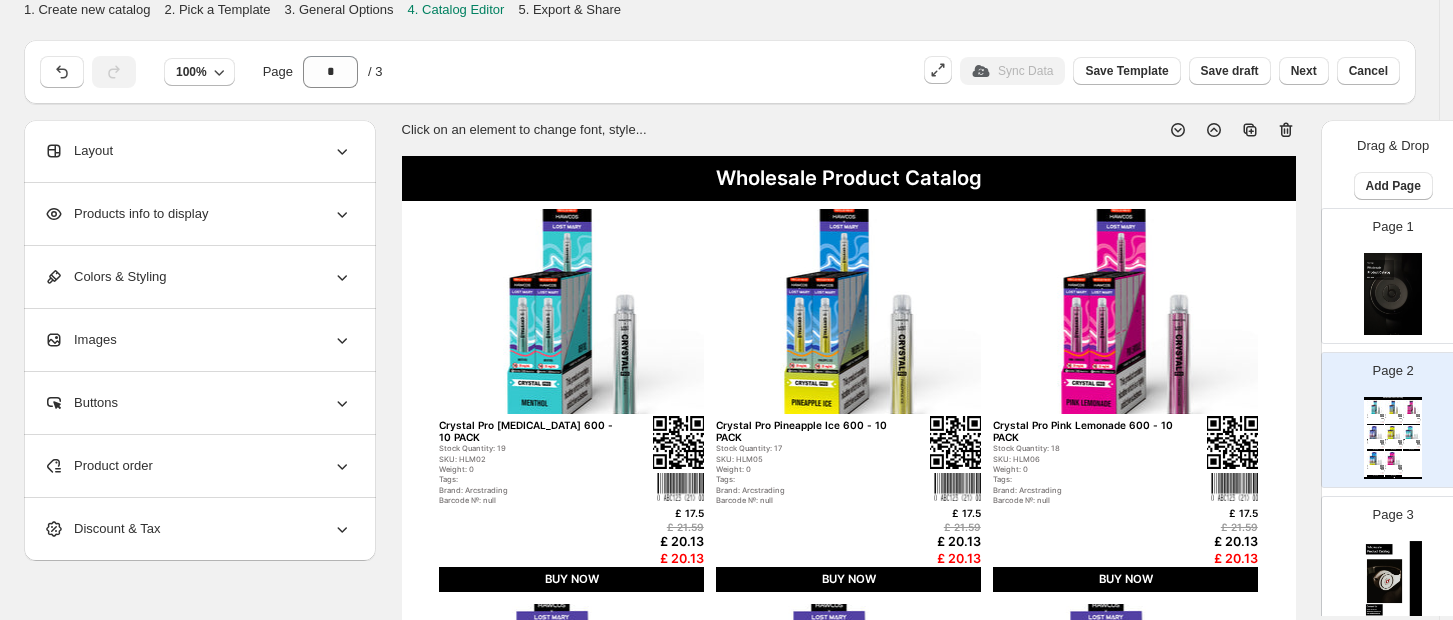 scroll, scrollTop: 0, scrollLeft: 0, axis: both 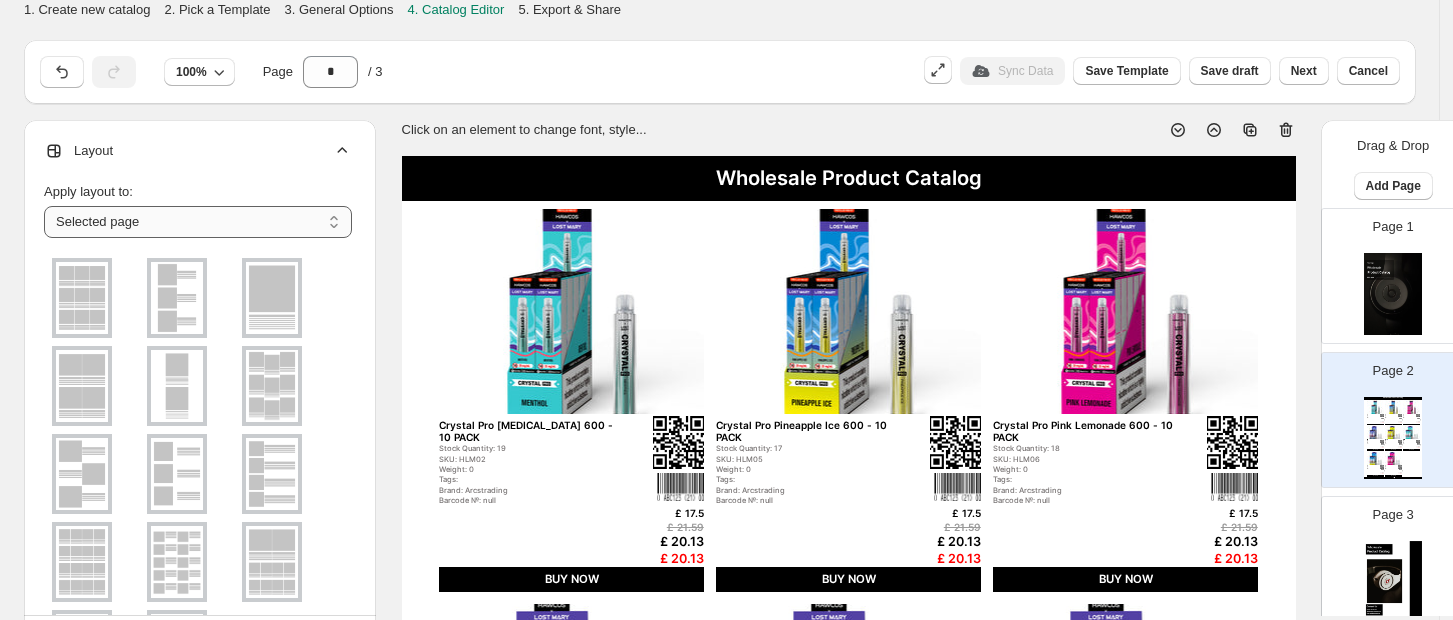 click on "**********" at bounding box center [198, 222] 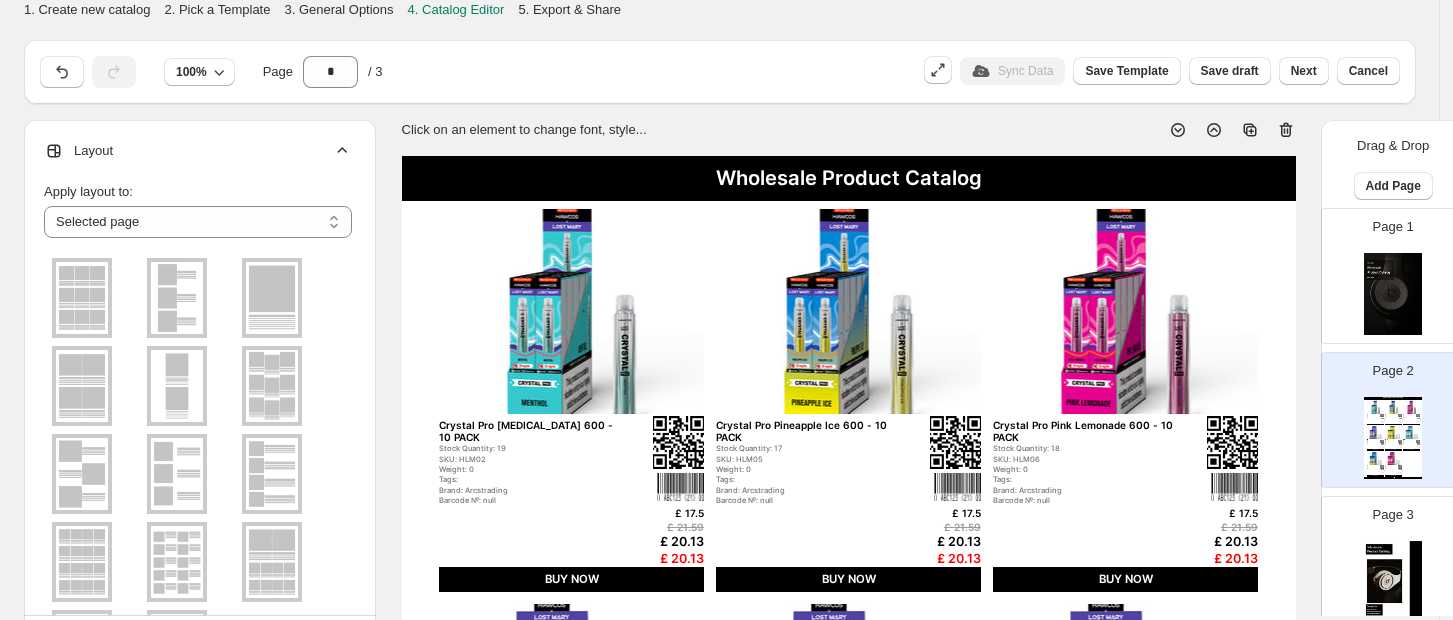click at bounding box center (82, 562) 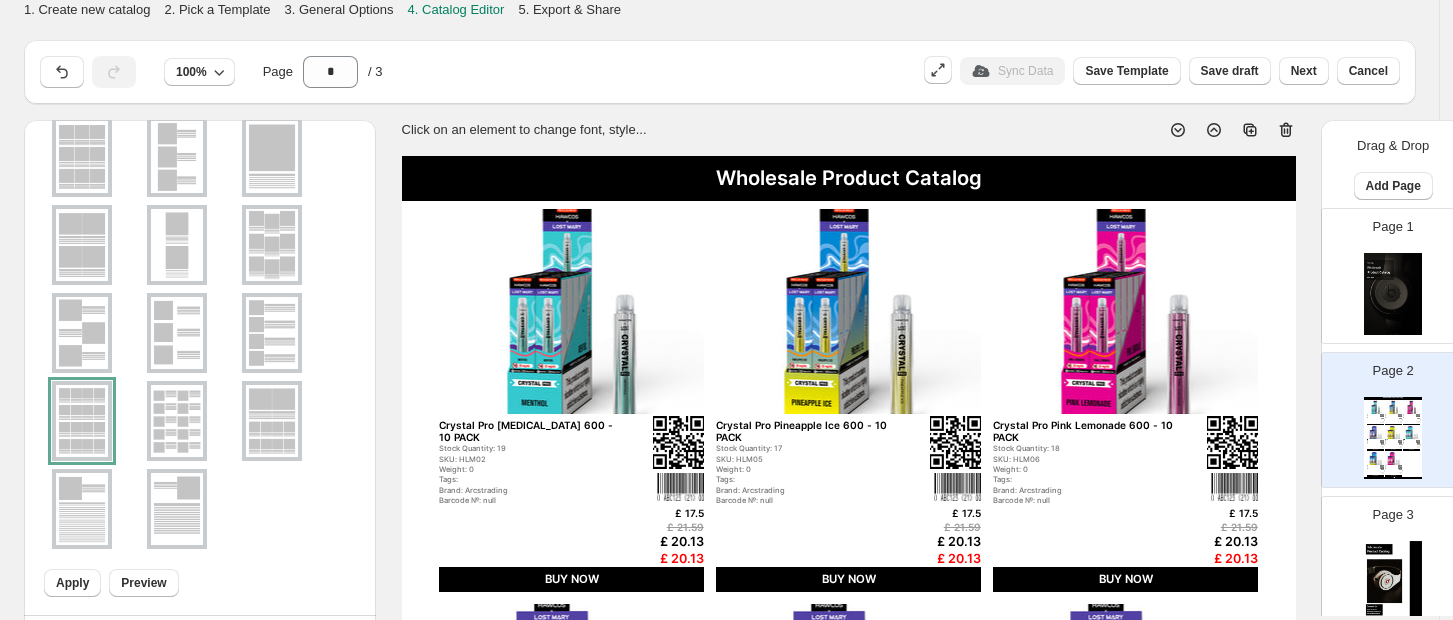 scroll, scrollTop: 148, scrollLeft: 0, axis: vertical 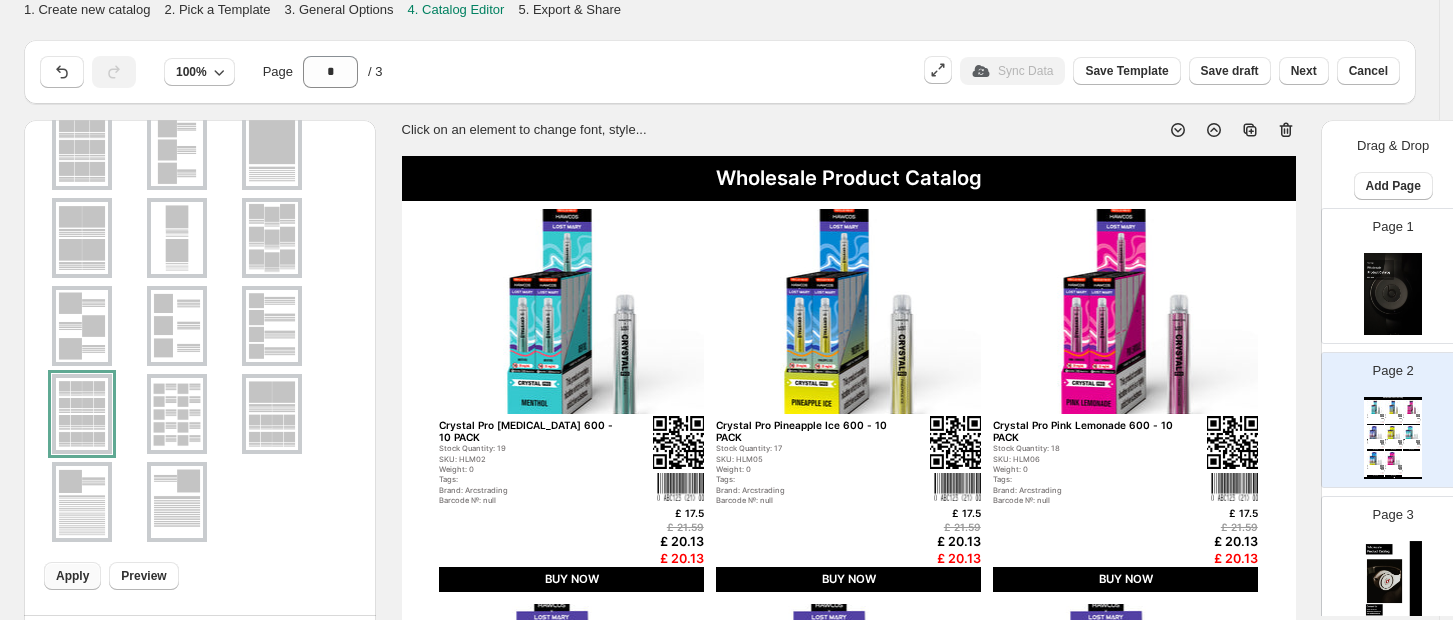 click on "Apply" at bounding box center [72, 576] 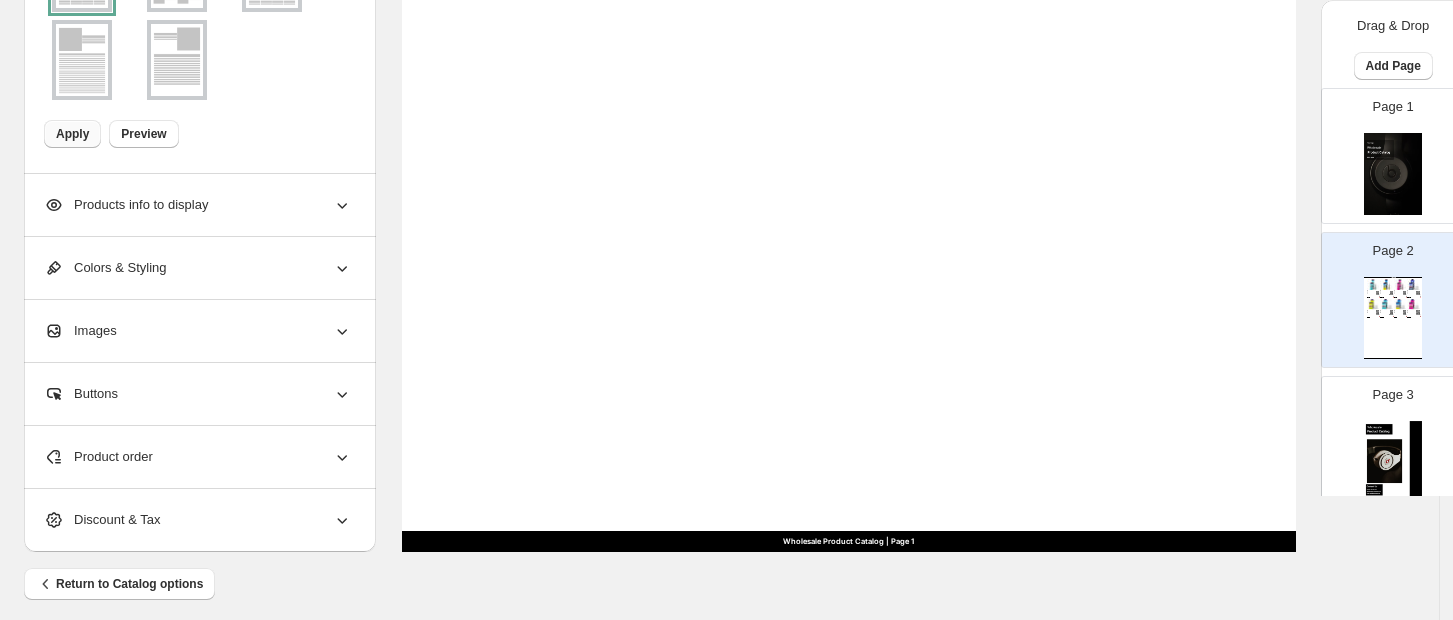 scroll, scrollTop: 880, scrollLeft: 0, axis: vertical 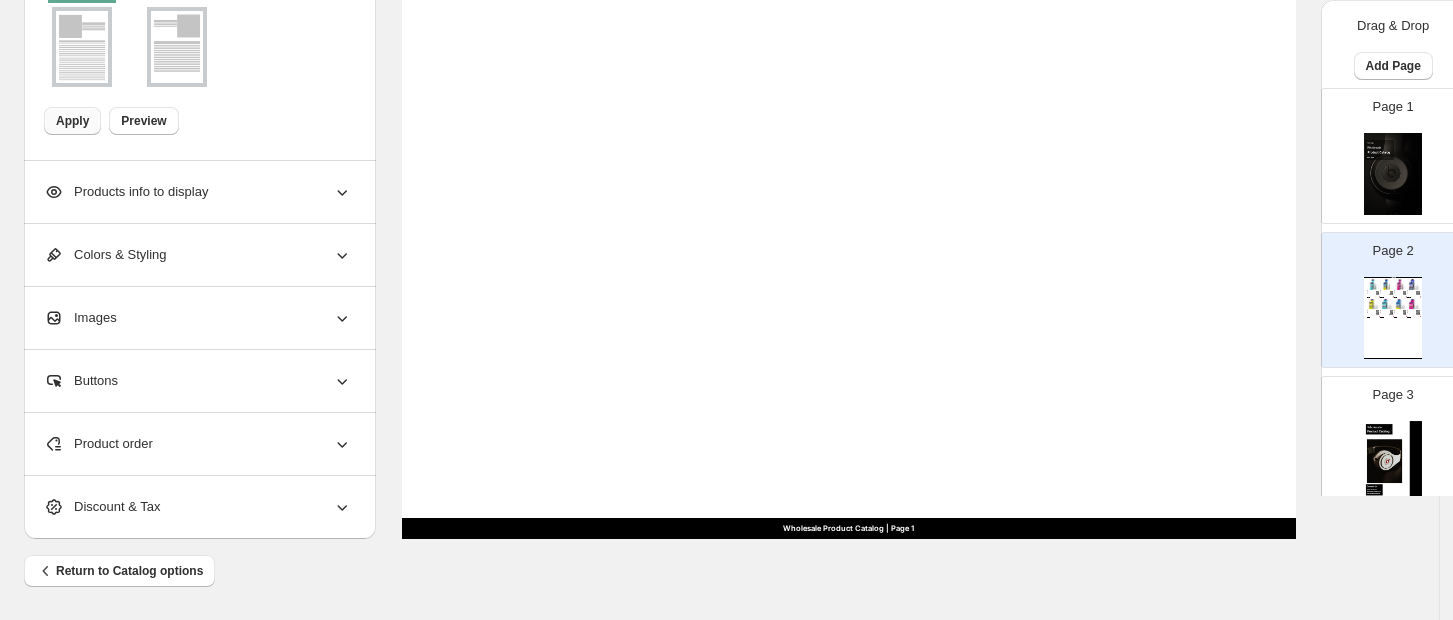 click 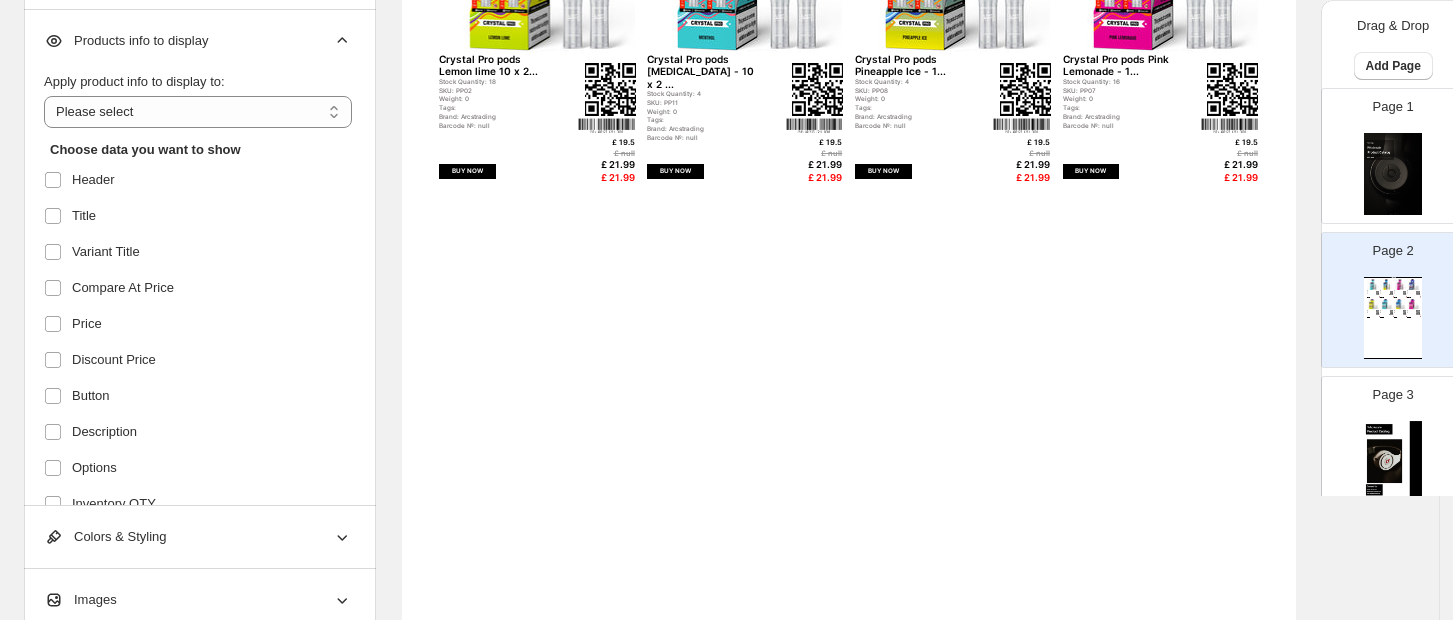 scroll, scrollTop: 613, scrollLeft: 0, axis: vertical 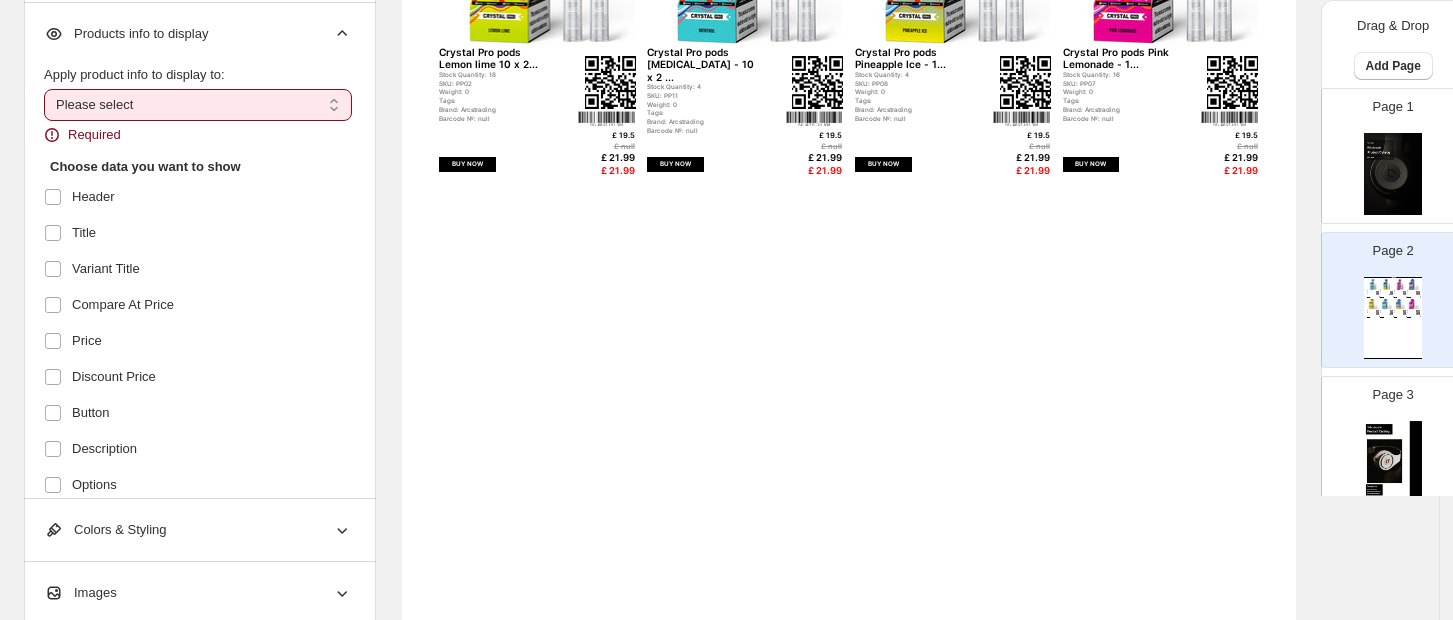 click on "**********" at bounding box center (198, 105) 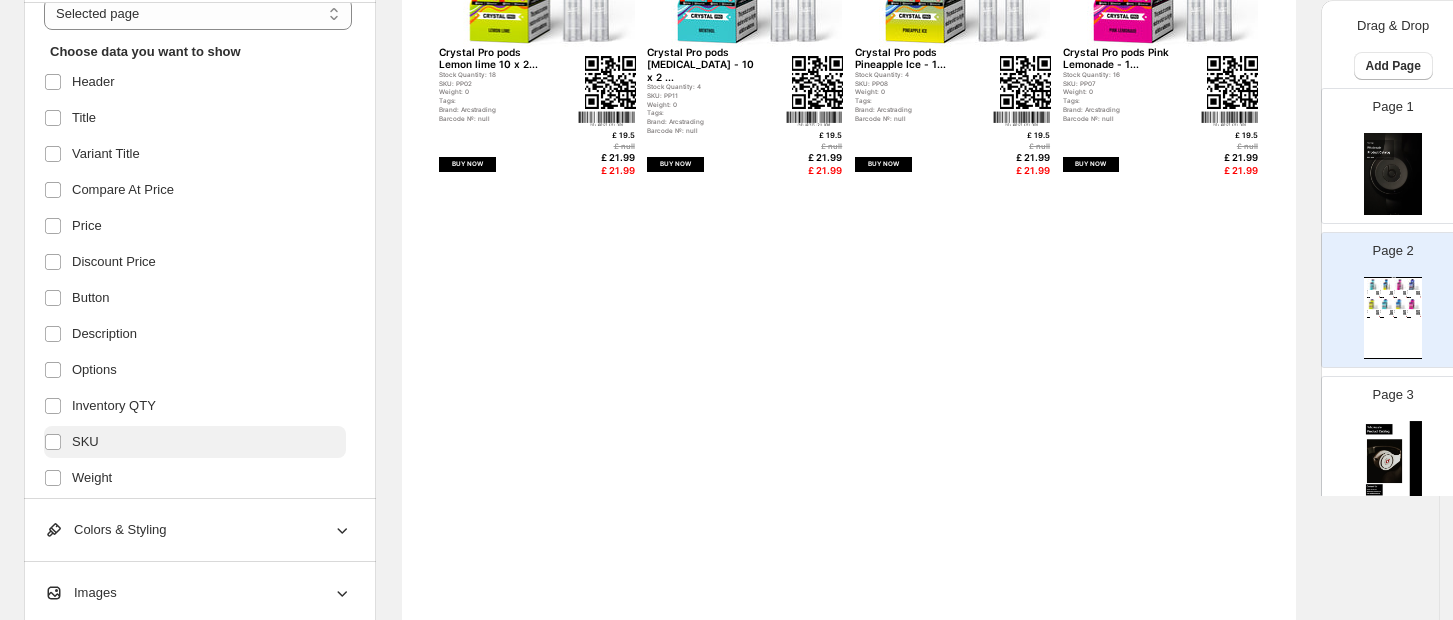 scroll, scrollTop: 133, scrollLeft: 0, axis: vertical 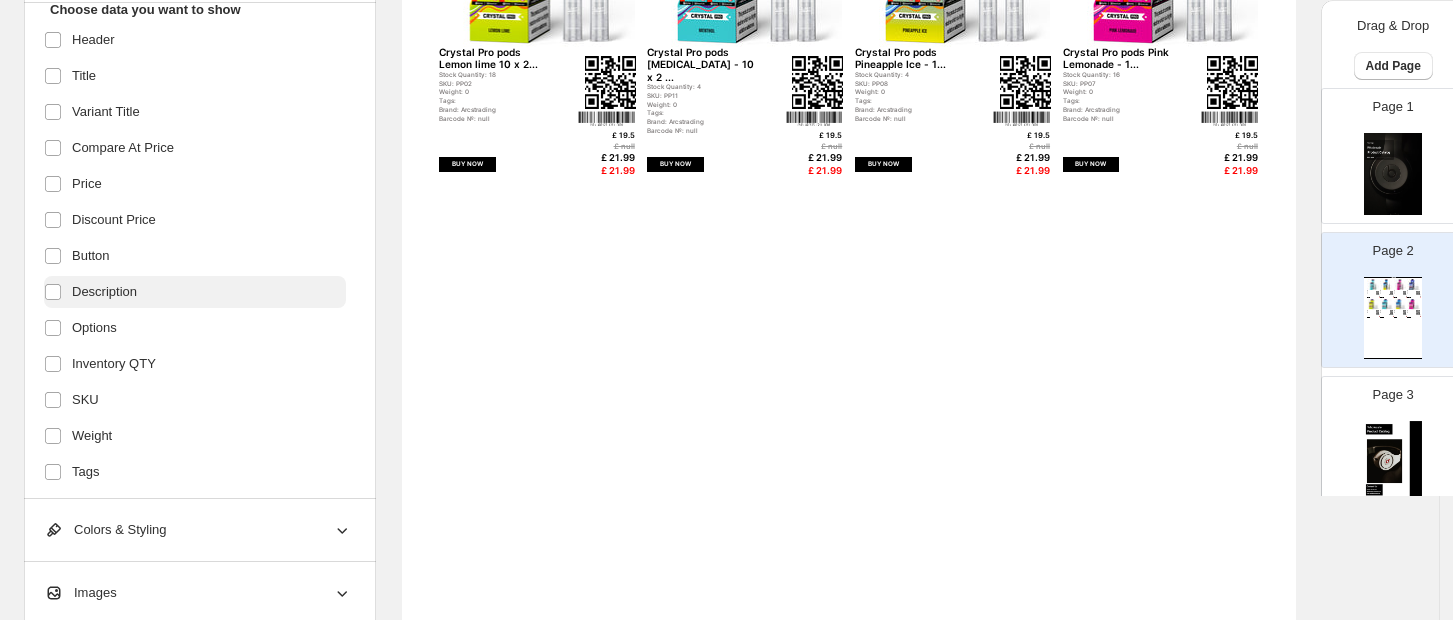 click on "Description" at bounding box center (104, 292) 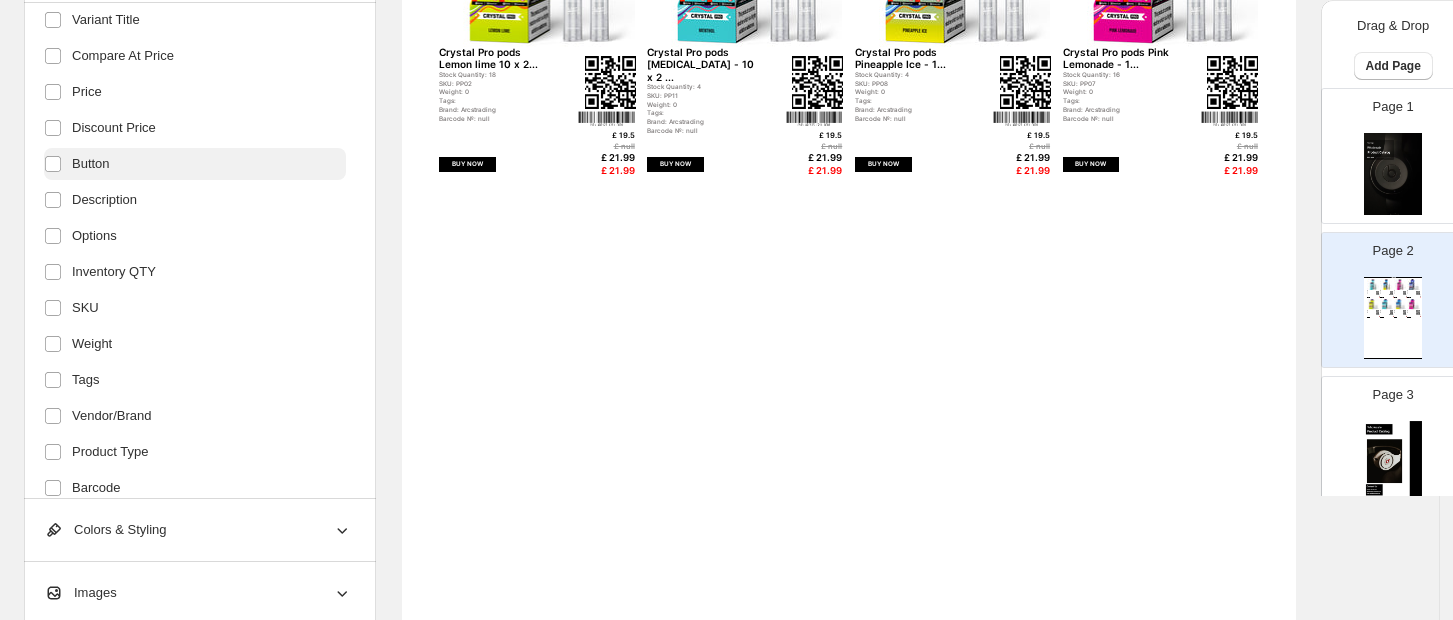 scroll, scrollTop: 266, scrollLeft: 0, axis: vertical 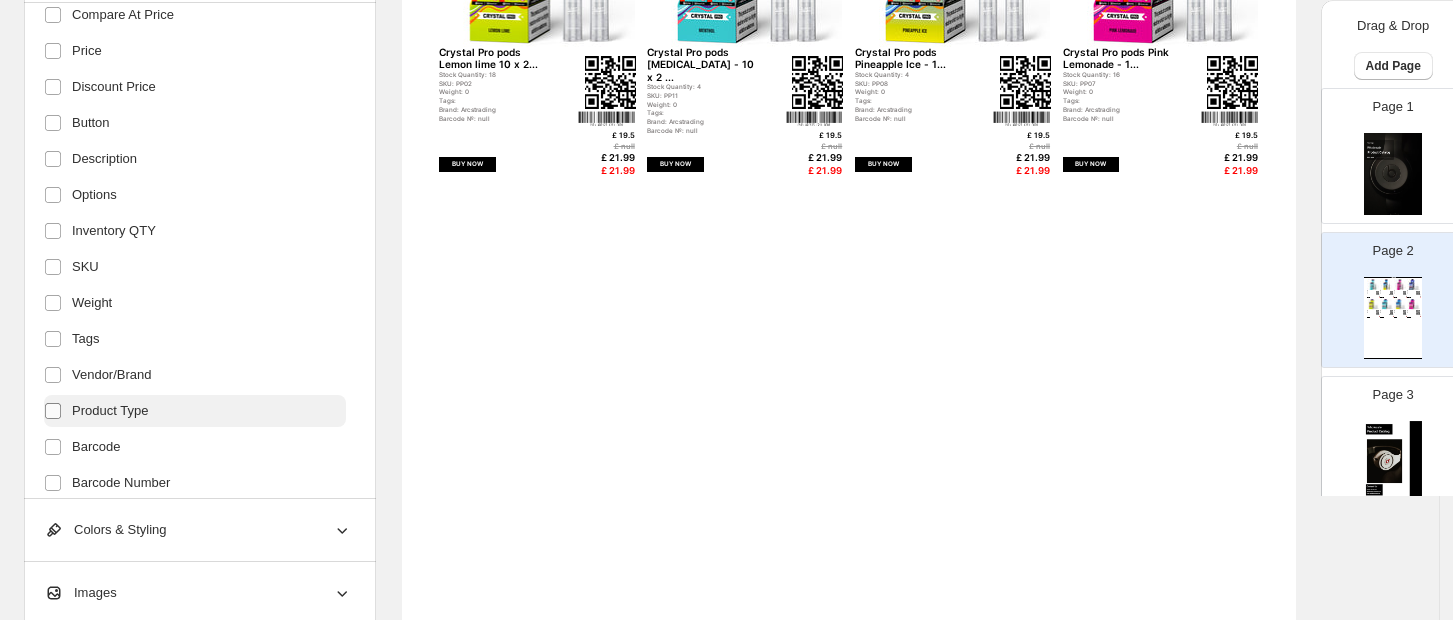 click at bounding box center (57, 411) 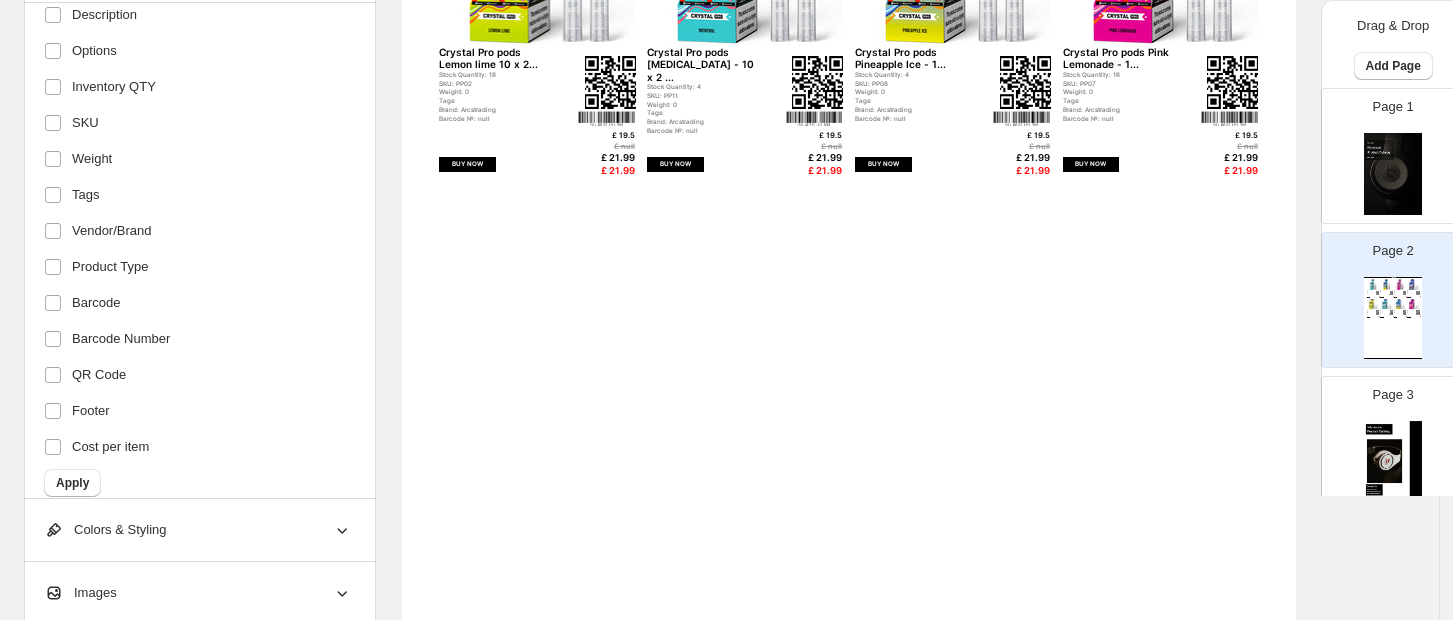 scroll, scrollTop: 417, scrollLeft: 0, axis: vertical 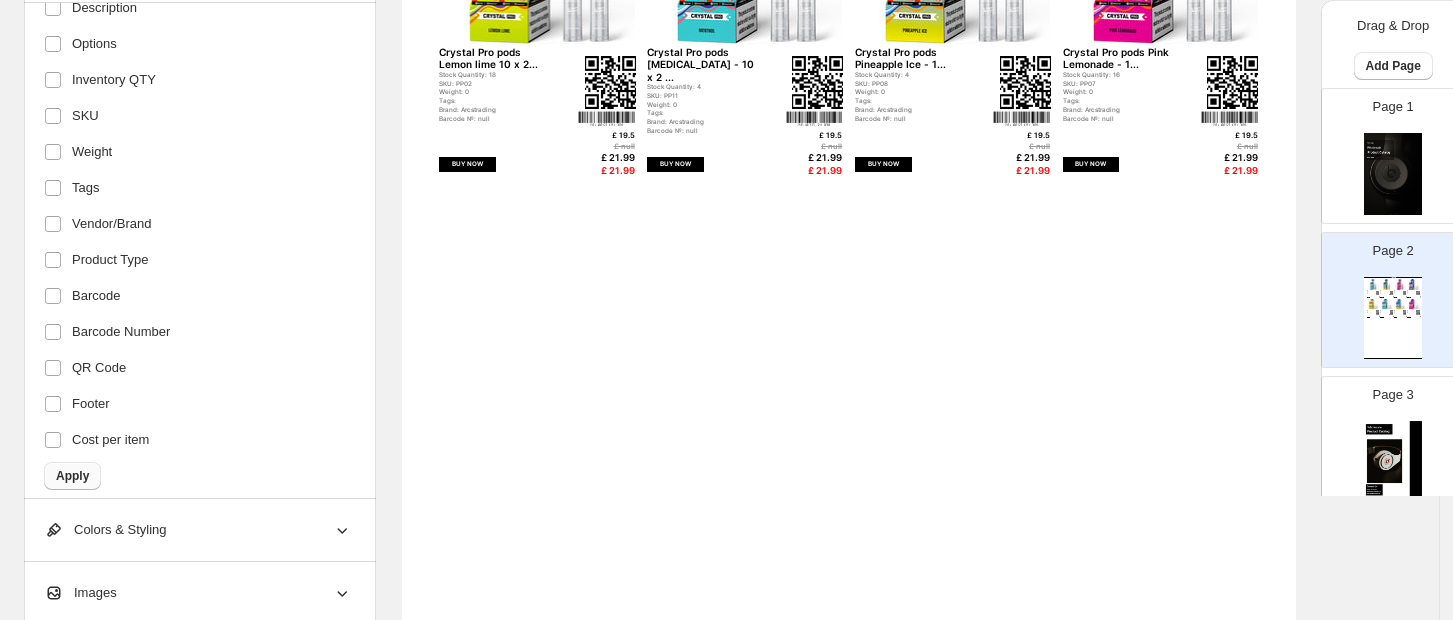 click on "Apply" at bounding box center [72, 476] 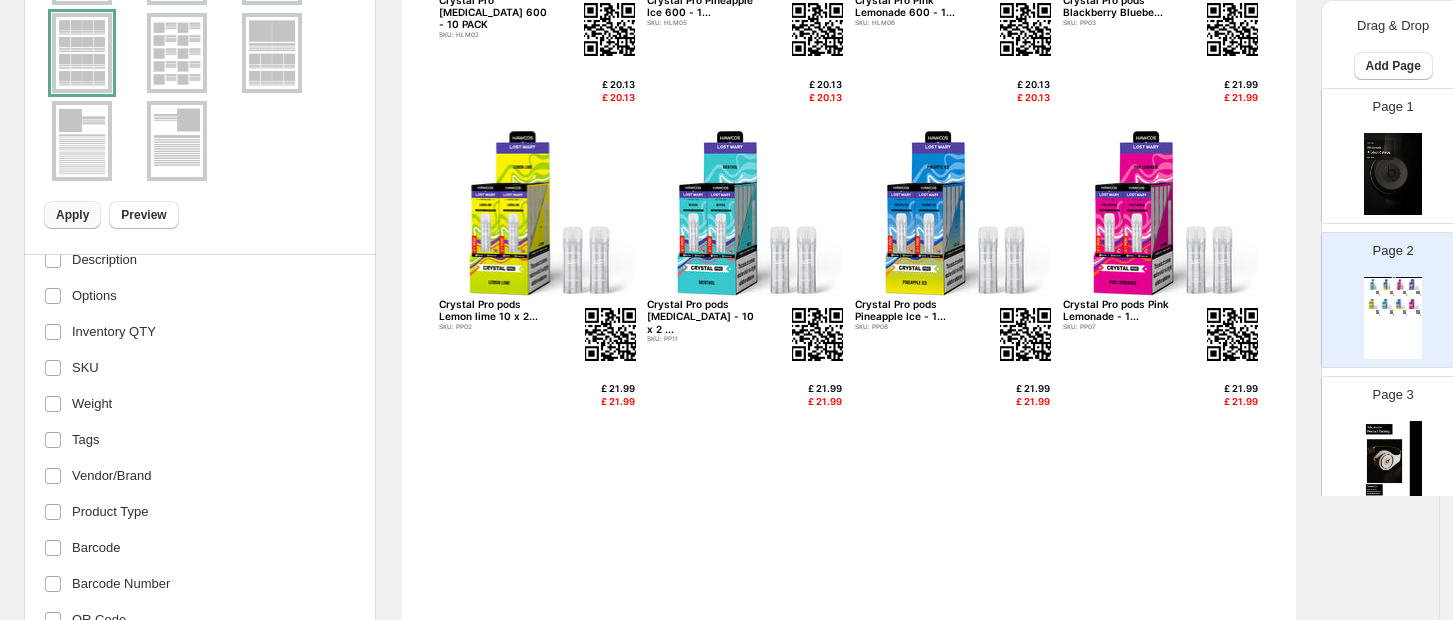 scroll, scrollTop: 346, scrollLeft: 0, axis: vertical 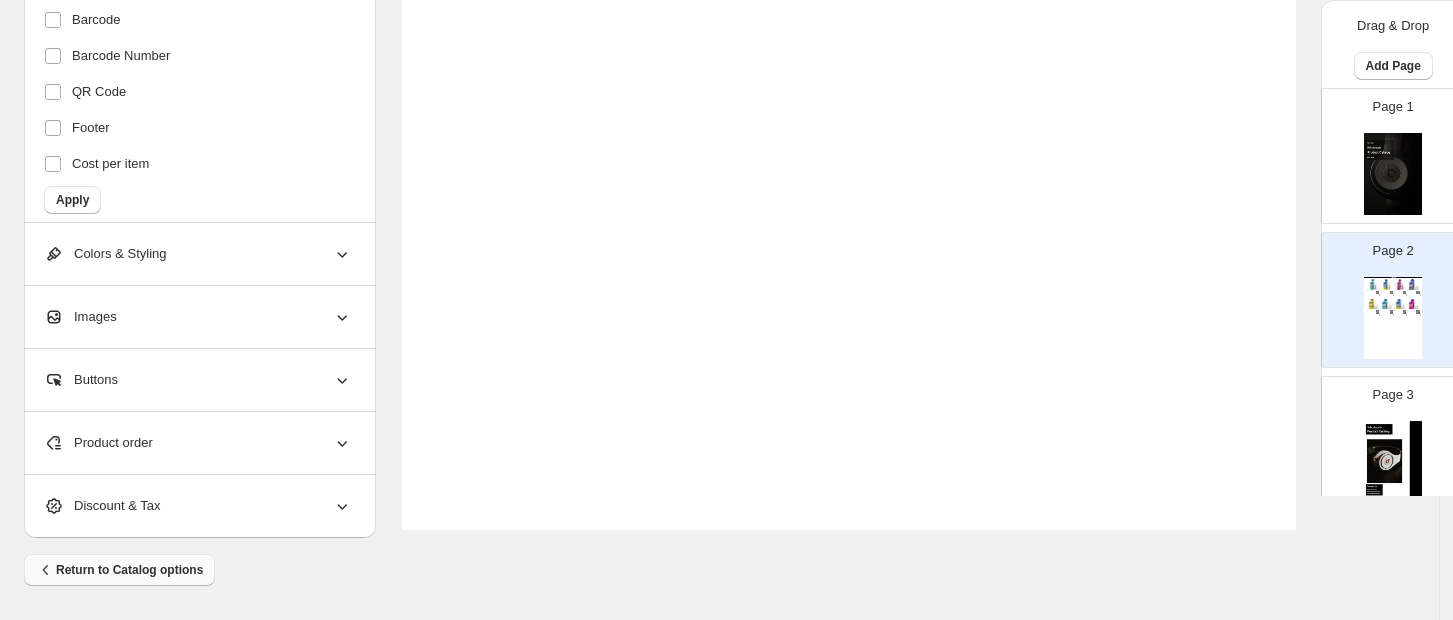 click on "Return to Catalog options" at bounding box center (119, 570) 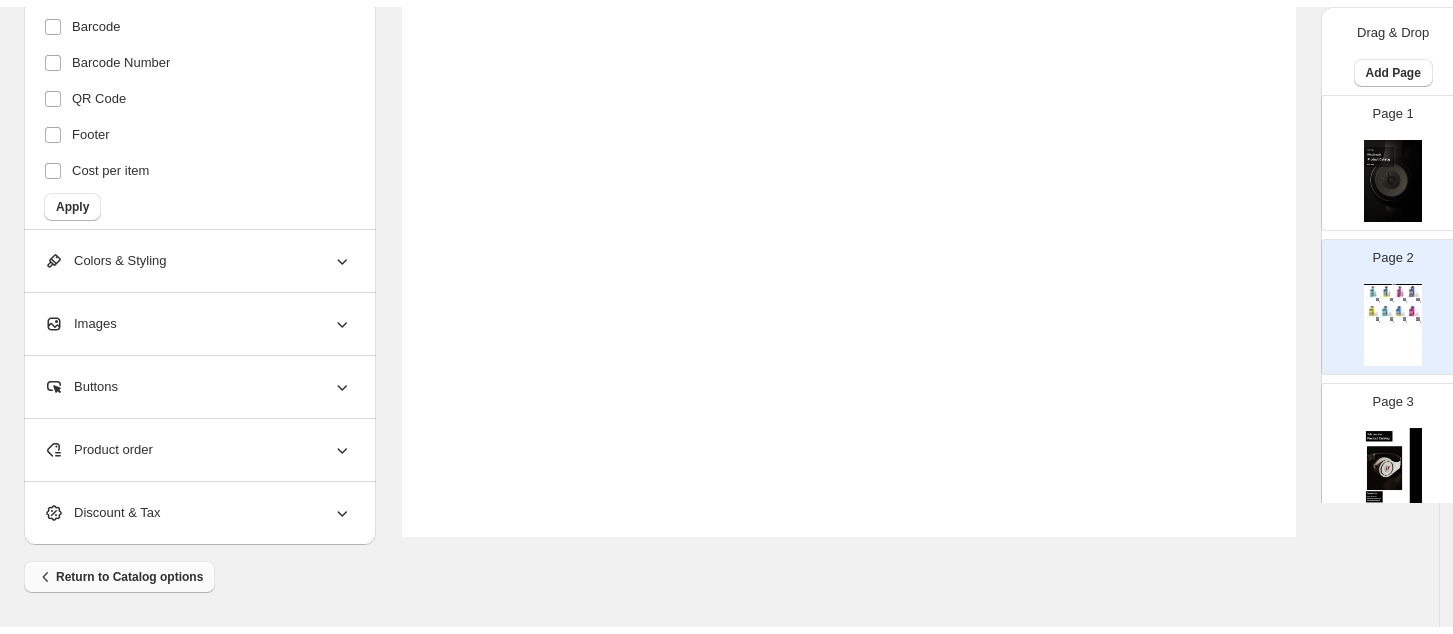 scroll, scrollTop: 0, scrollLeft: 0, axis: both 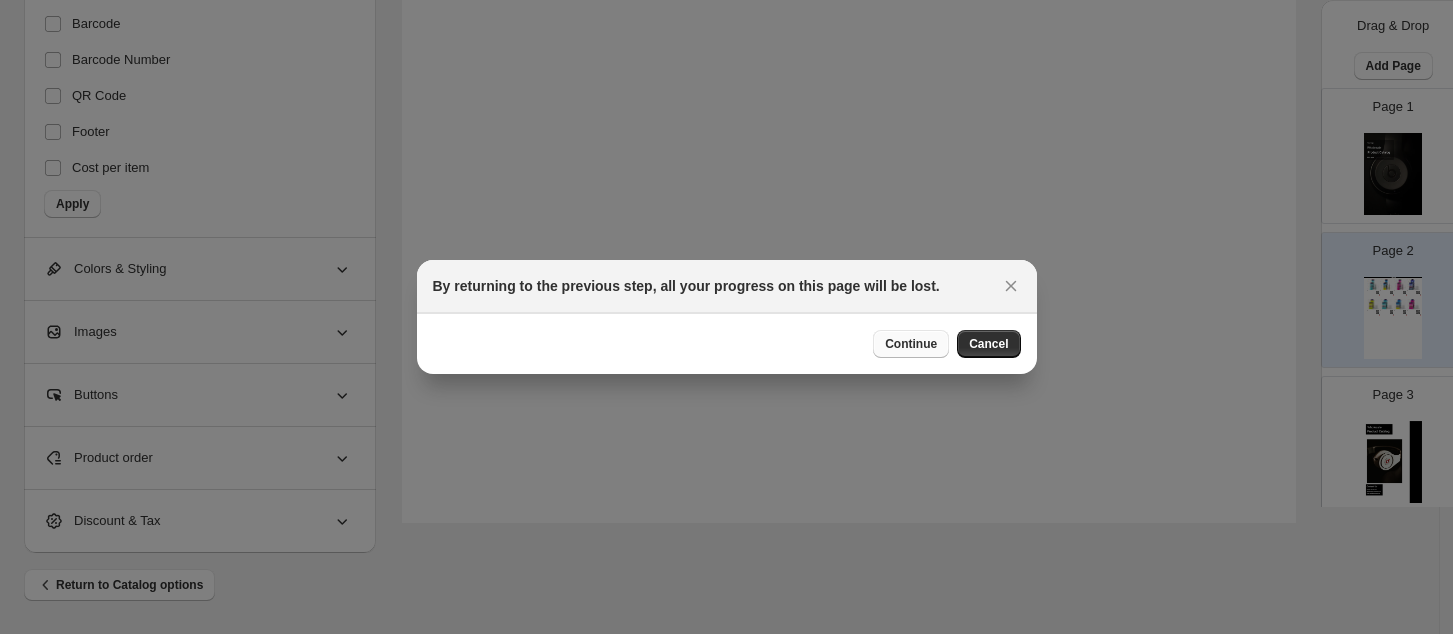 click on "Continue" at bounding box center (911, 344) 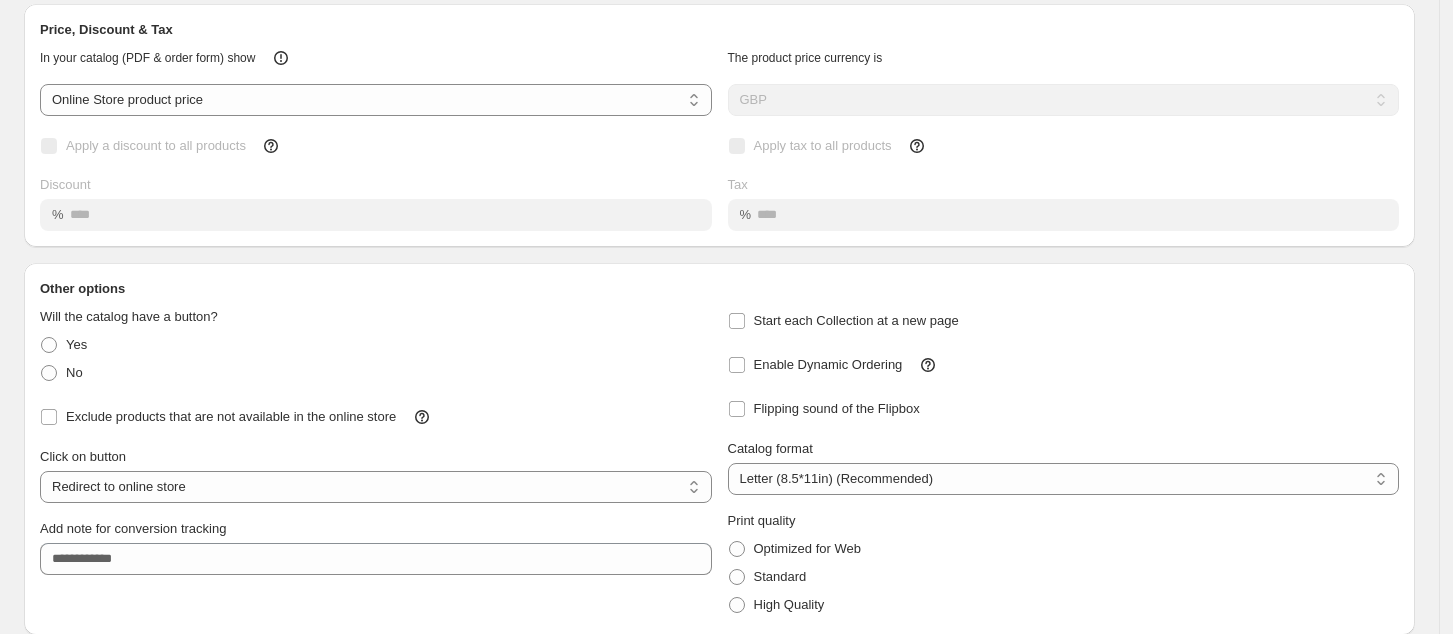 scroll, scrollTop: 167, scrollLeft: 0, axis: vertical 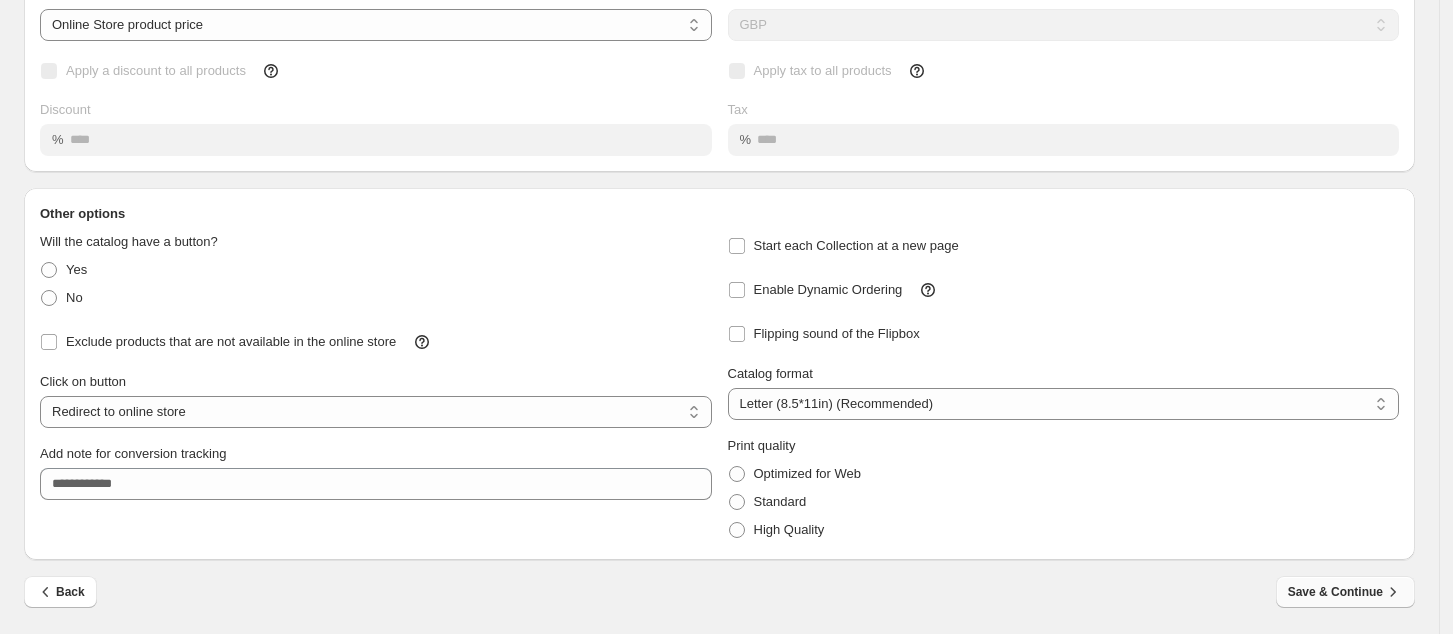 click on "Save & Continue" at bounding box center [1345, 592] 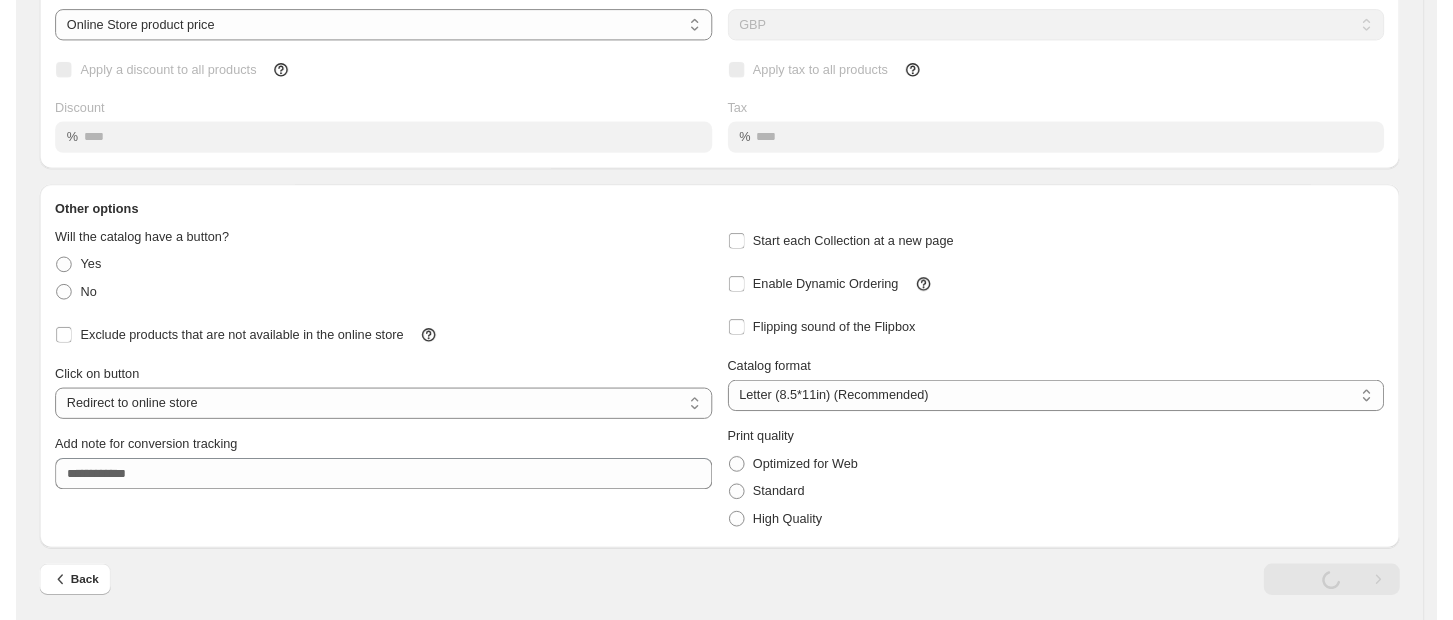 scroll, scrollTop: 0, scrollLeft: 0, axis: both 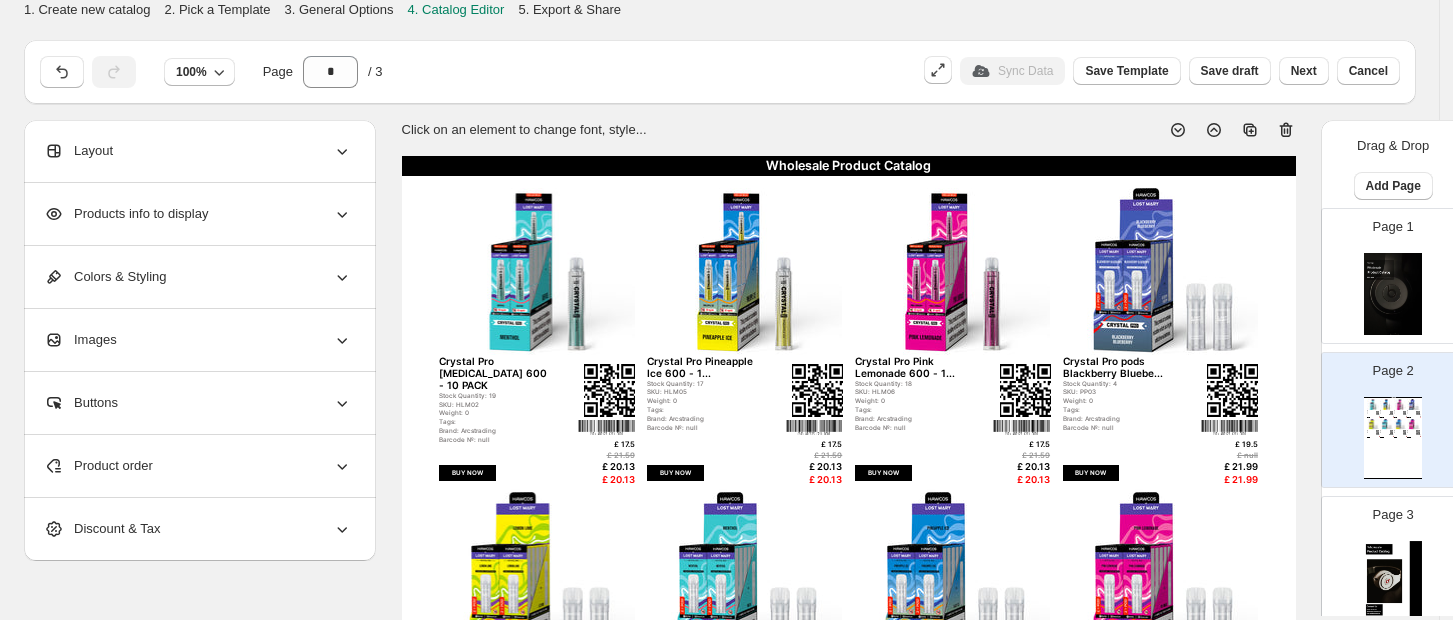 click 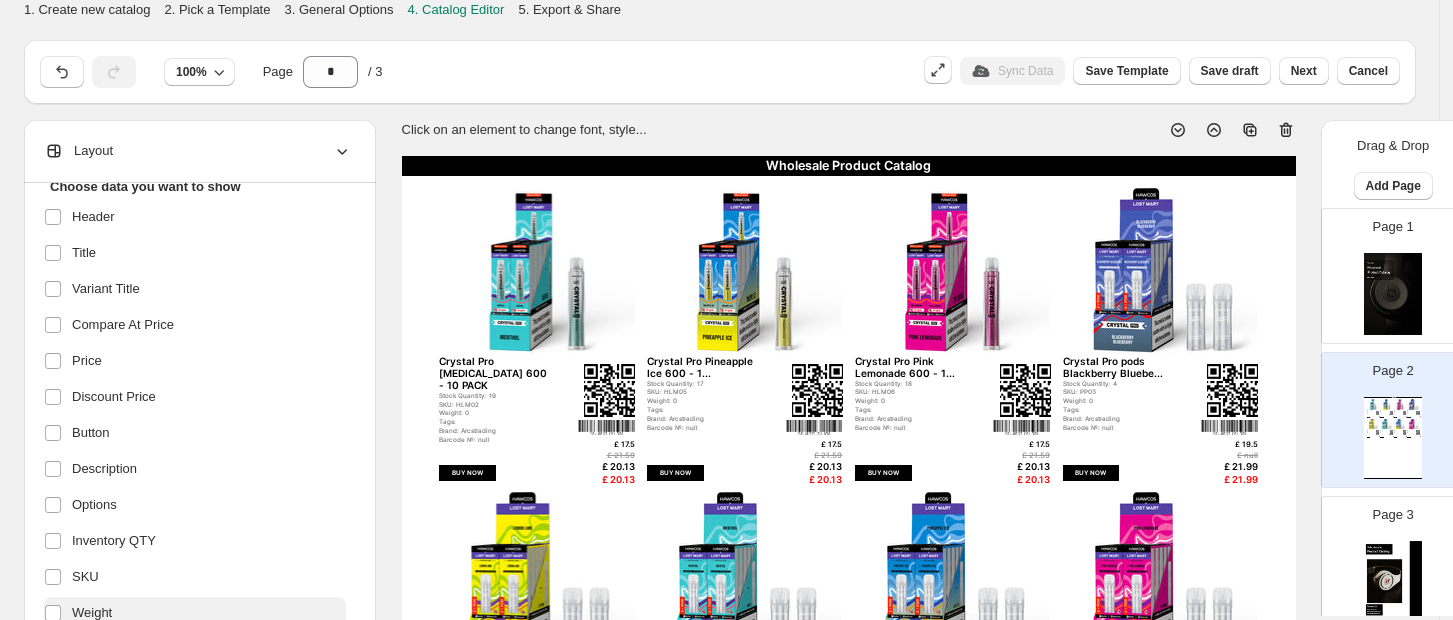 scroll, scrollTop: 133, scrollLeft: 0, axis: vertical 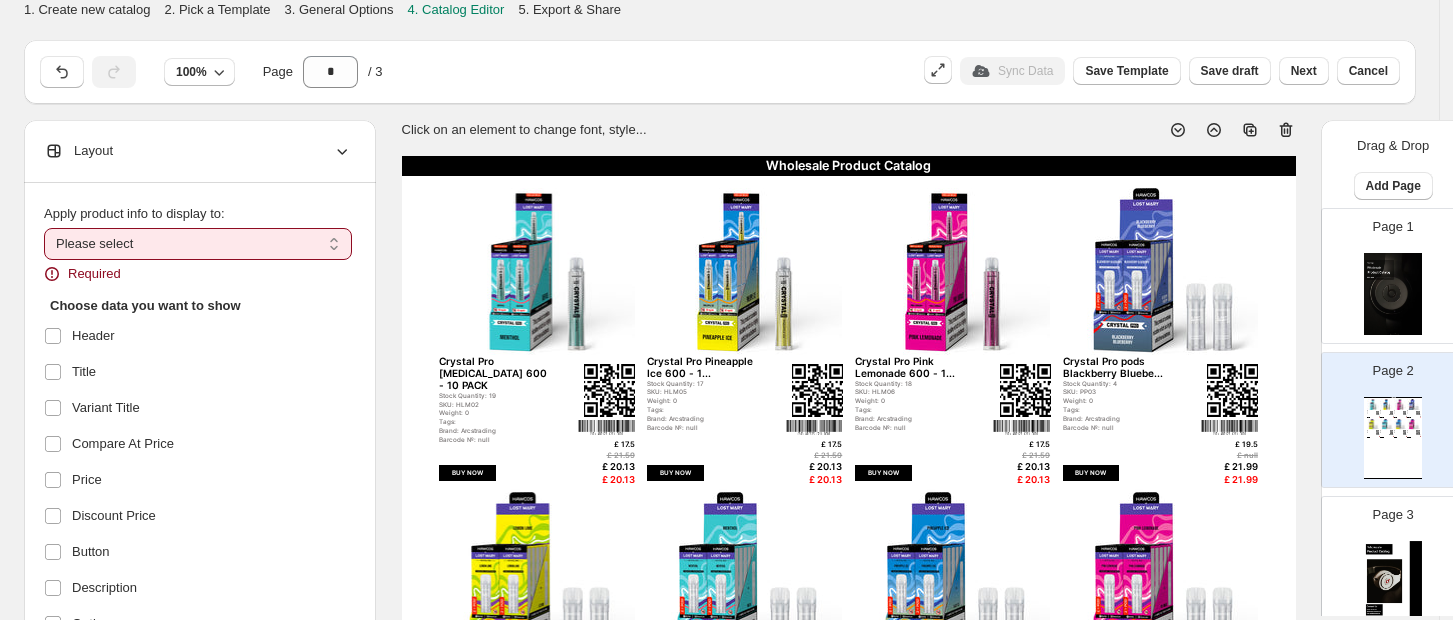 click on "**********" at bounding box center [198, 244] 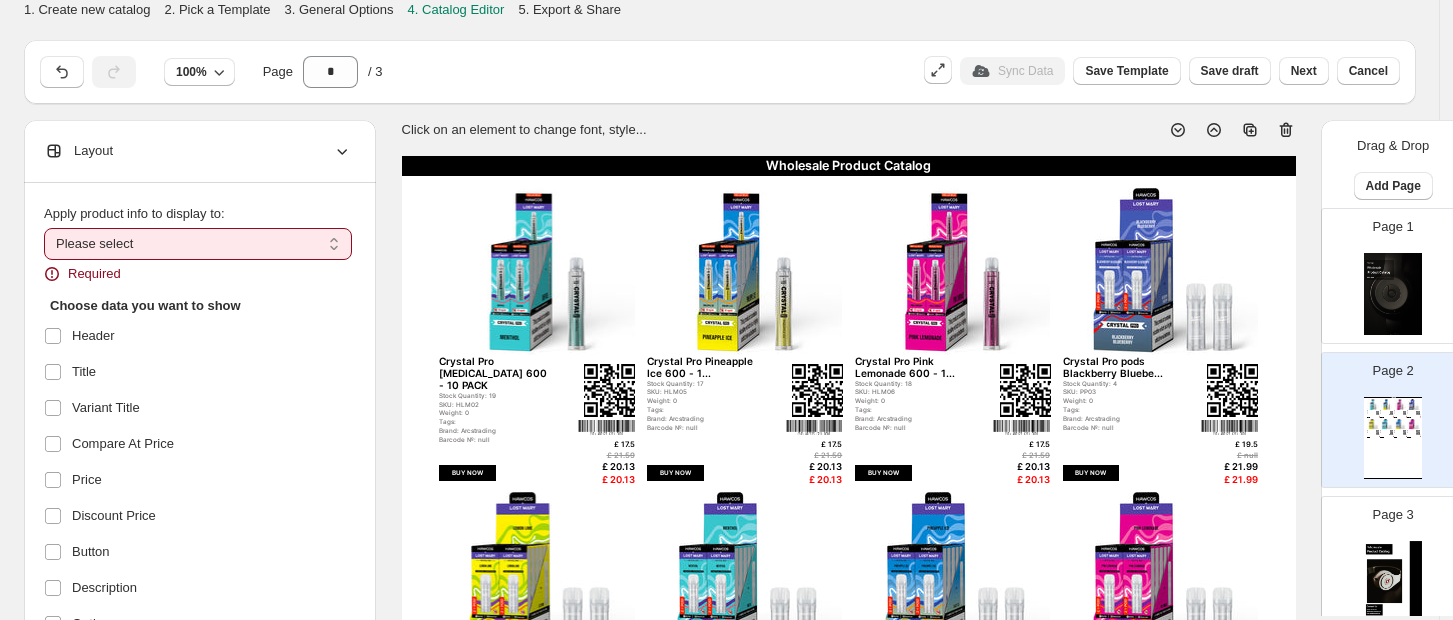 select on "**********" 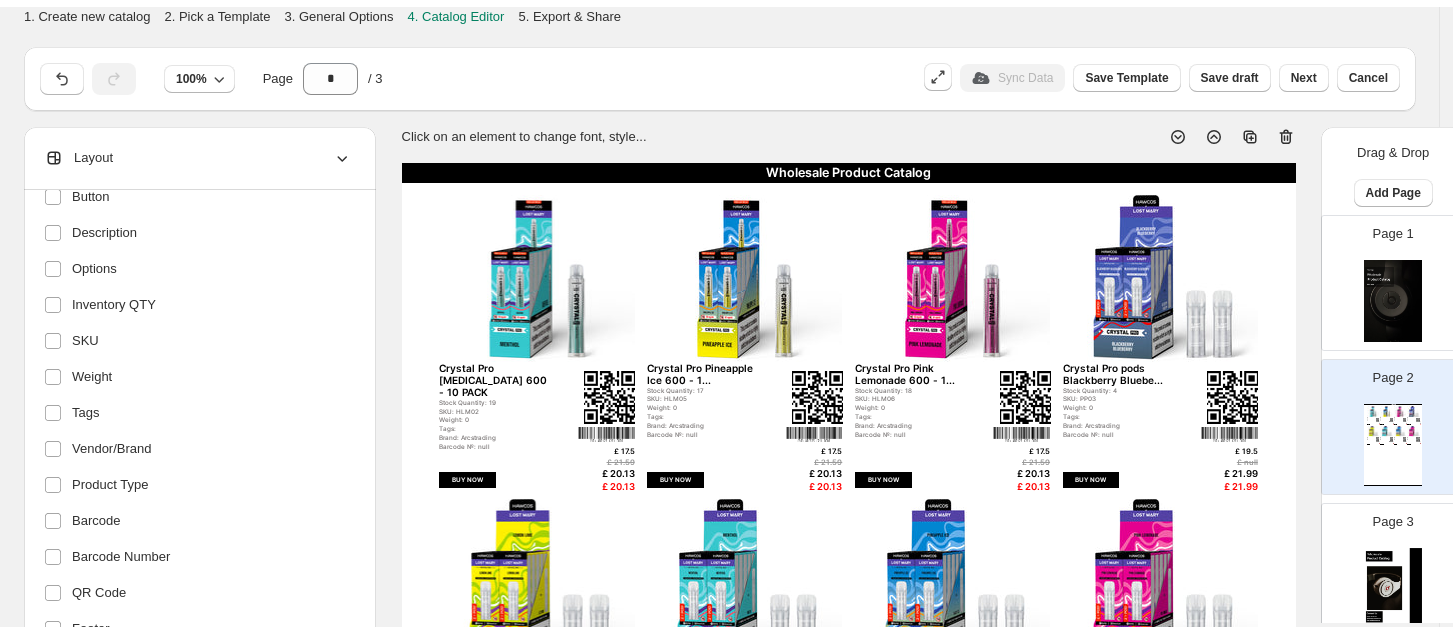 scroll, scrollTop: 417, scrollLeft: 0, axis: vertical 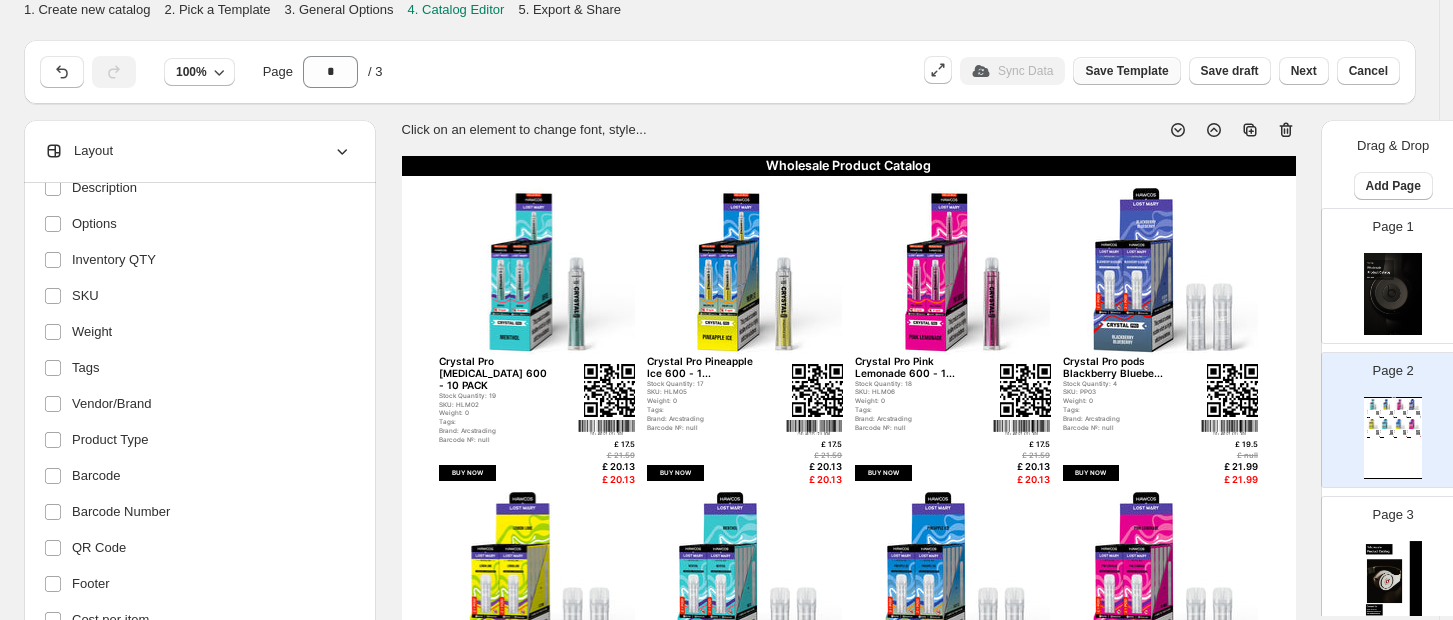 click on "Save Template" at bounding box center (1126, 71) 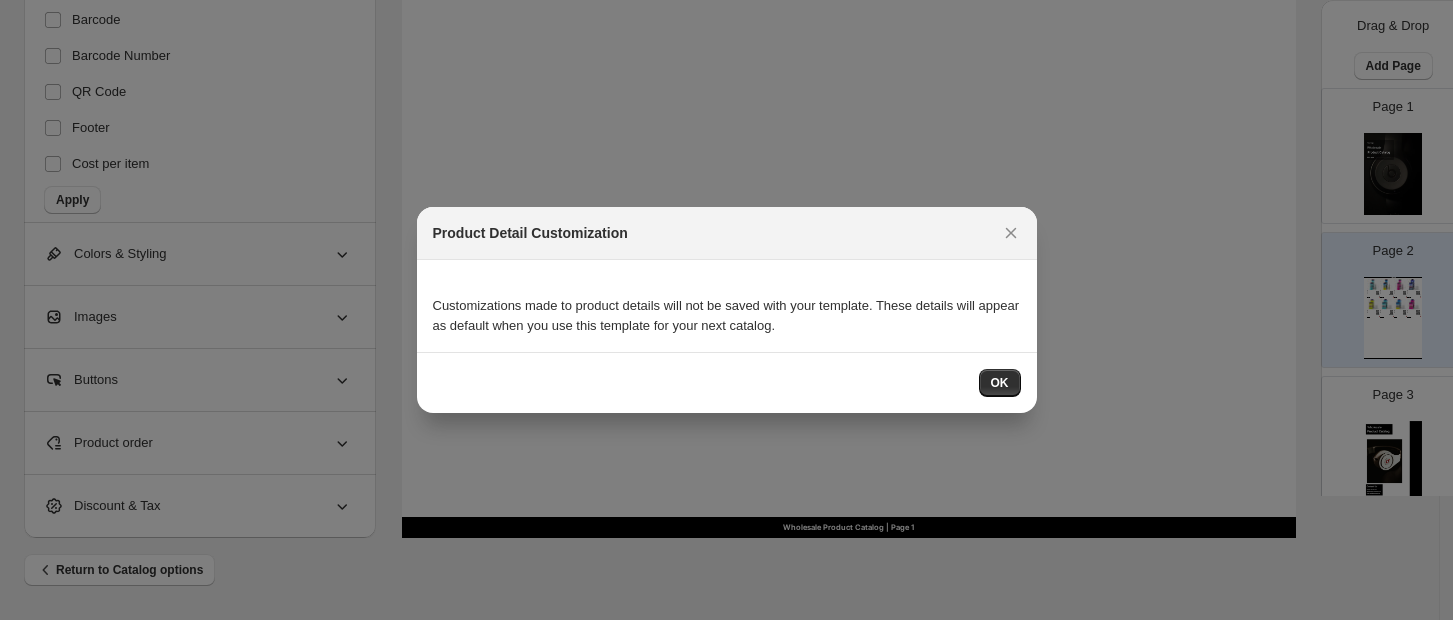 scroll, scrollTop: 0, scrollLeft: 0, axis: both 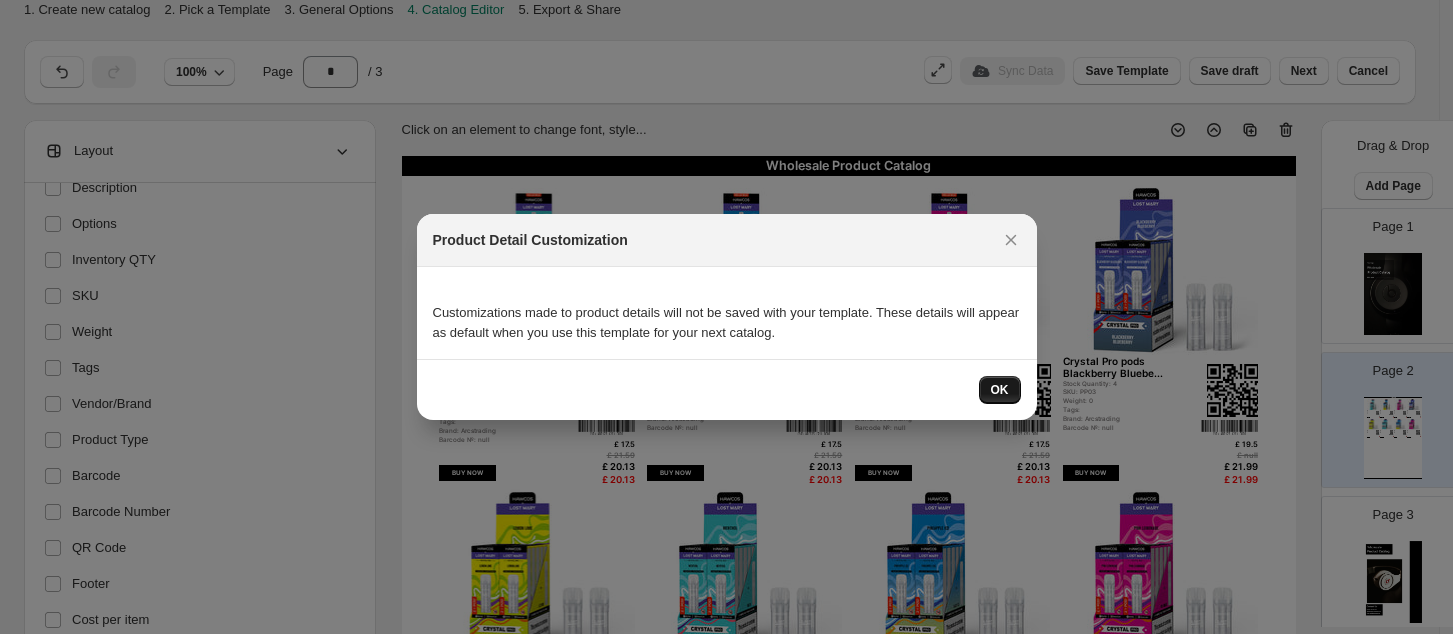 click on "OK" at bounding box center (1000, 390) 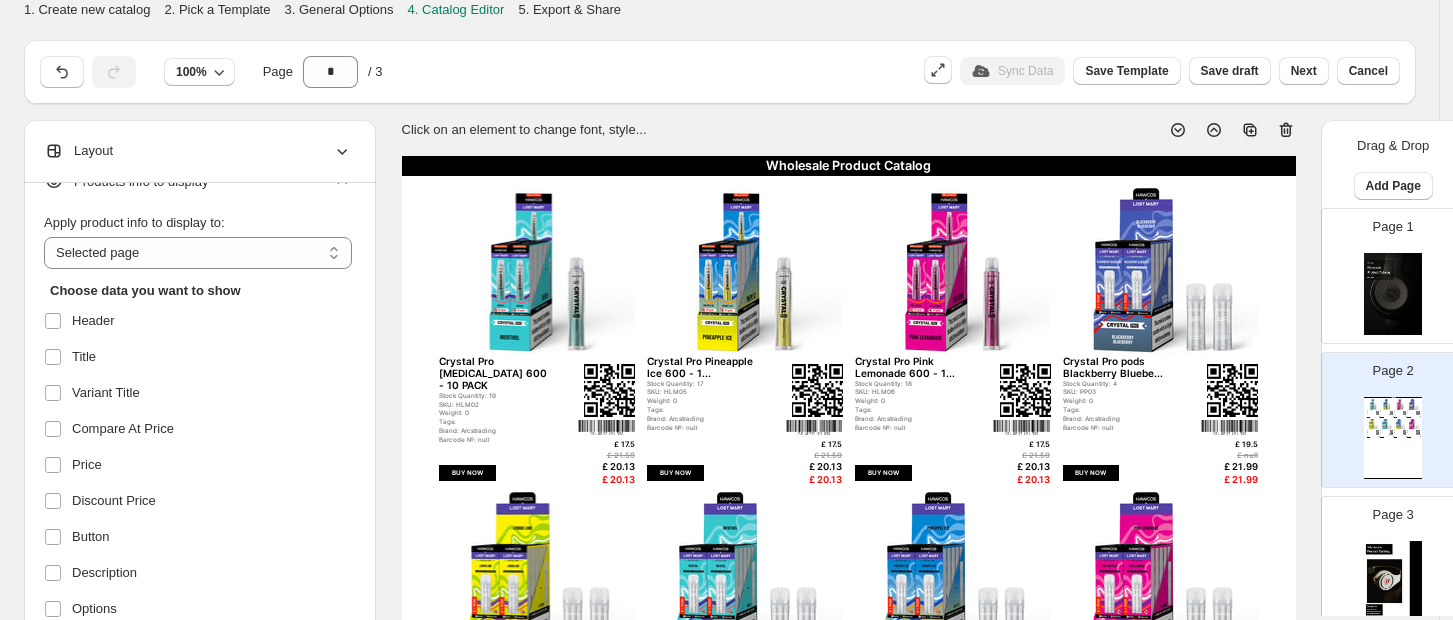 scroll, scrollTop: 0, scrollLeft: 0, axis: both 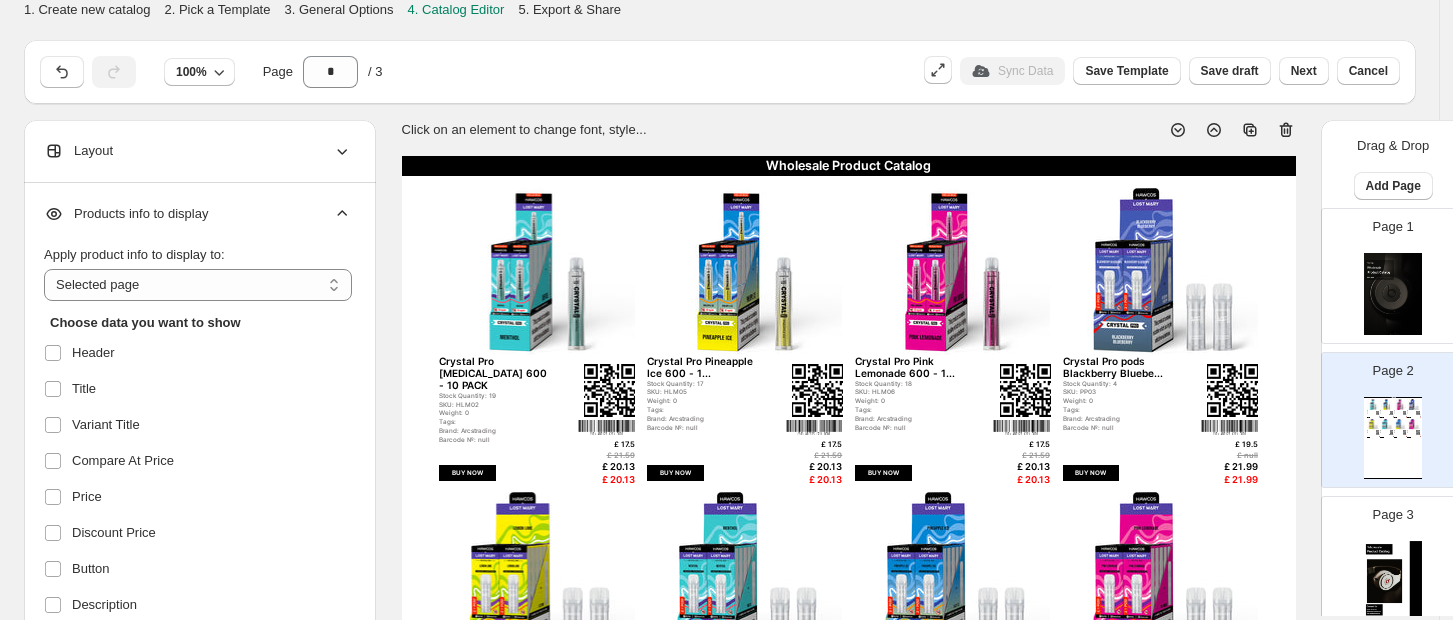 click on "Save draft" at bounding box center [1230, 71] 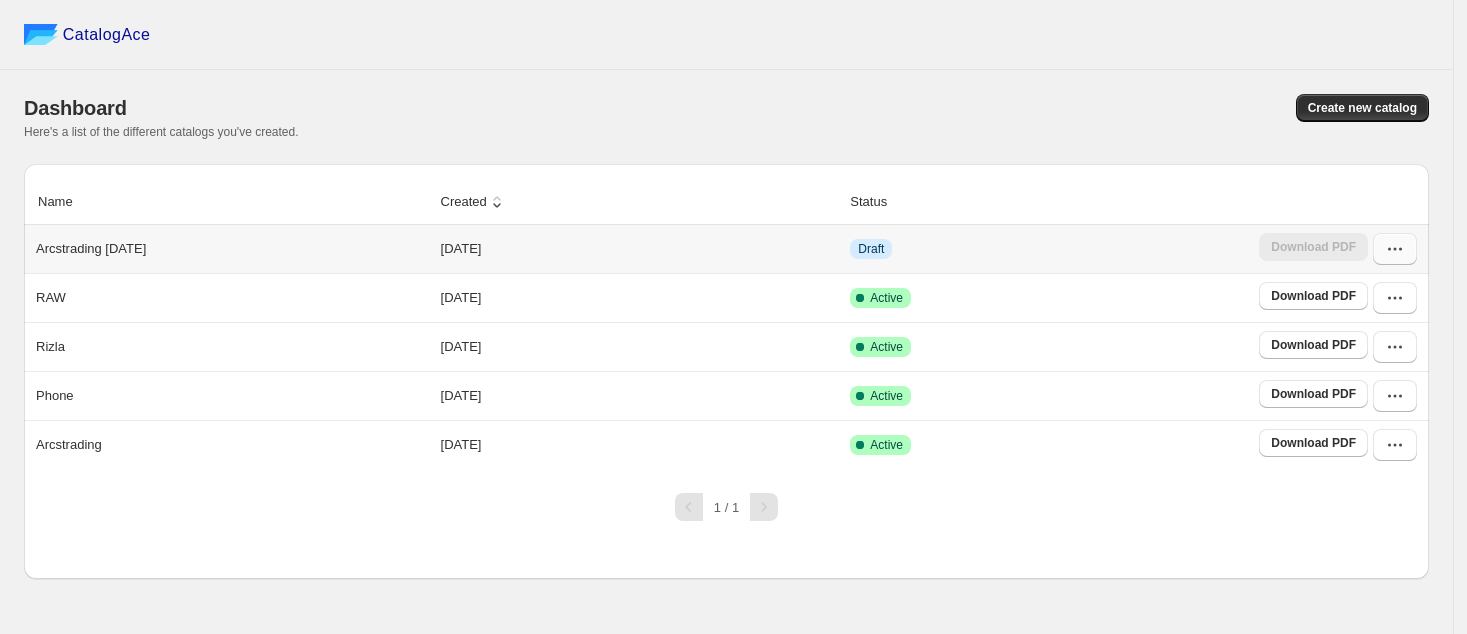 click 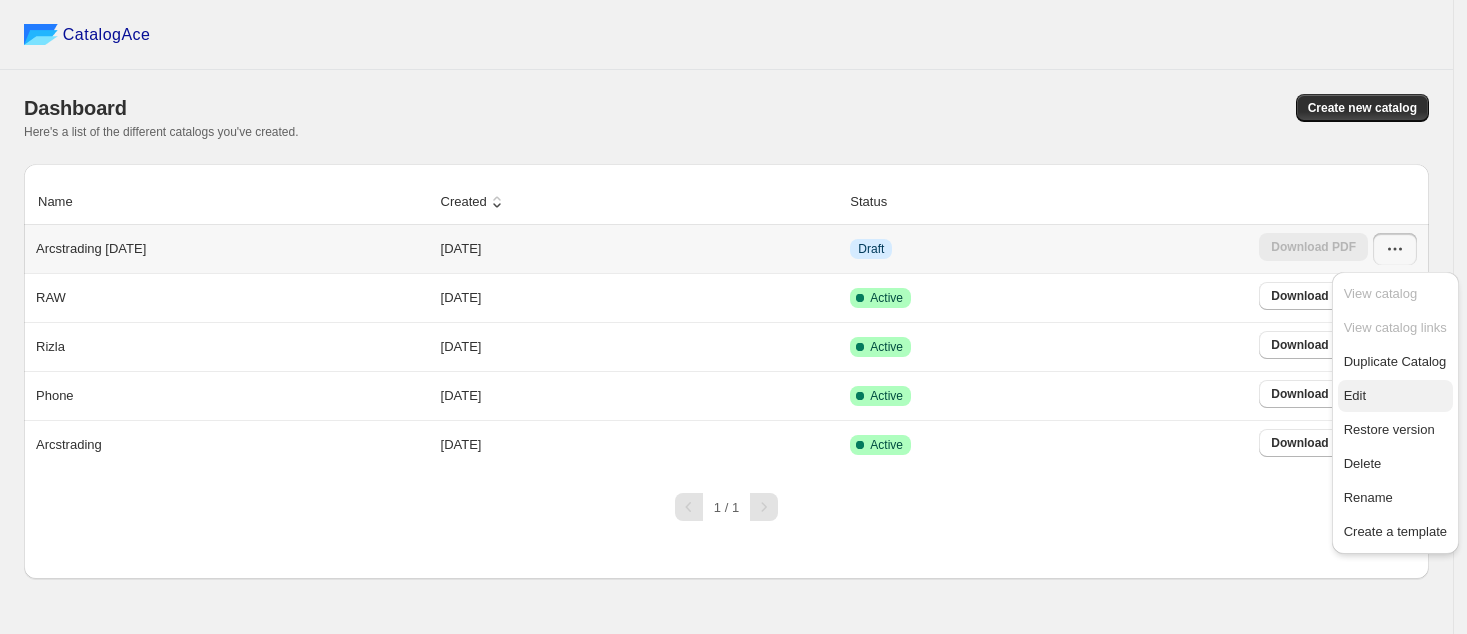 click on "Edit" at bounding box center (1355, 395) 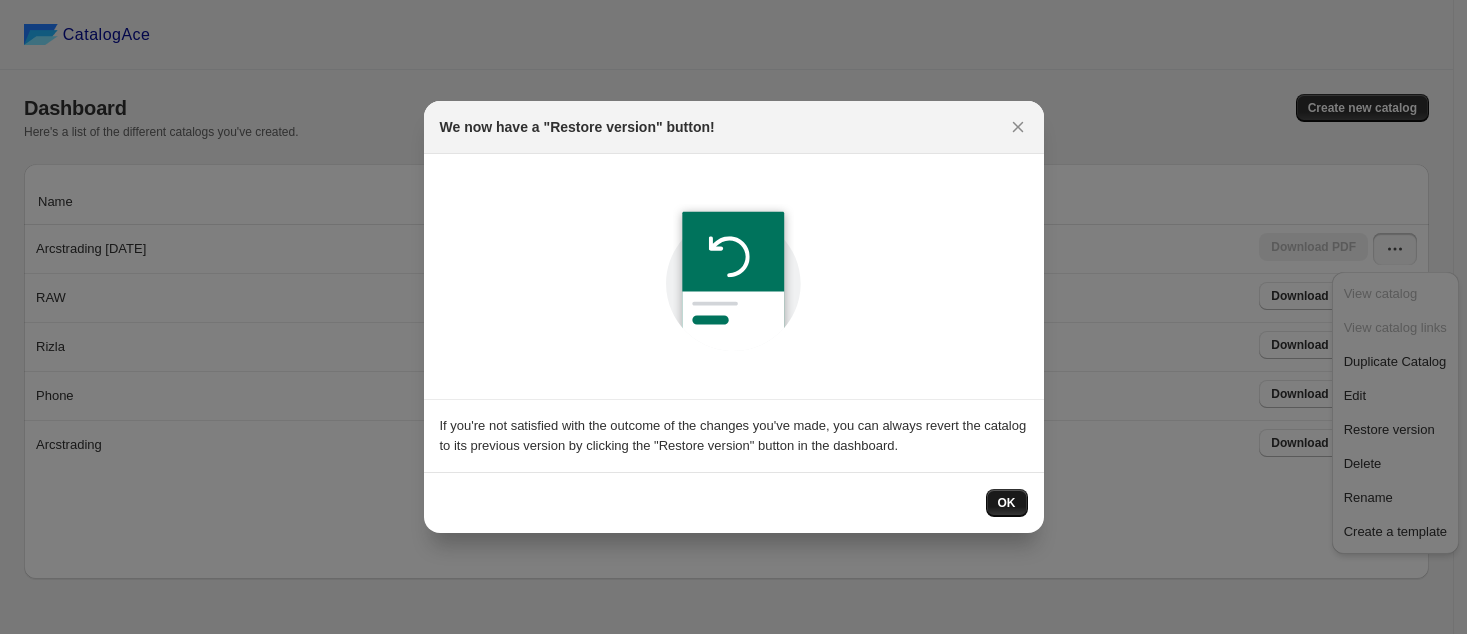 click on "OK" at bounding box center (1007, 503) 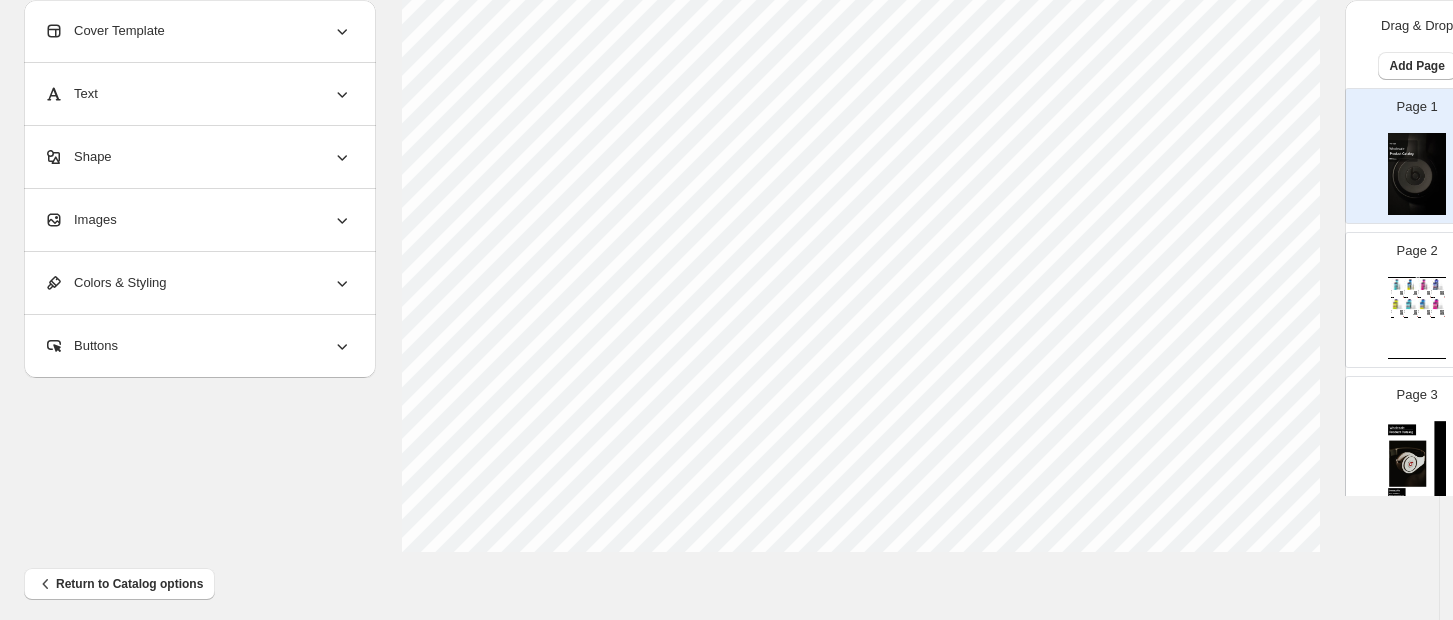 scroll, scrollTop: 805, scrollLeft: 0, axis: vertical 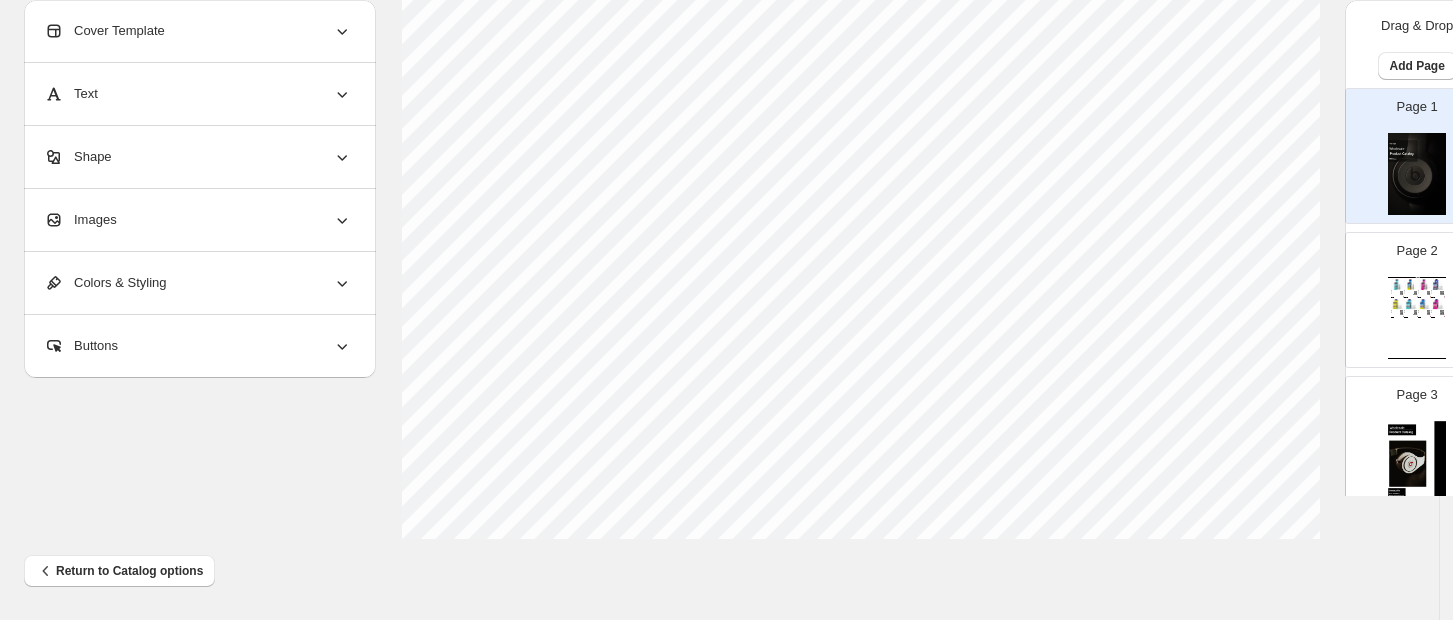 click at bounding box center [1401, 292] 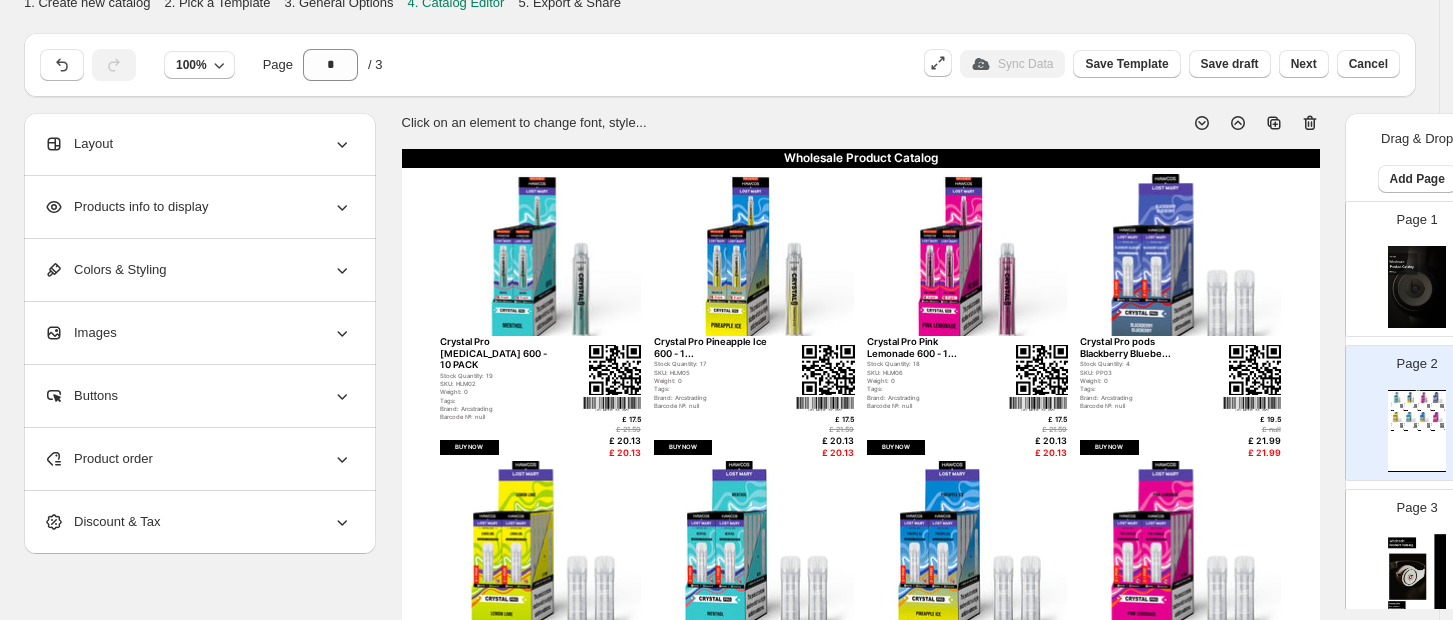 scroll, scrollTop: 0, scrollLeft: 0, axis: both 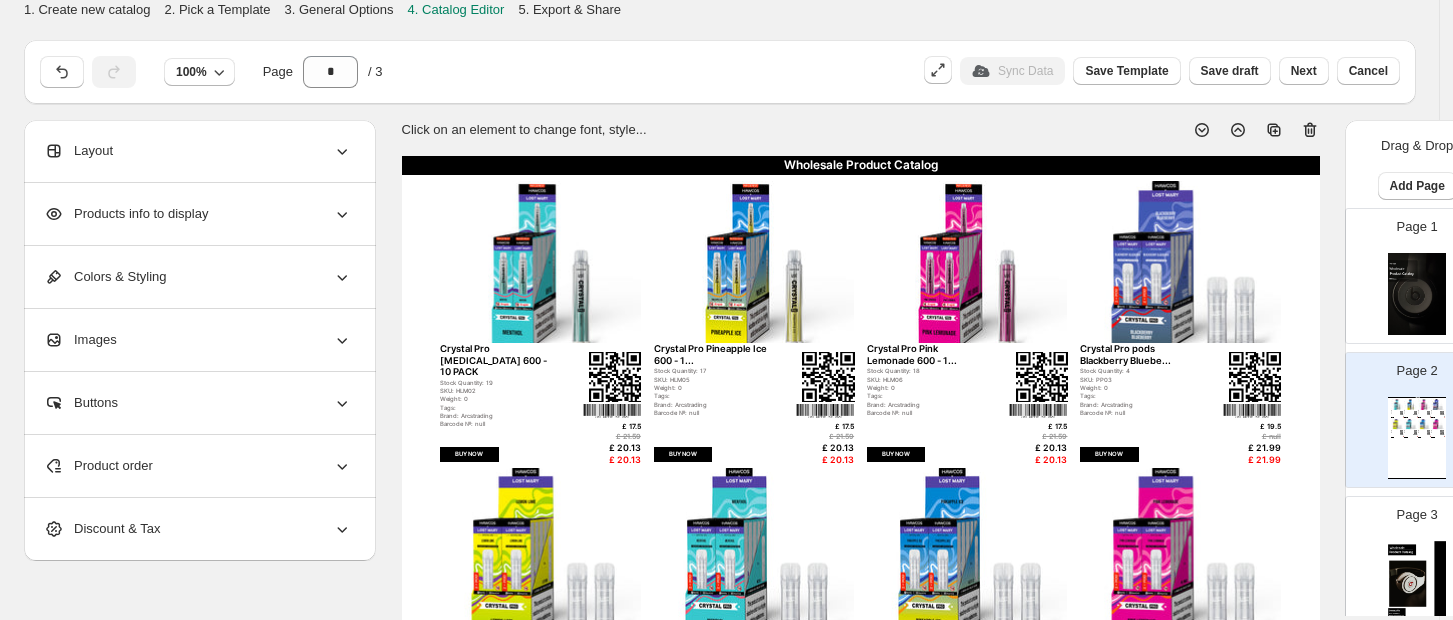 click 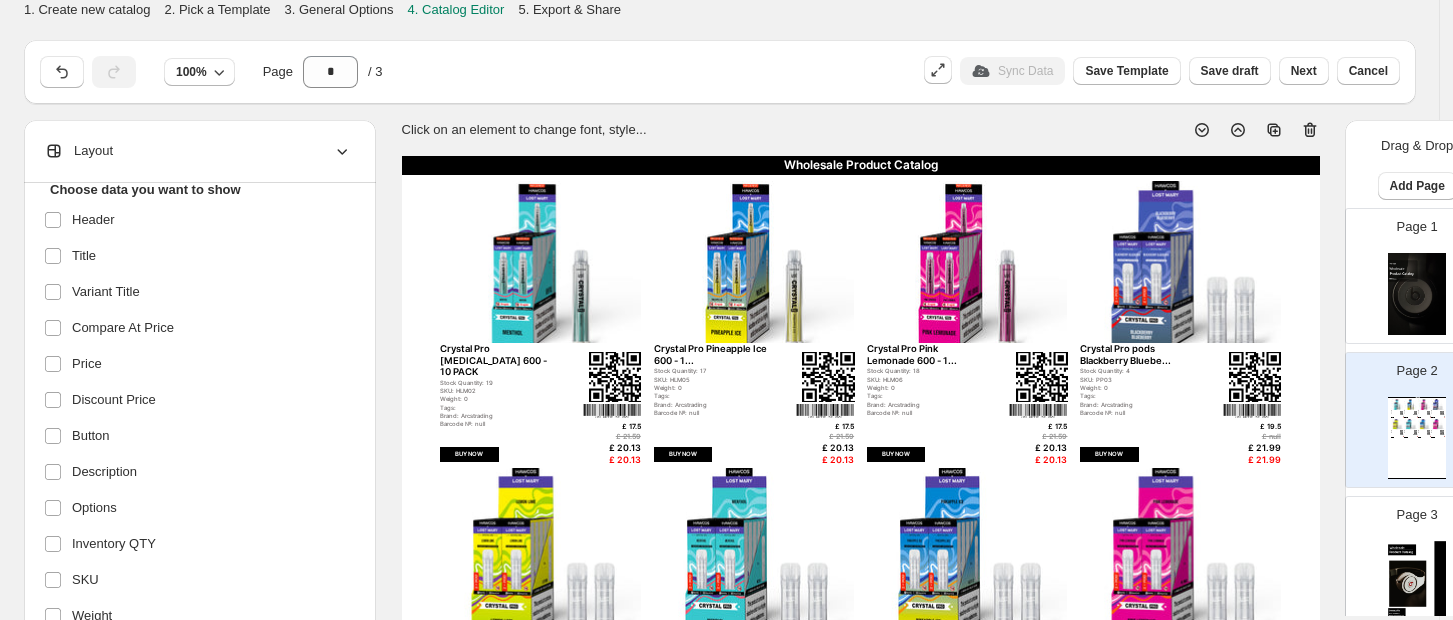 scroll, scrollTop: 0, scrollLeft: 0, axis: both 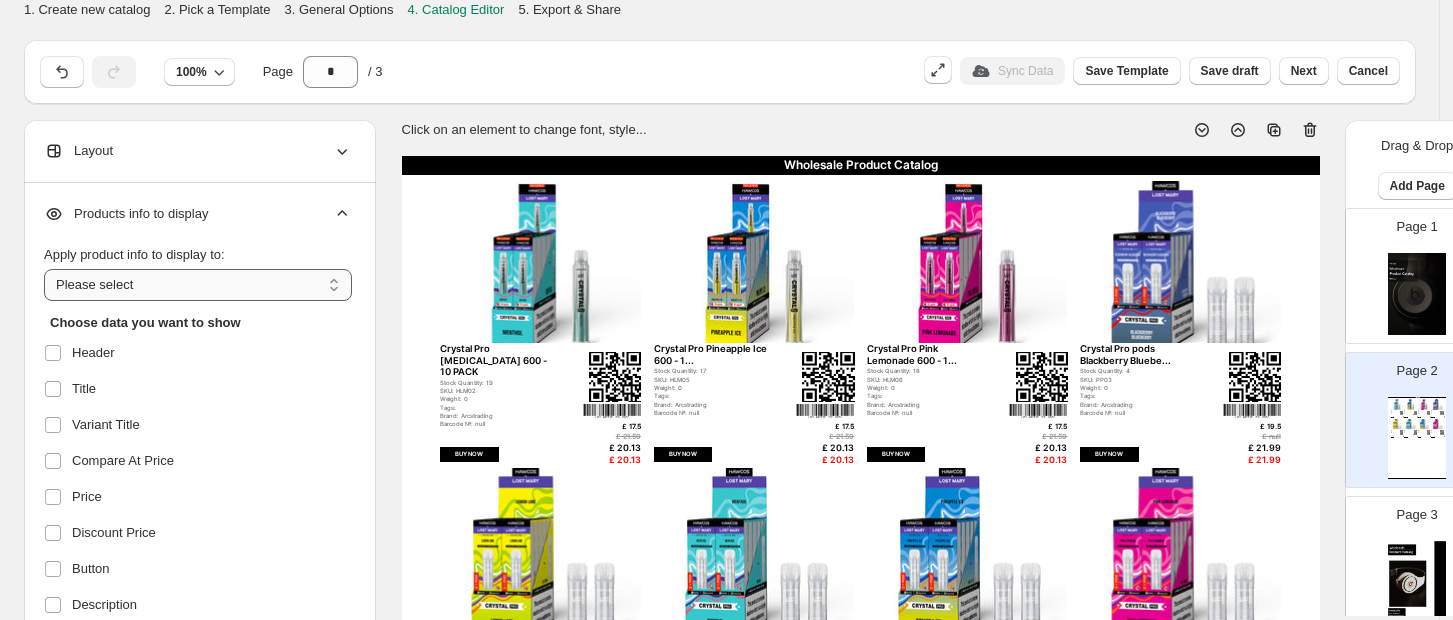 click on "**********" at bounding box center [198, 285] 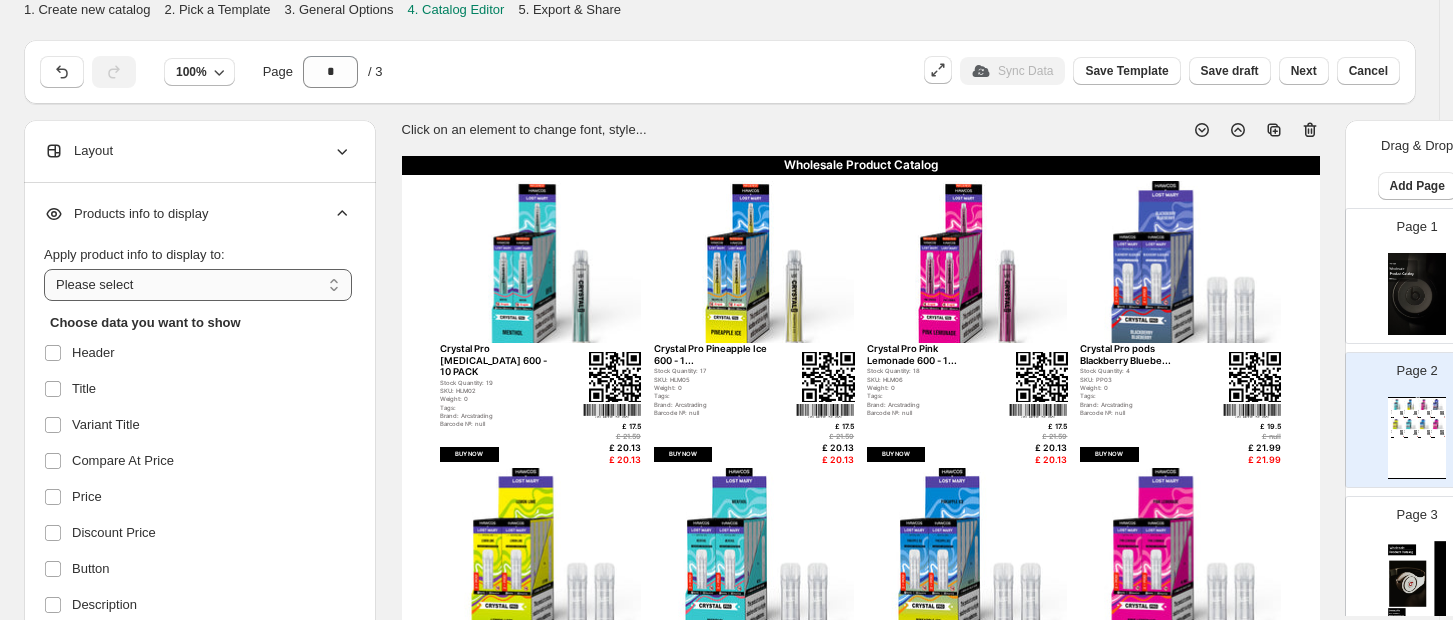 select on "**********" 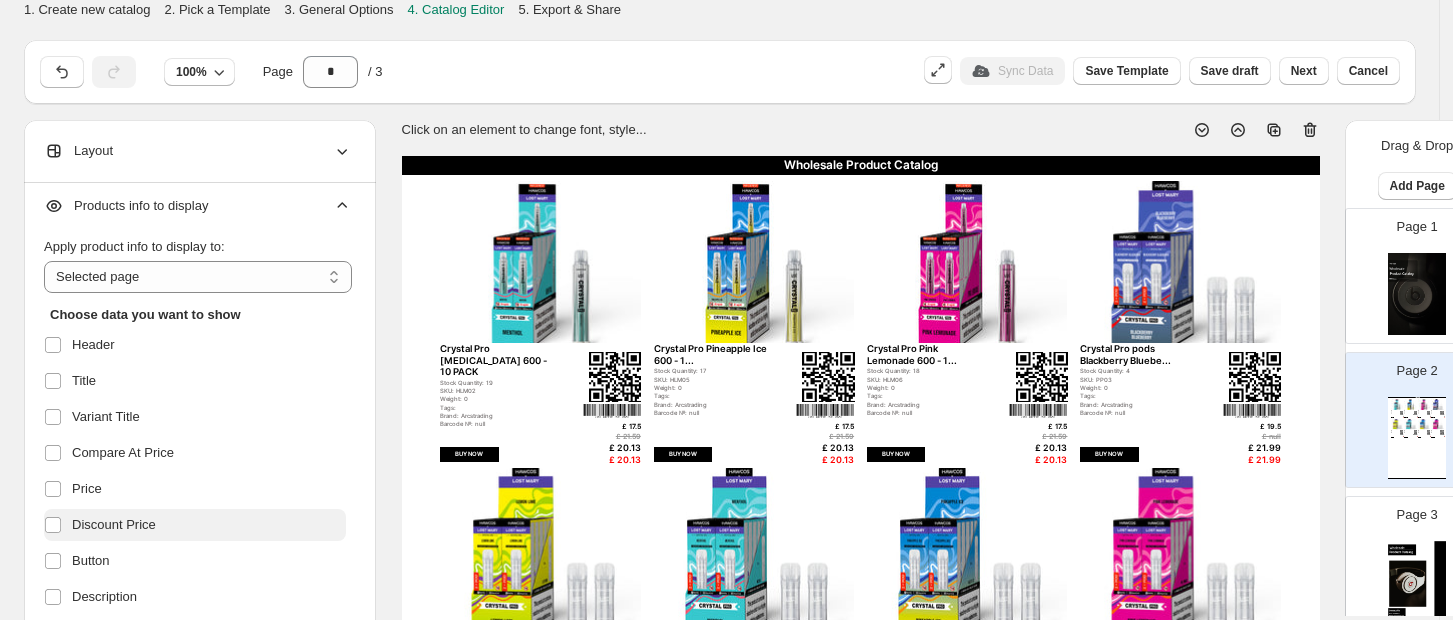 scroll, scrollTop: 0, scrollLeft: 0, axis: both 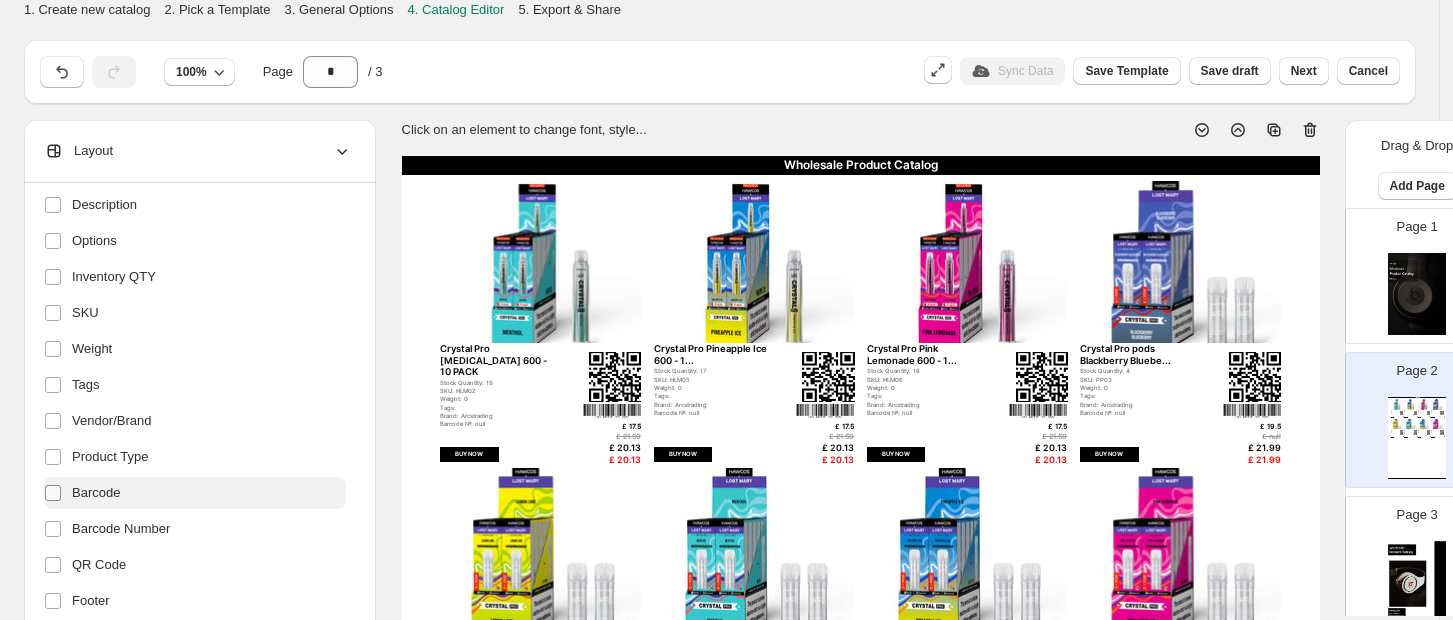 click at bounding box center [53, 493] 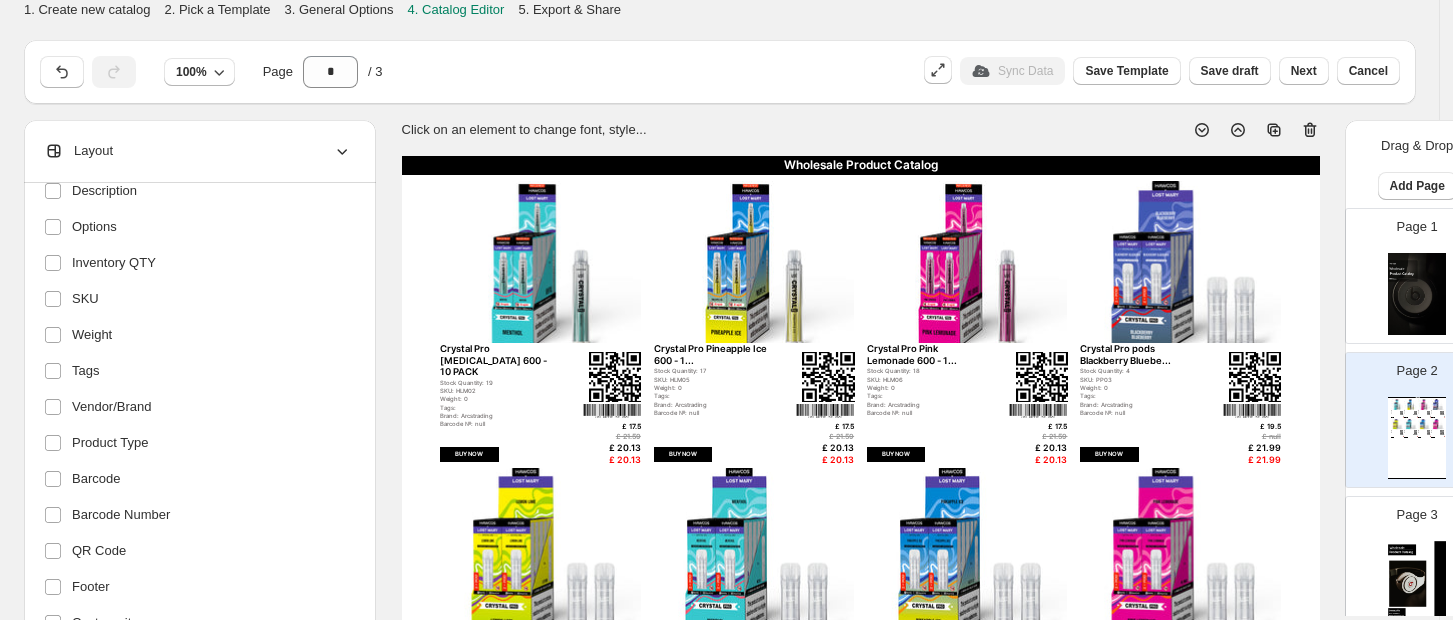 scroll, scrollTop: 417, scrollLeft: 0, axis: vertical 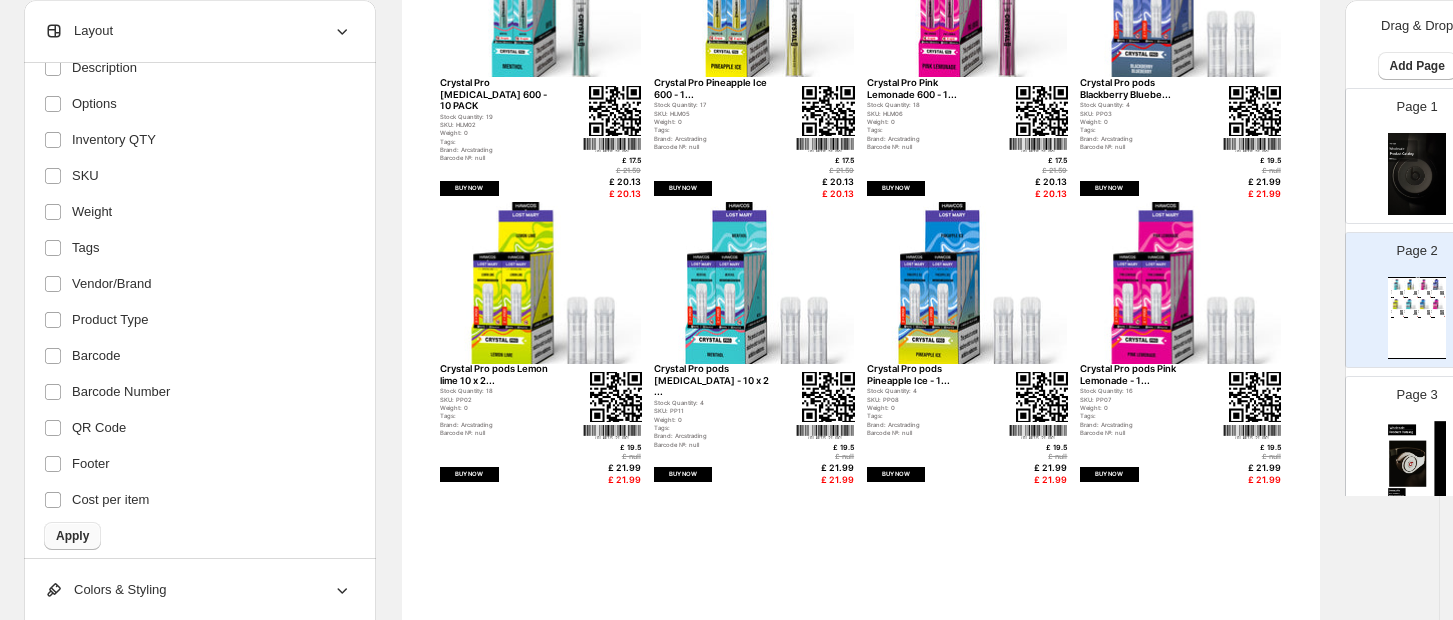 click on "Apply" at bounding box center [72, 536] 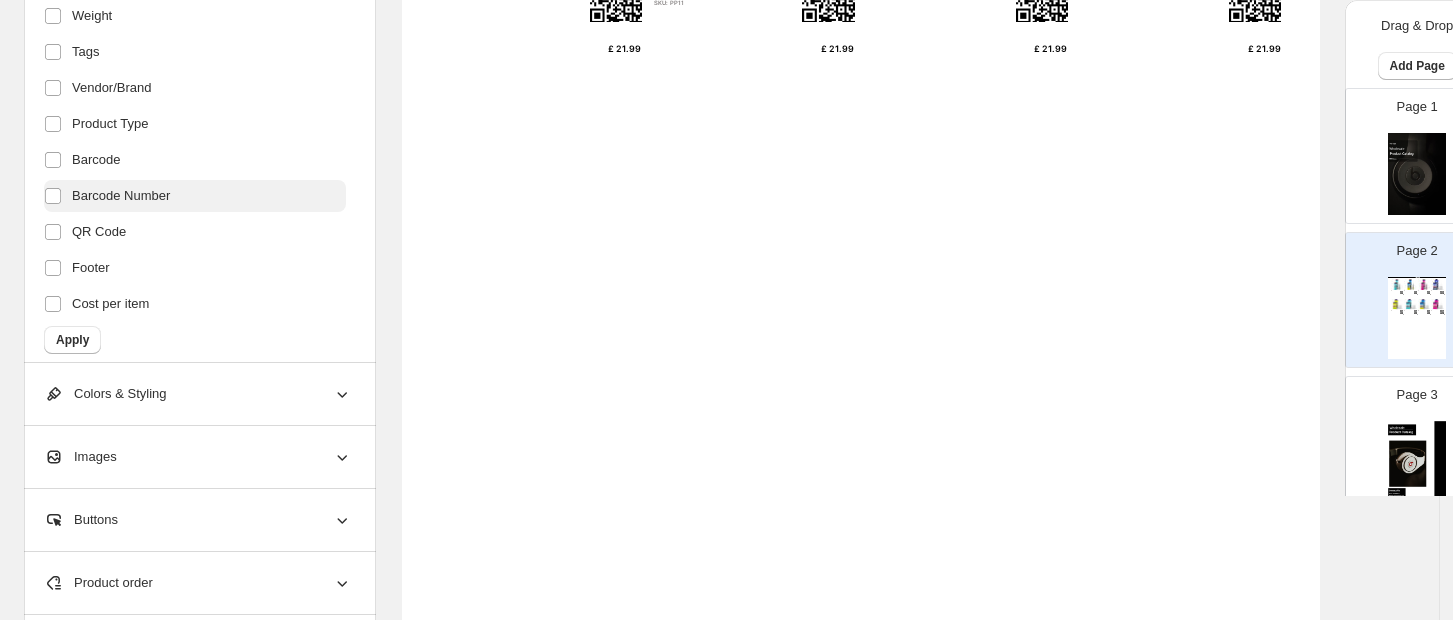 scroll, scrollTop: 805, scrollLeft: 0, axis: vertical 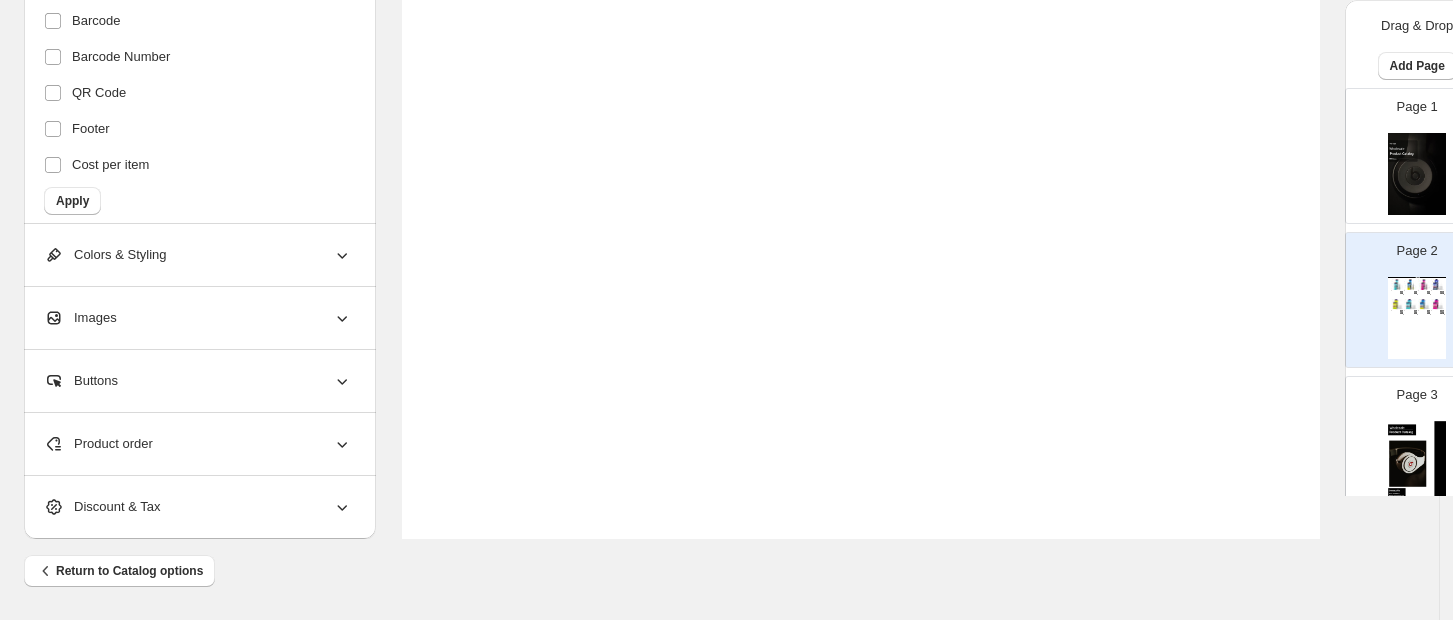 click 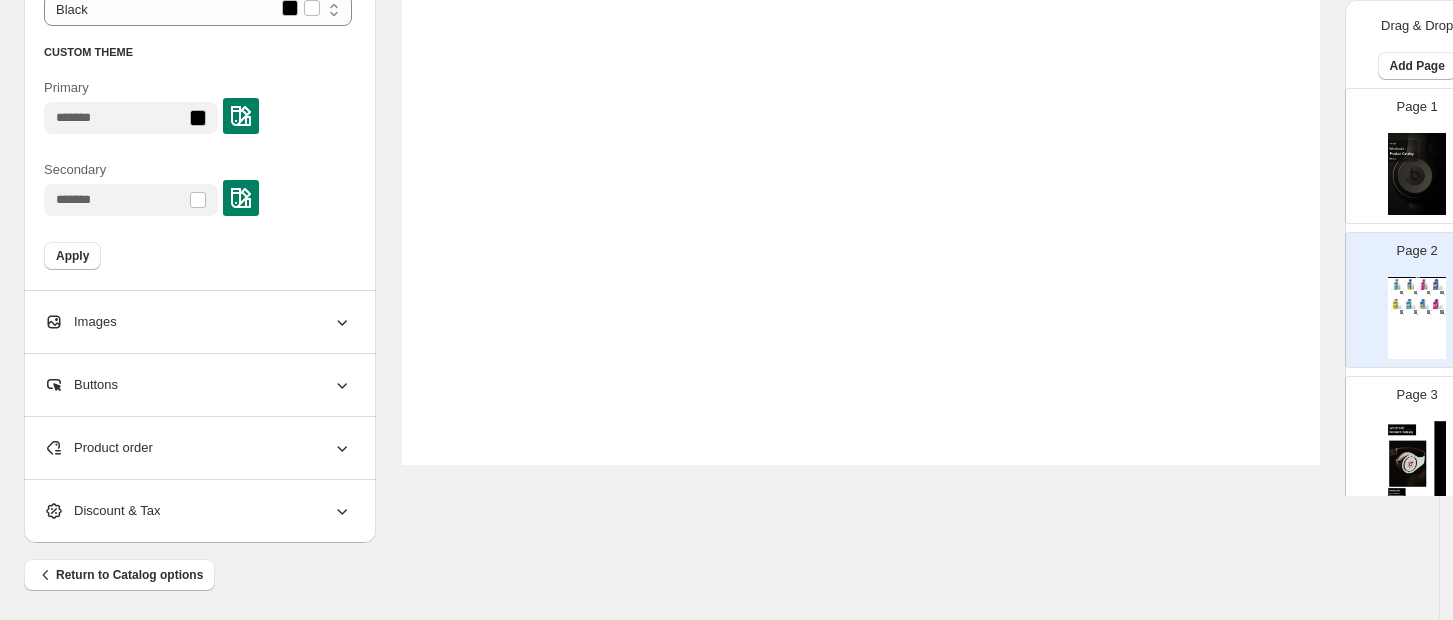 scroll, scrollTop: 893, scrollLeft: 0, axis: vertical 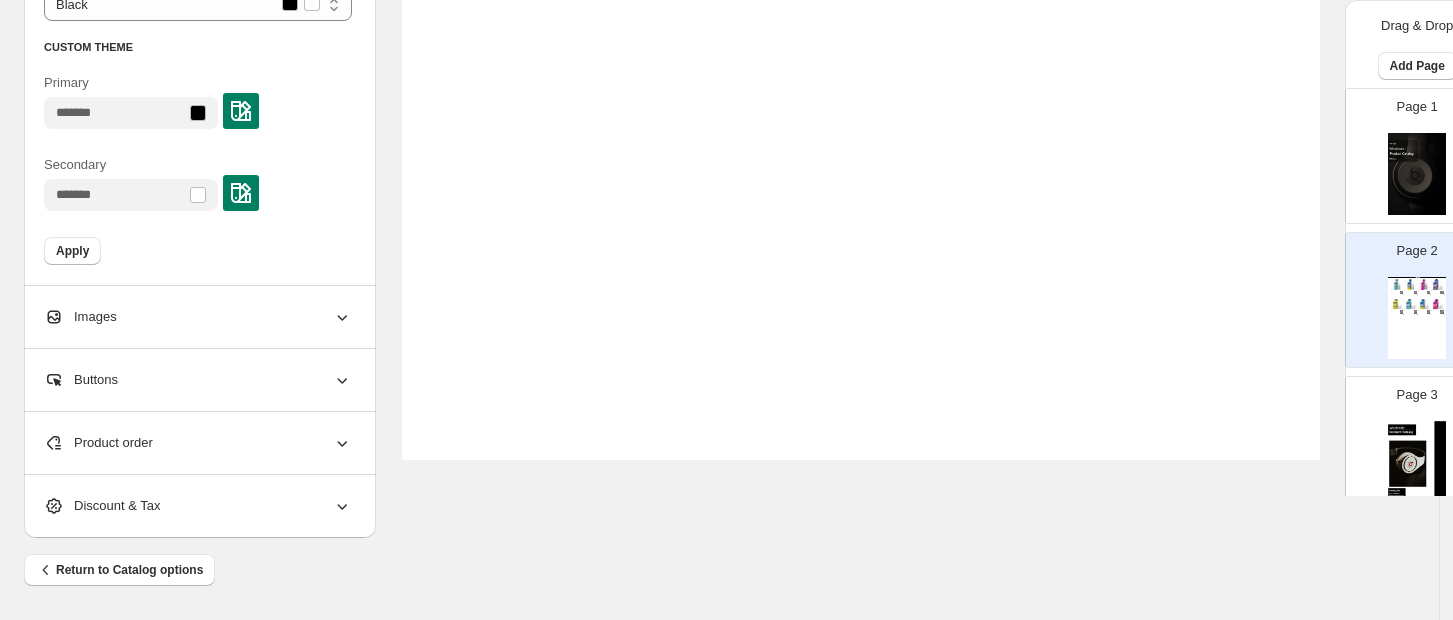 click 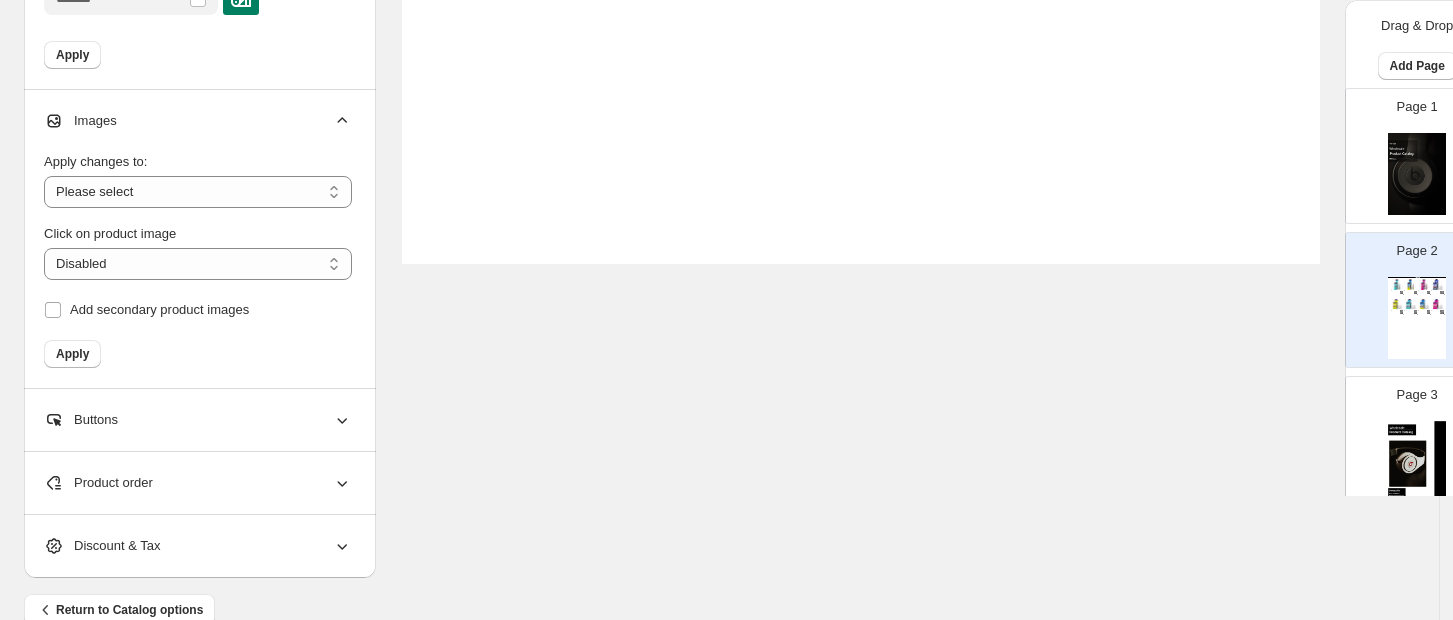 scroll, scrollTop: 1129, scrollLeft: 0, axis: vertical 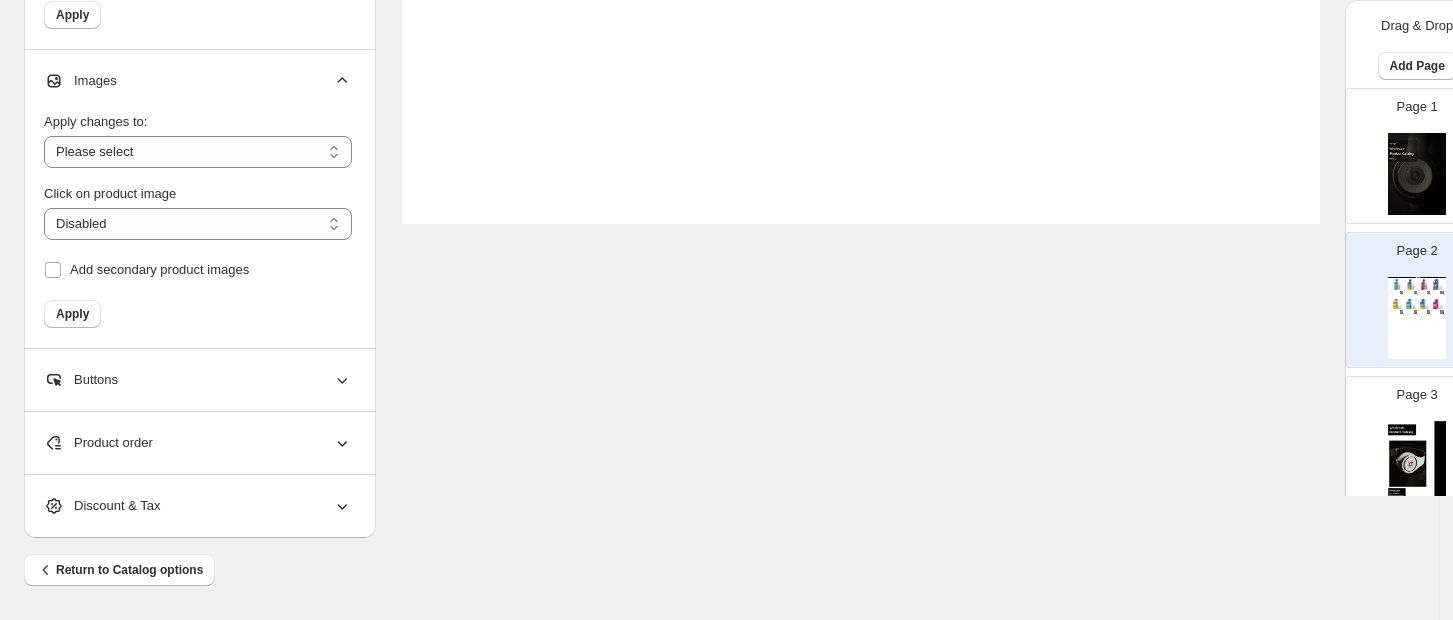 click 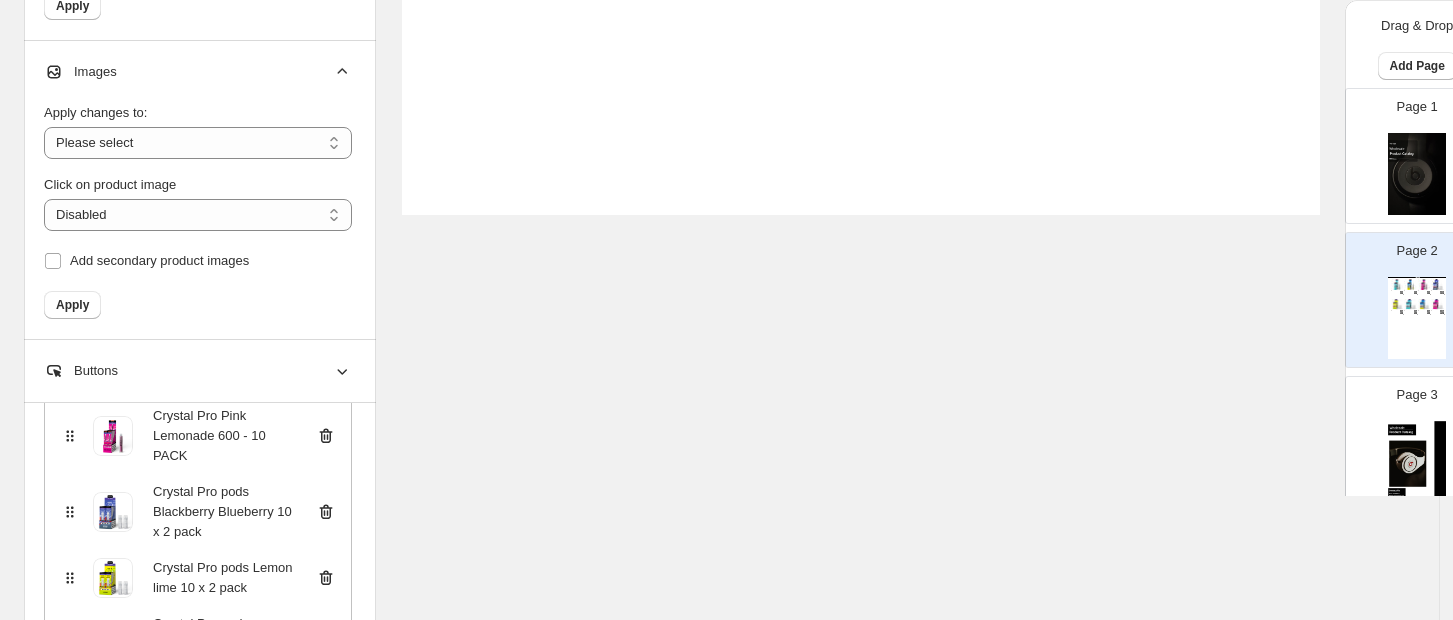 scroll, scrollTop: 370, scrollLeft: 0, axis: vertical 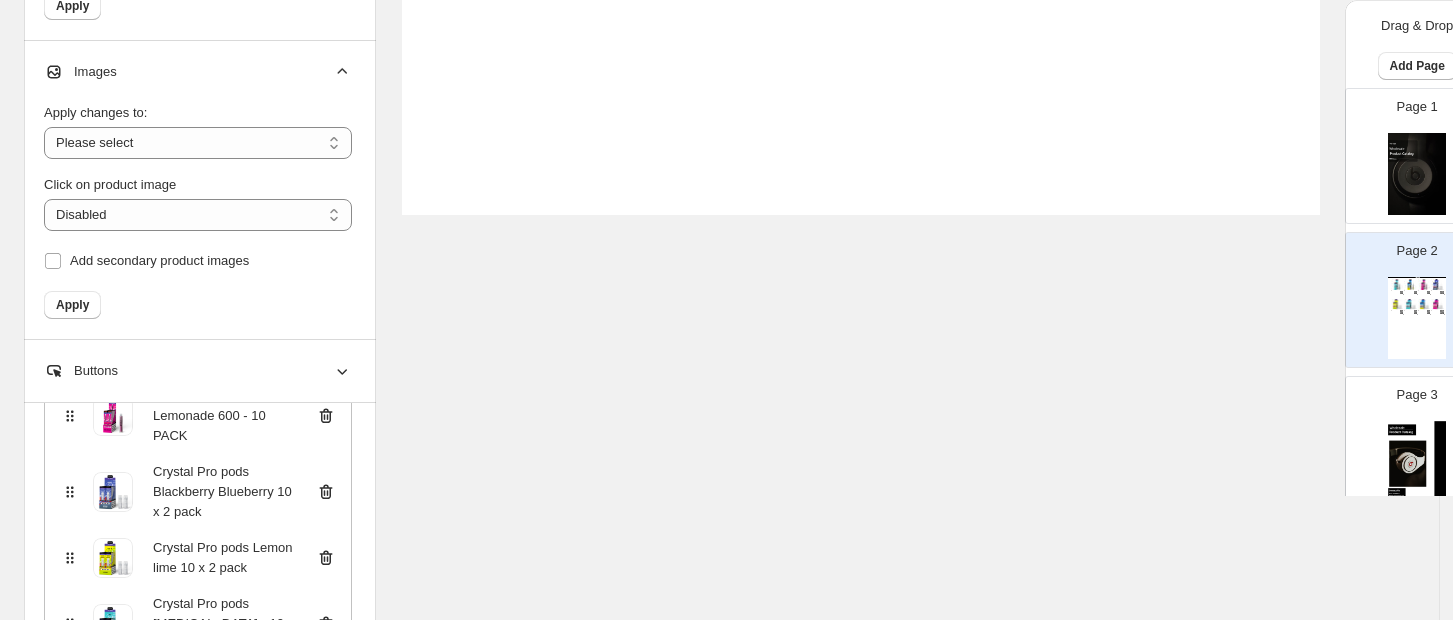 click on "**********" at bounding box center [719, -24] 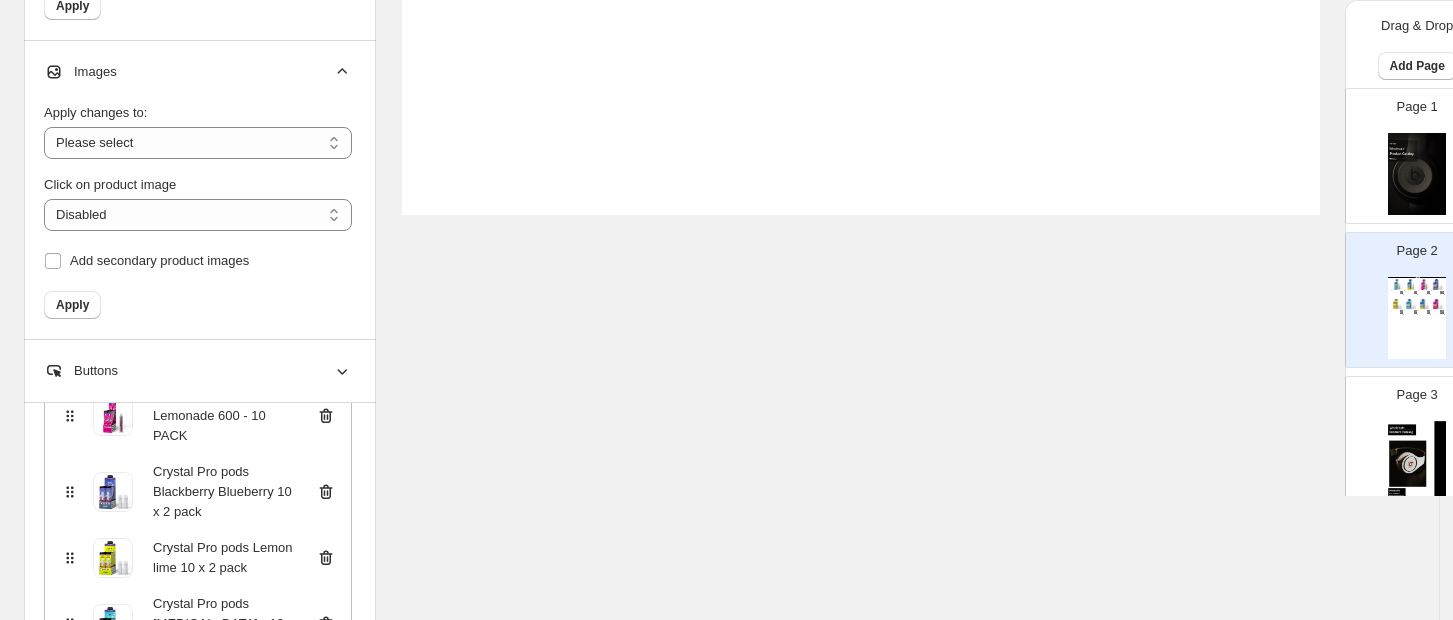 click 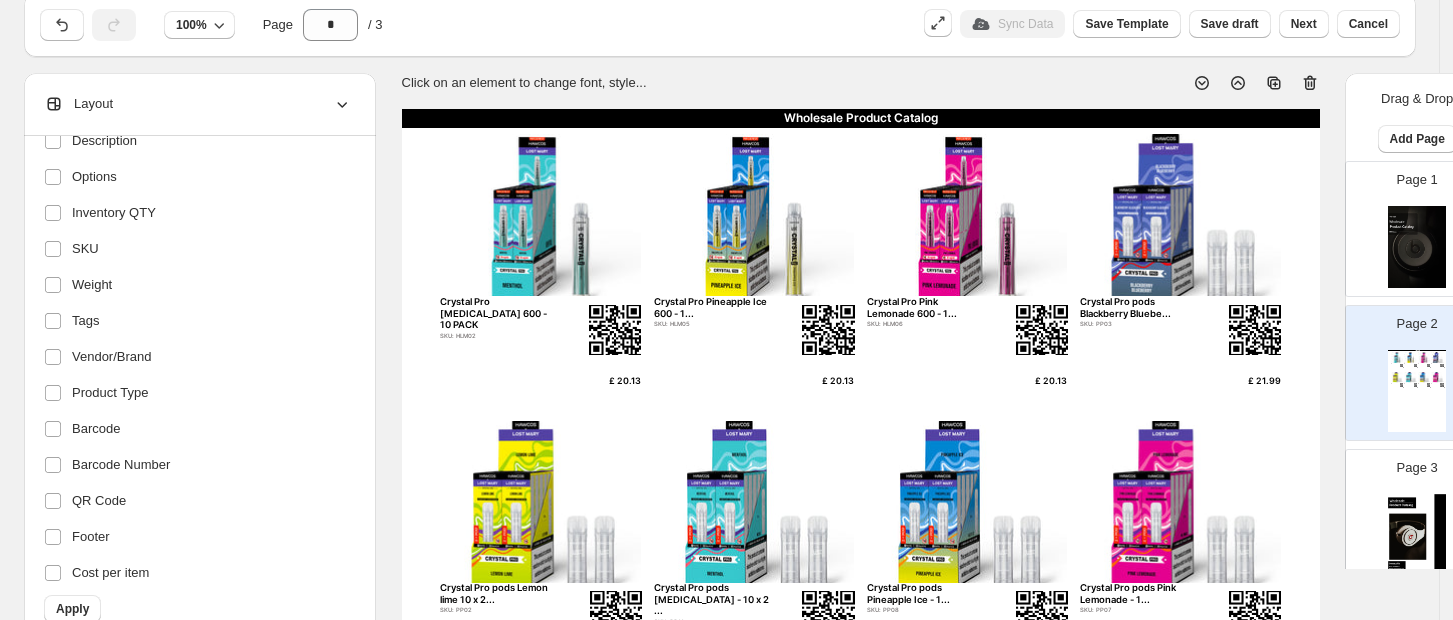 scroll, scrollTop: 0, scrollLeft: 0, axis: both 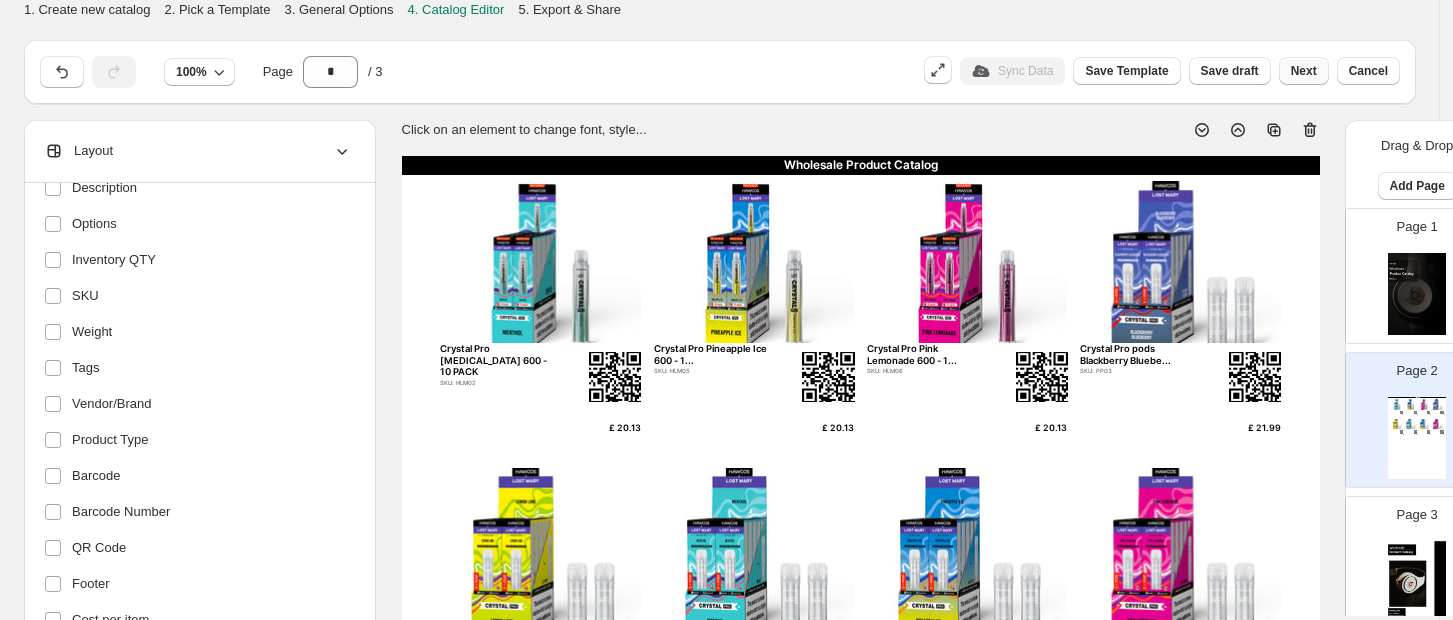 click on "Next" at bounding box center [1304, 71] 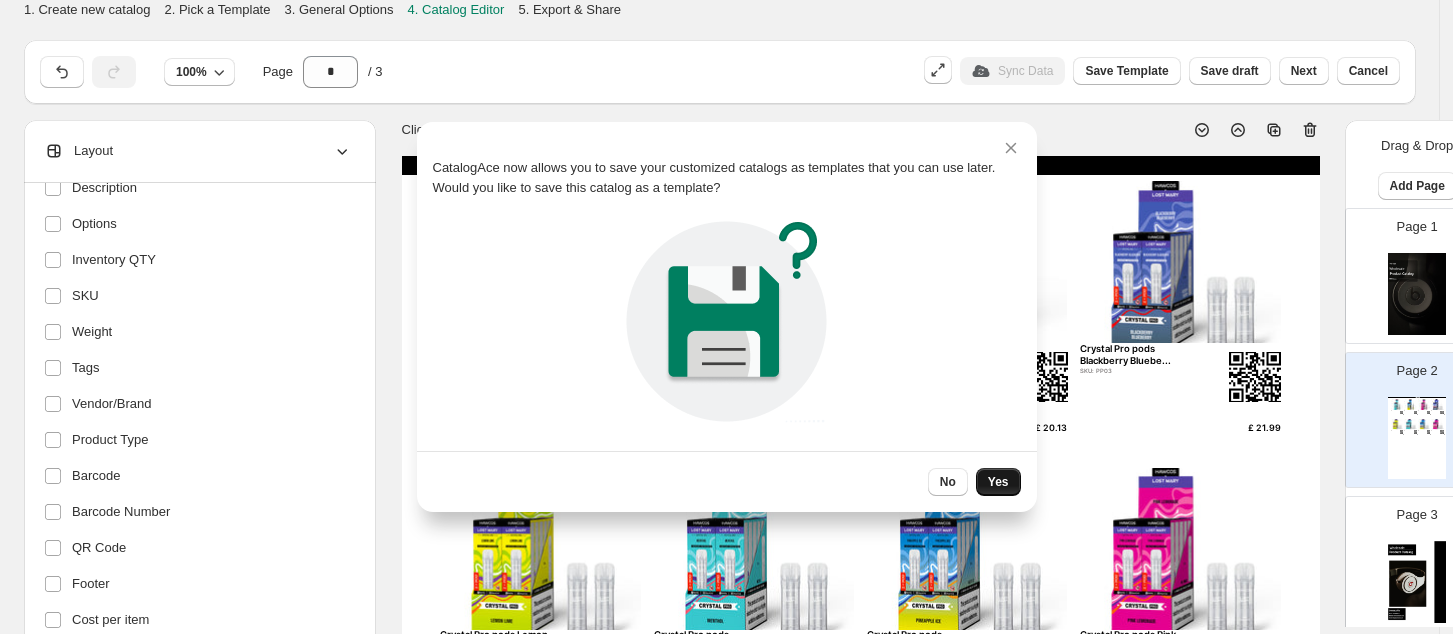 click on "Yes" at bounding box center (998, 482) 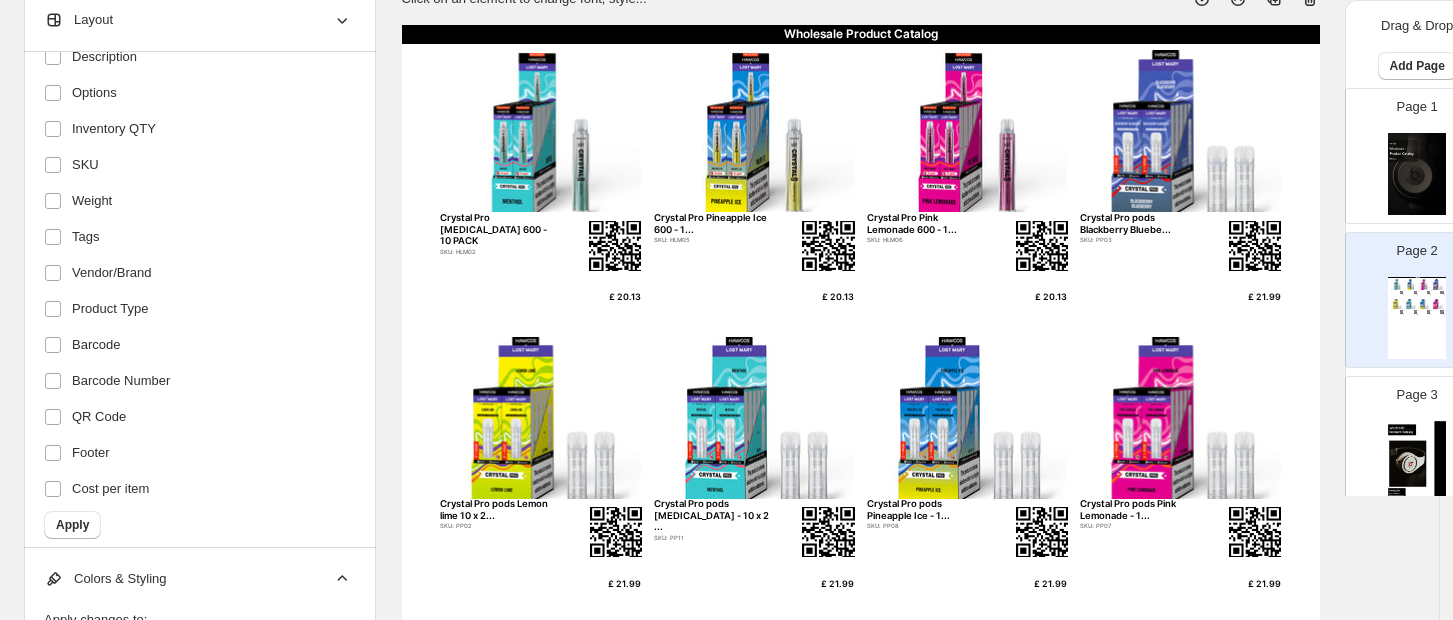 scroll, scrollTop: 0, scrollLeft: 0, axis: both 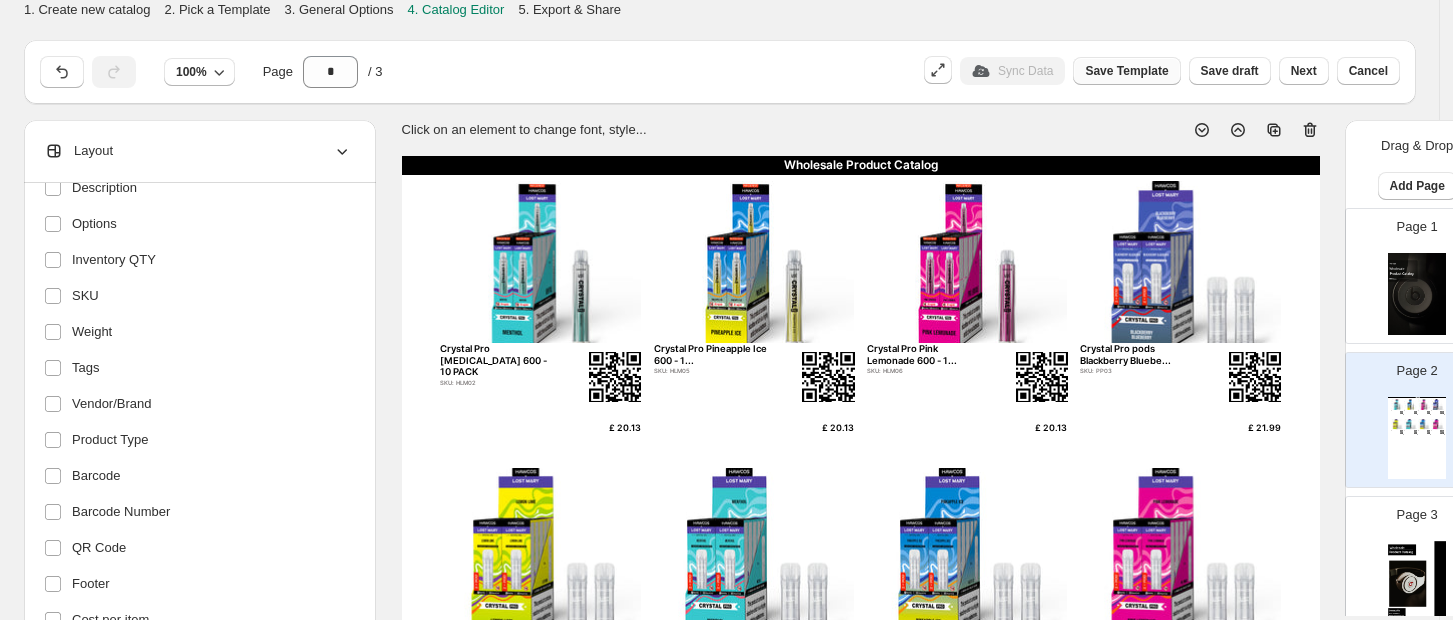 click on "Save Template" at bounding box center (1126, 71) 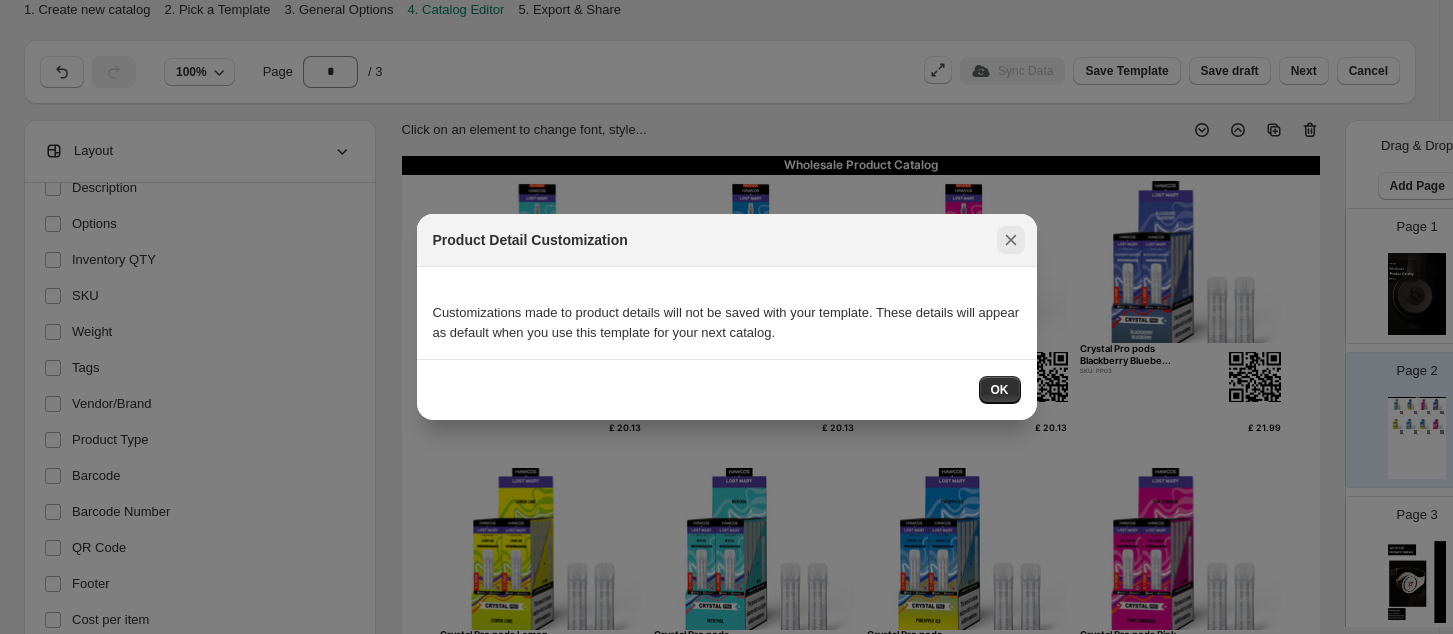 click 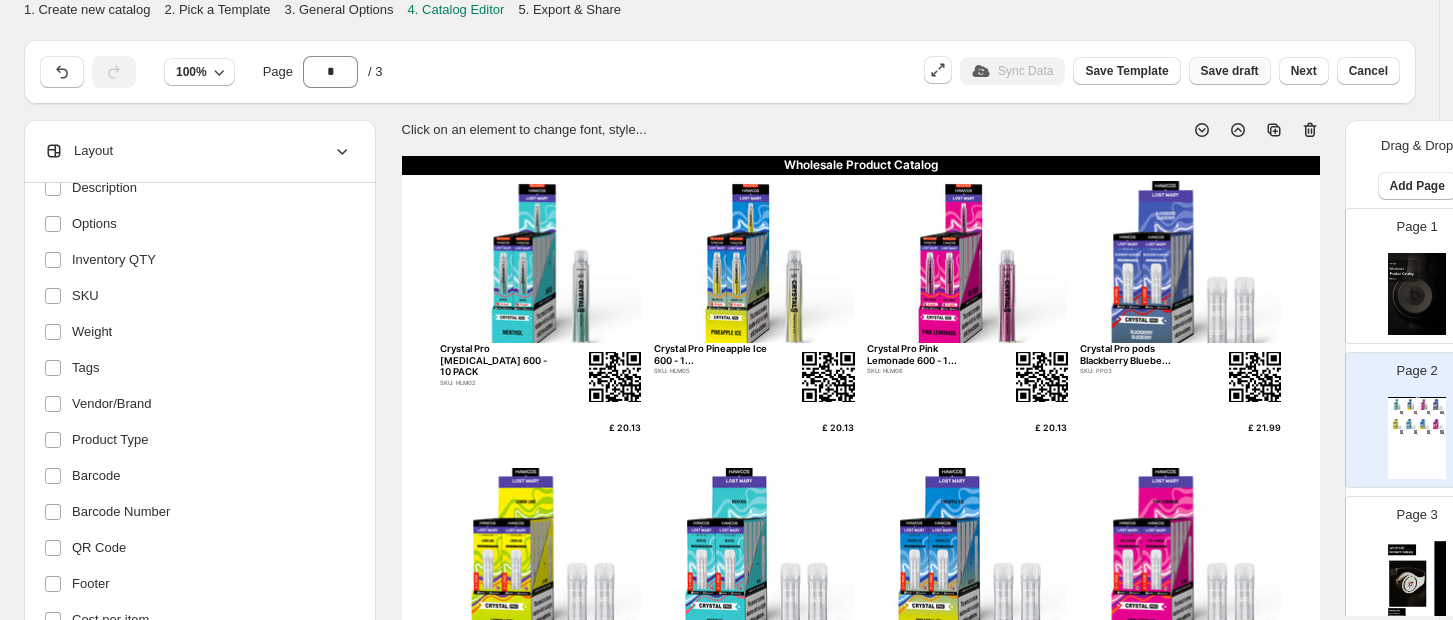 click on "Save draft" at bounding box center (1230, 71) 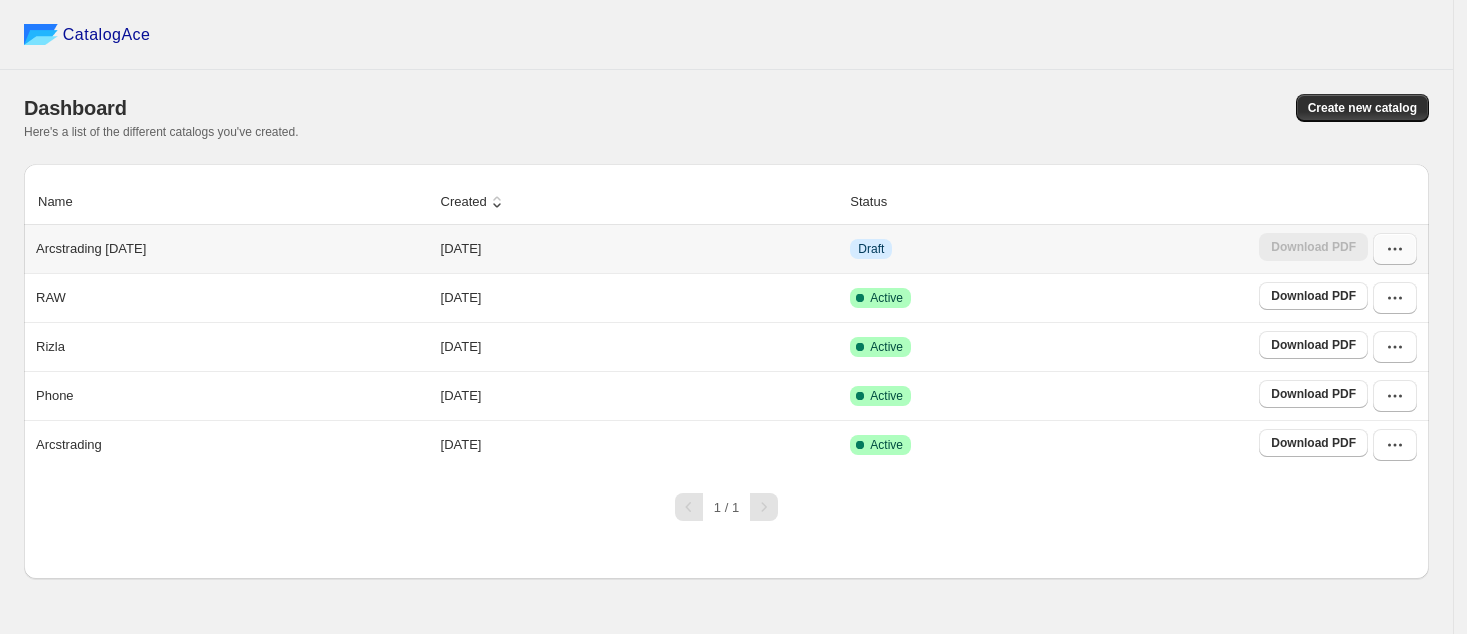 click 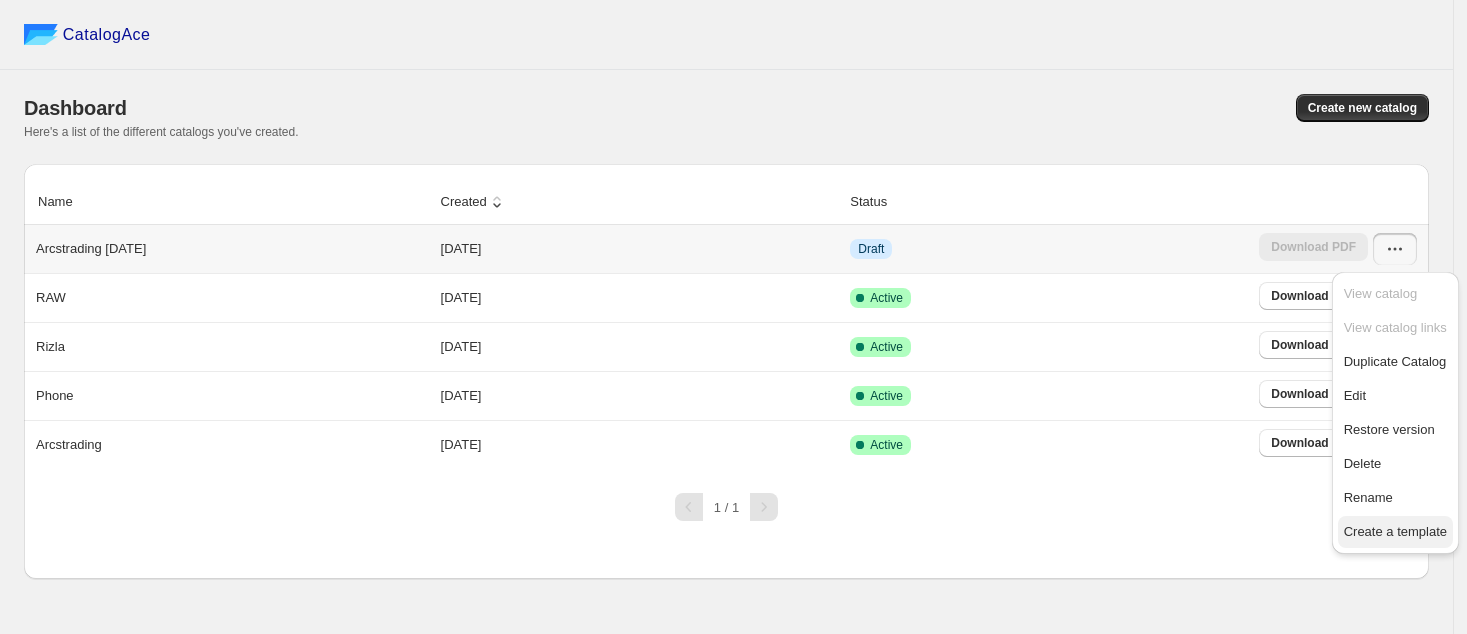 click on "Create a template" at bounding box center [1395, 531] 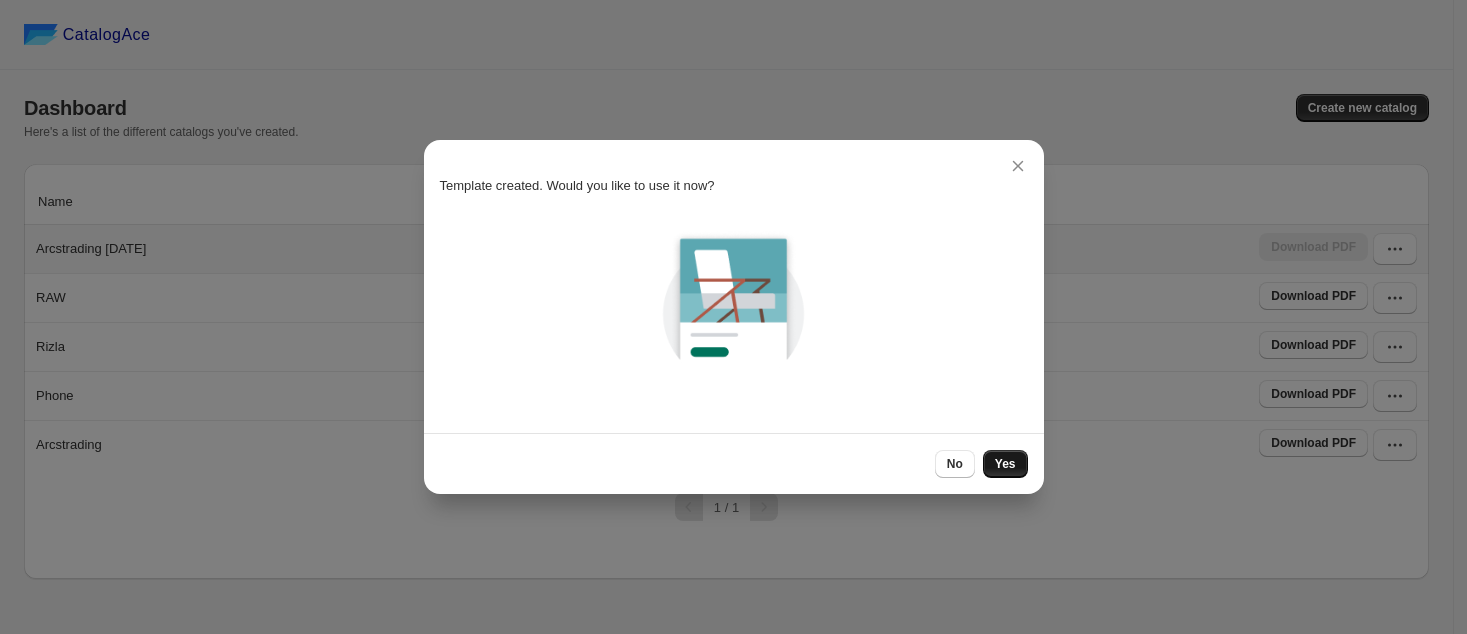 click on "Yes" at bounding box center [1005, 464] 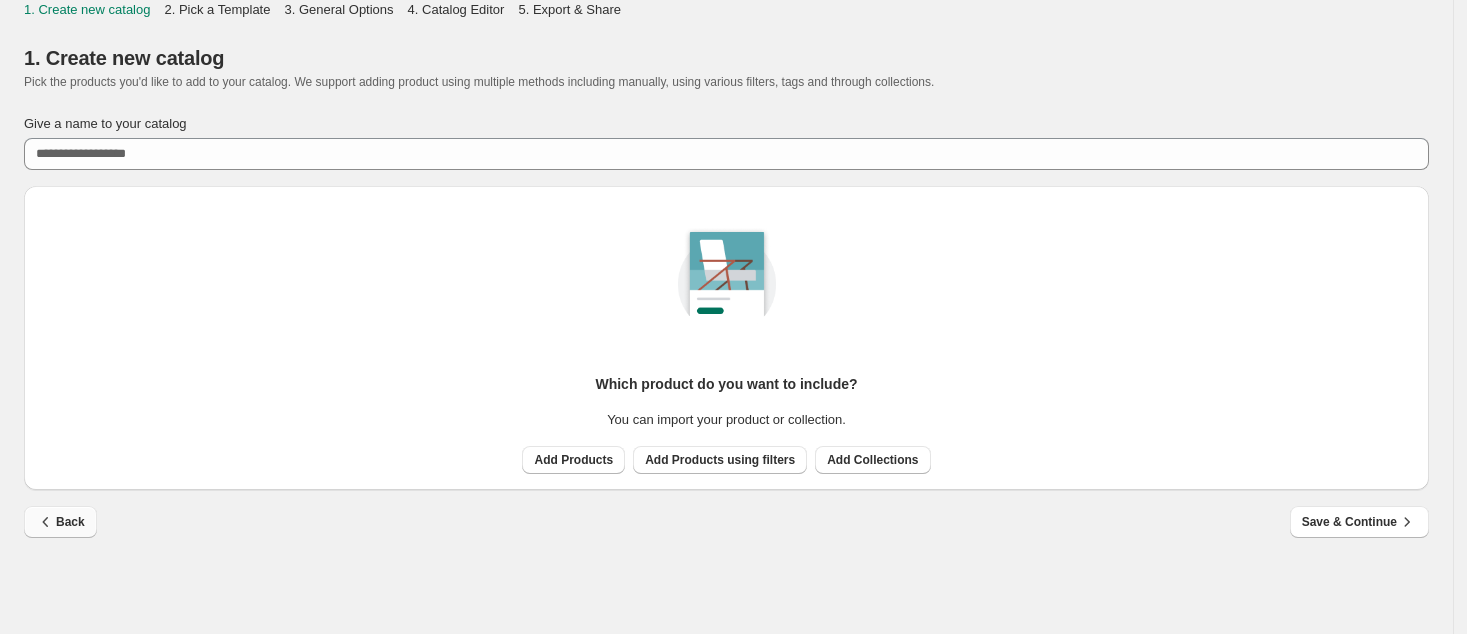 click on "Back" at bounding box center (60, 522) 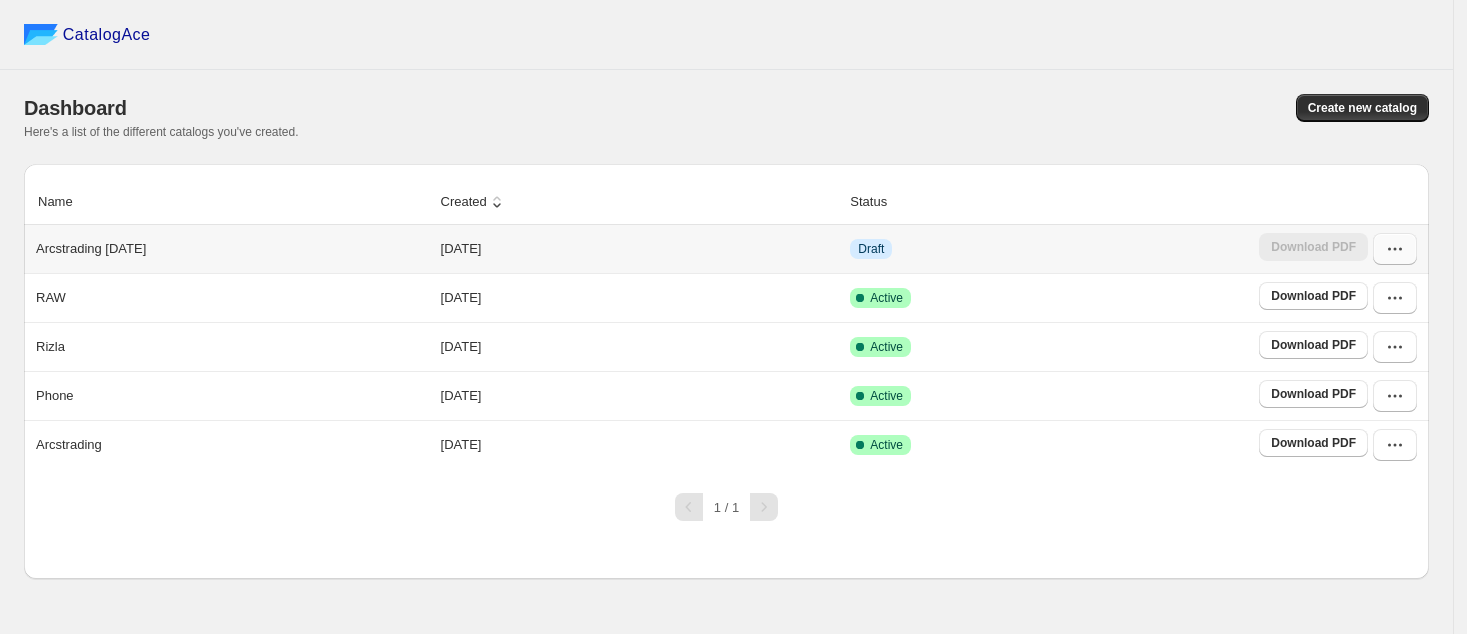 click 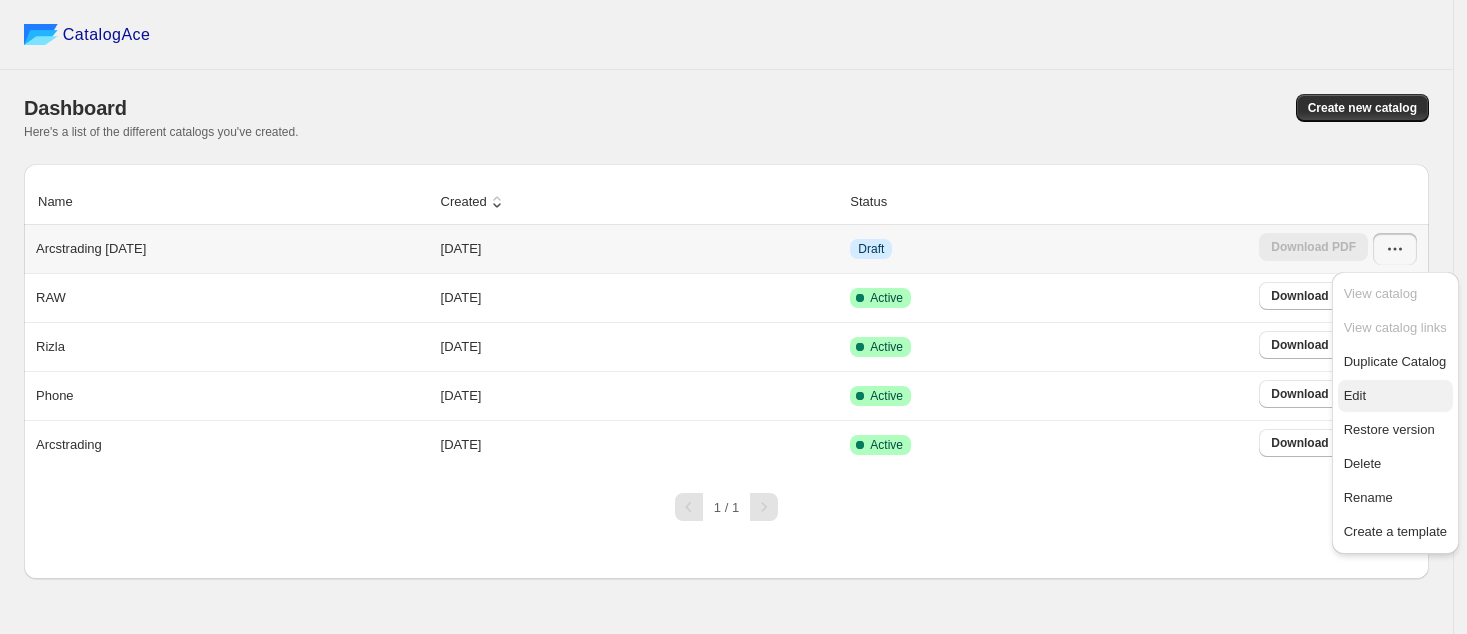 click on "Edit" at bounding box center [1355, 395] 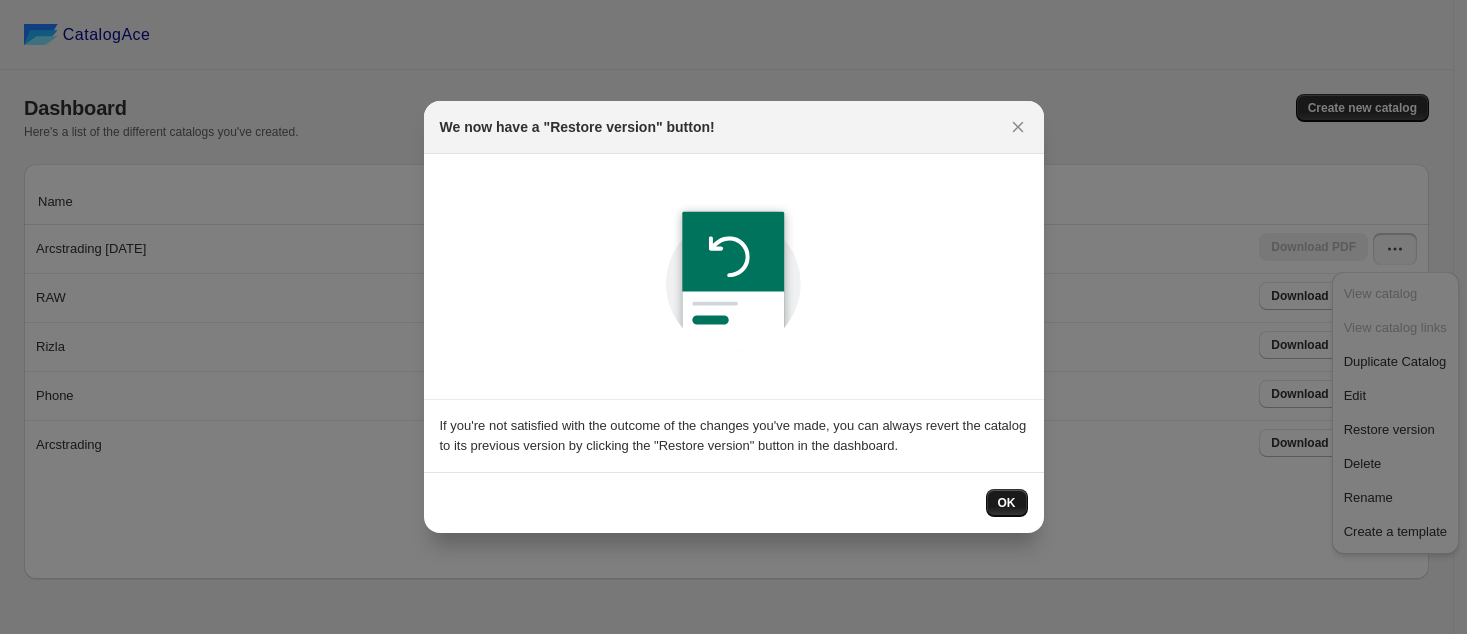 click on "OK" at bounding box center [1007, 503] 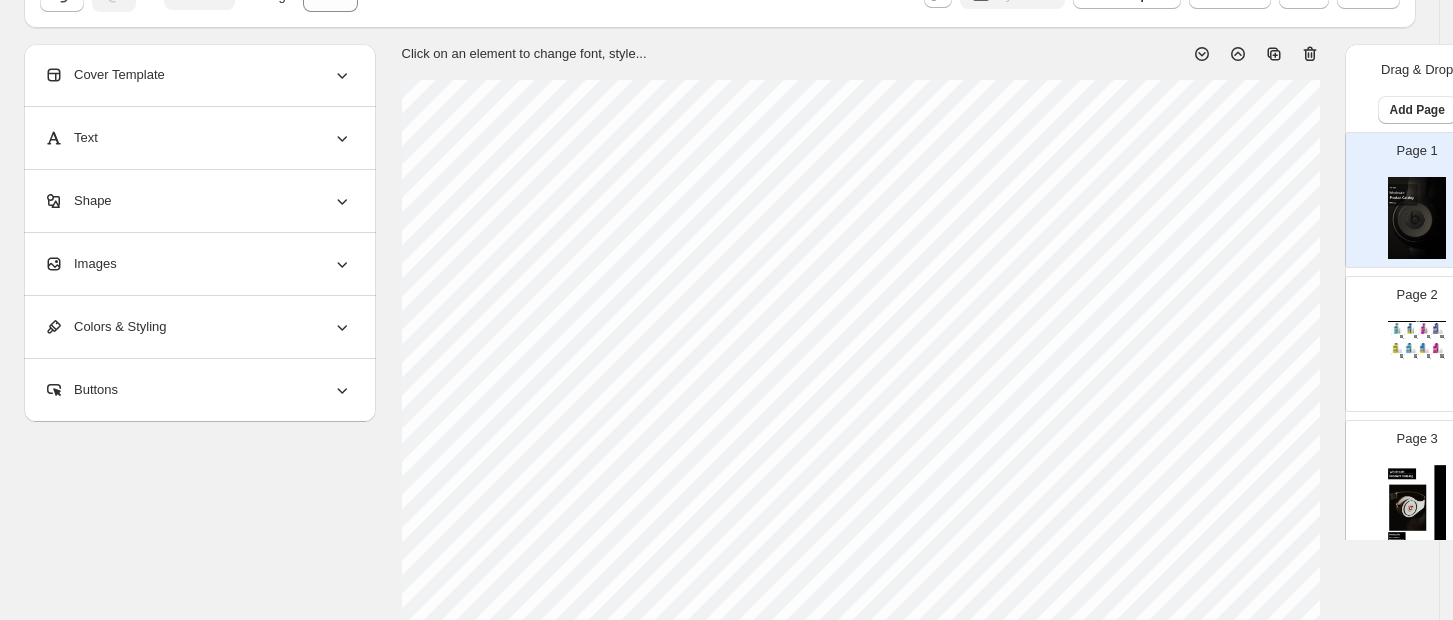 scroll, scrollTop: 0, scrollLeft: 0, axis: both 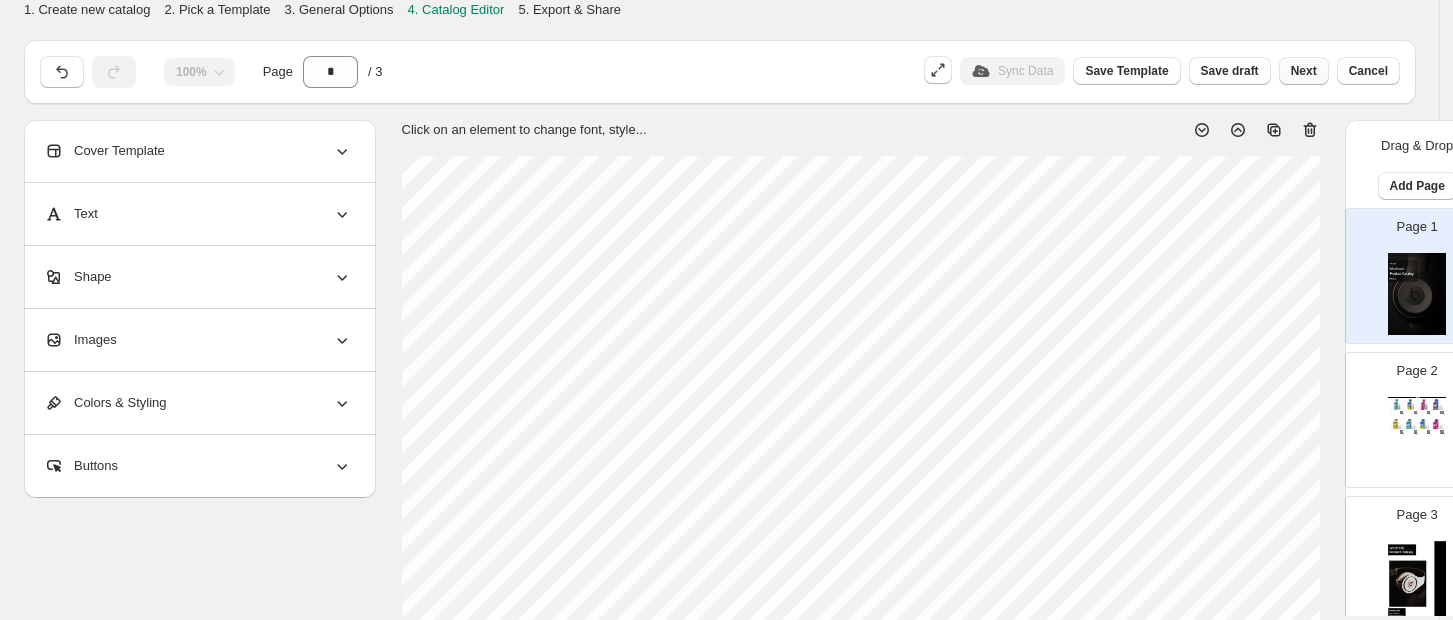 click on "Next" at bounding box center [1304, 71] 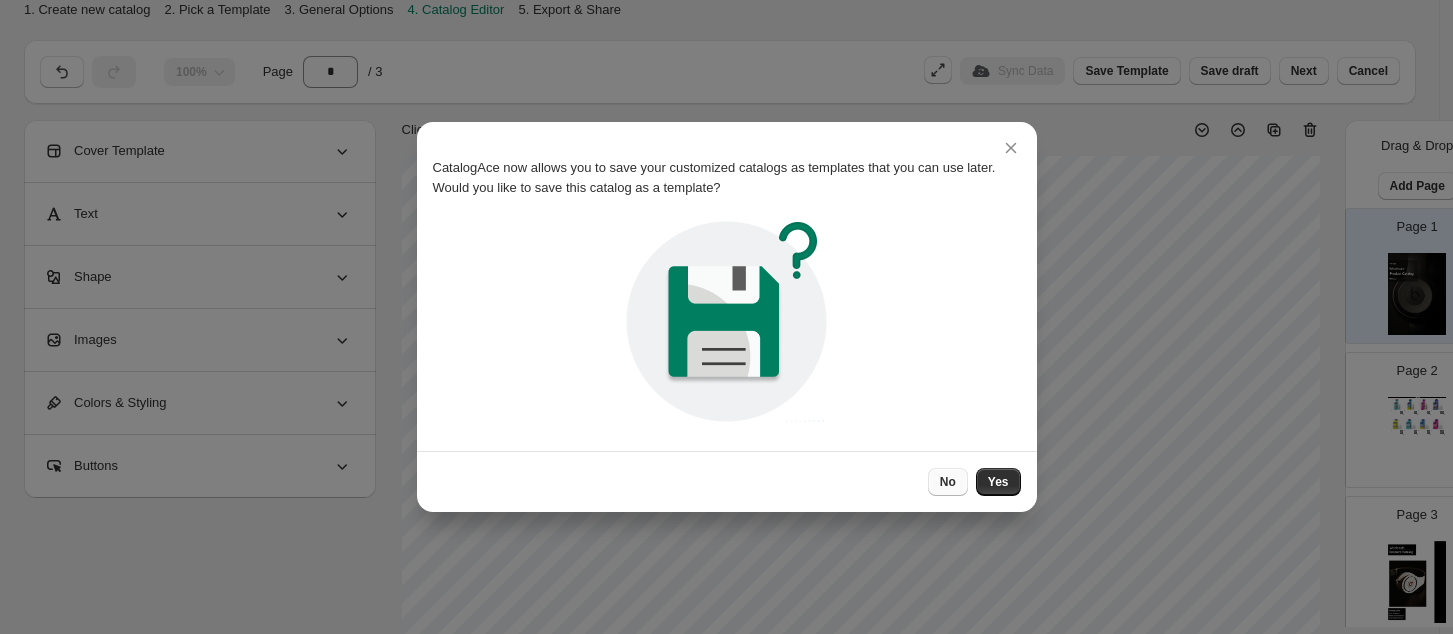 click on "No" at bounding box center [948, 482] 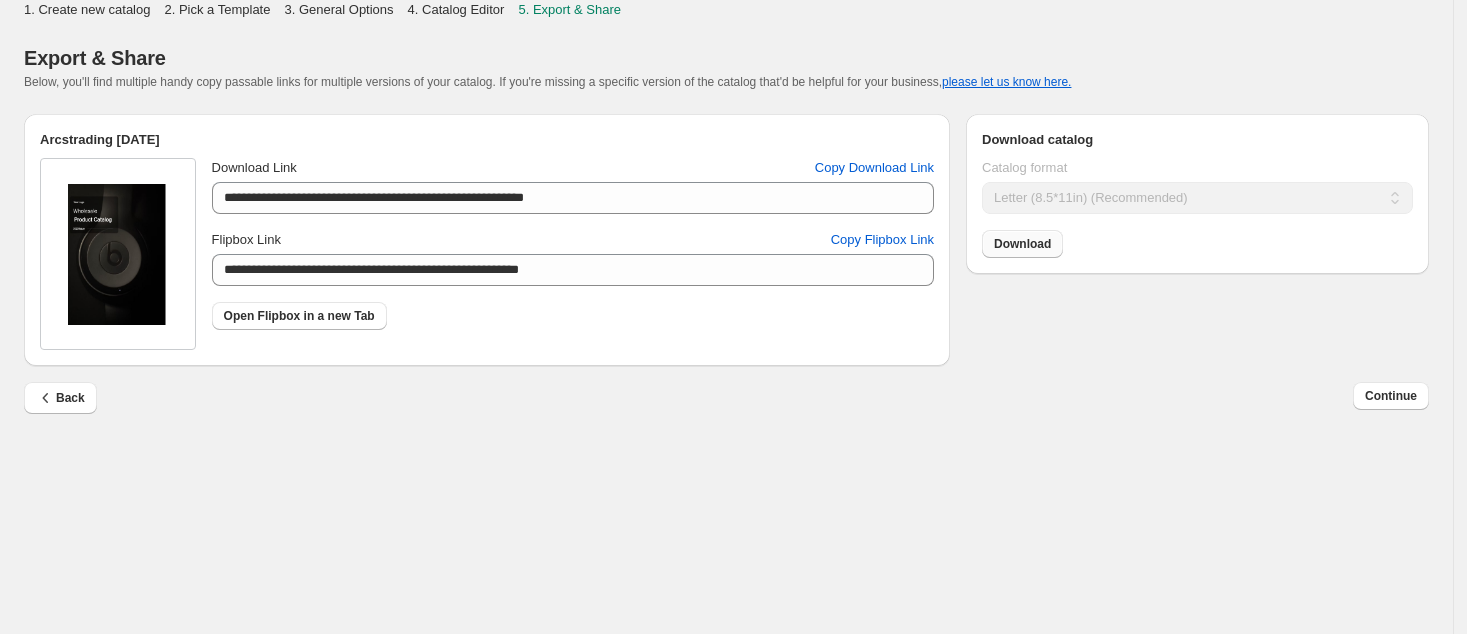 click on "Download" at bounding box center (1022, 244) 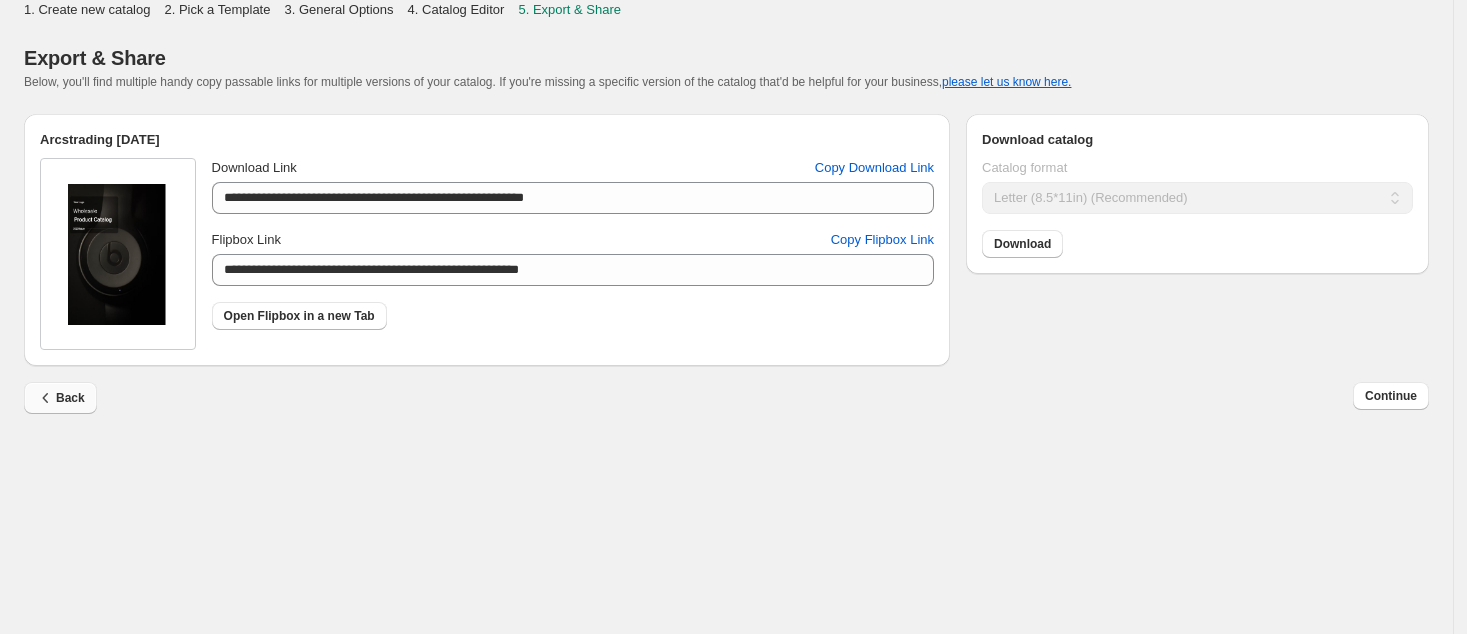 click on "Back" at bounding box center (60, 398) 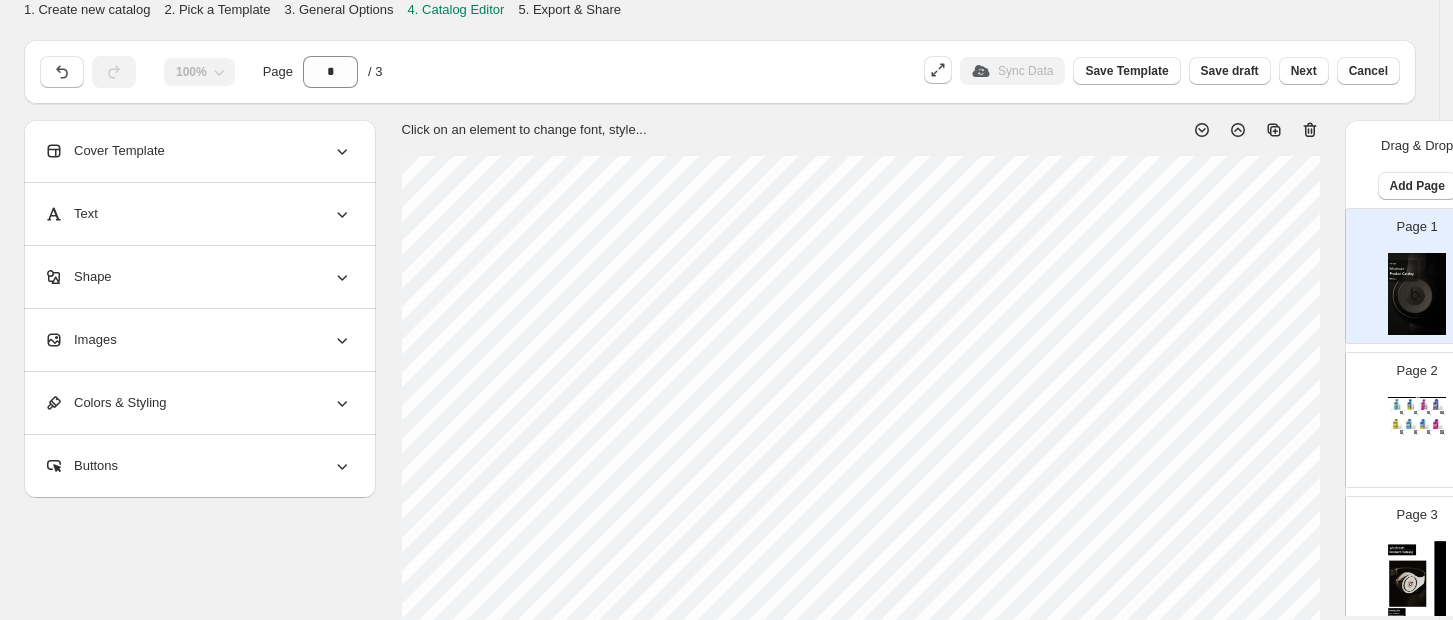 click at bounding box center [1410, 404] 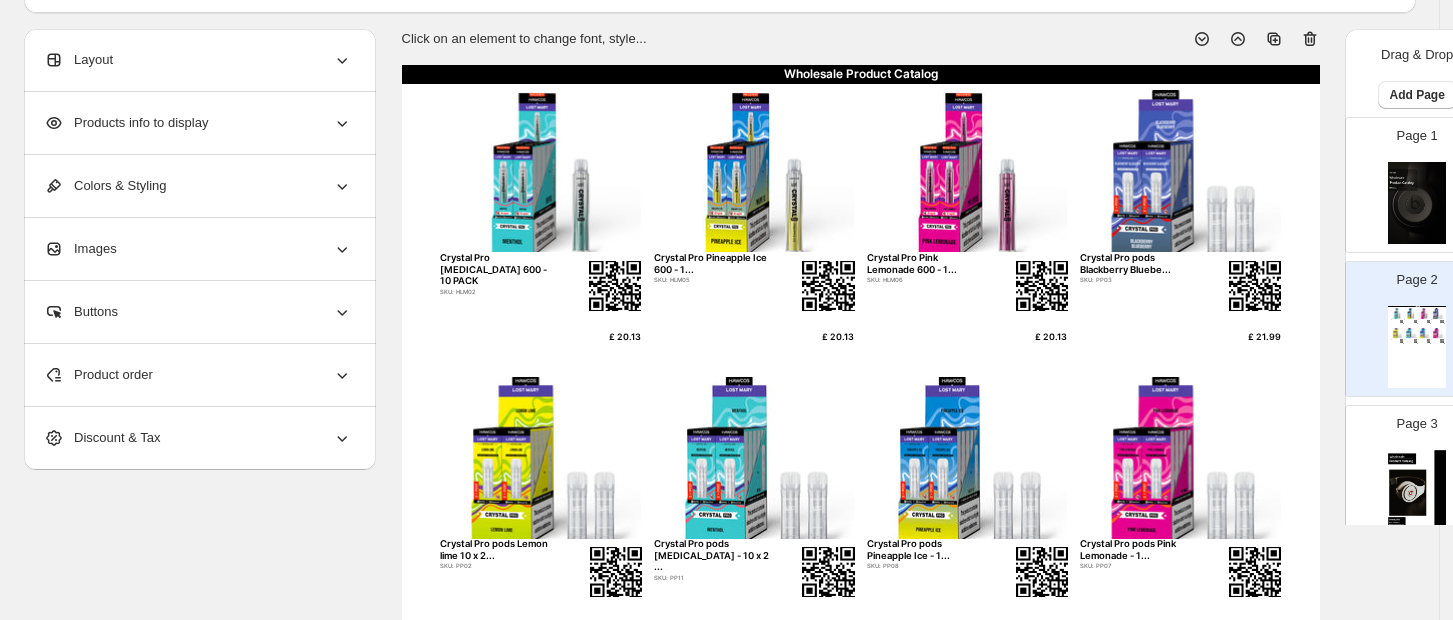scroll, scrollTop: 133, scrollLeft: 0, axis: vertical 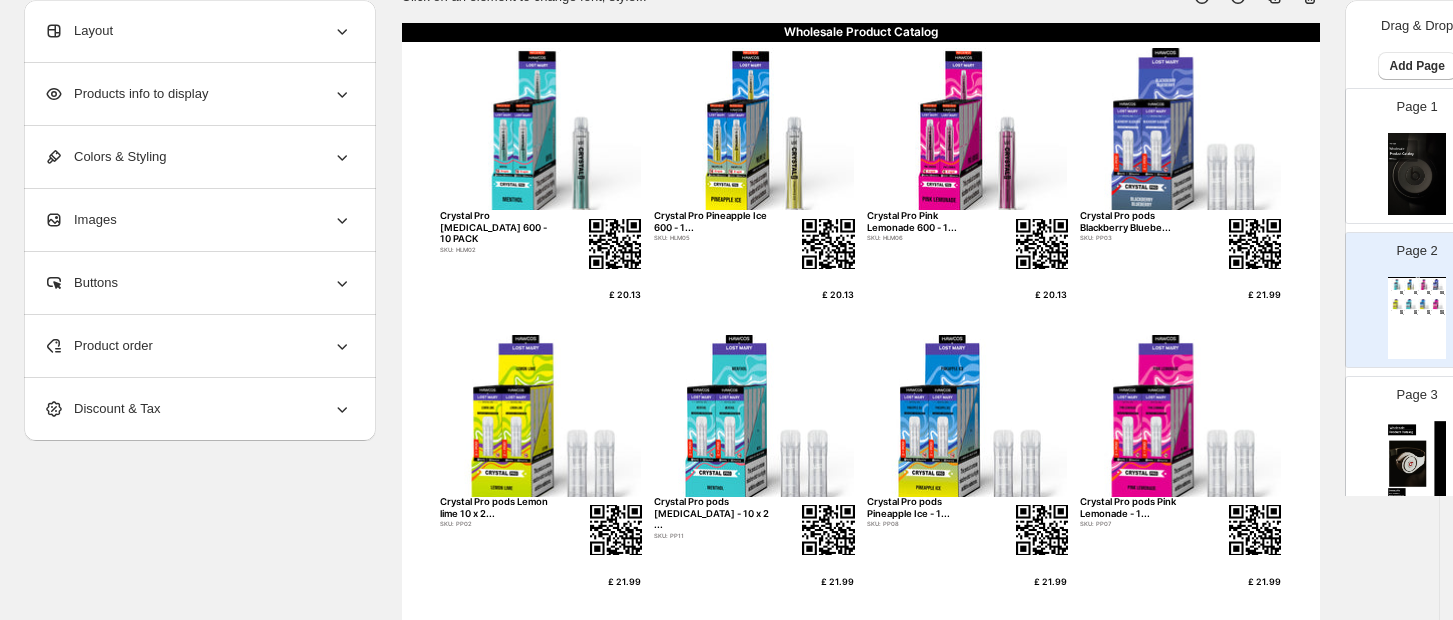click at bounding box center [967, 416] 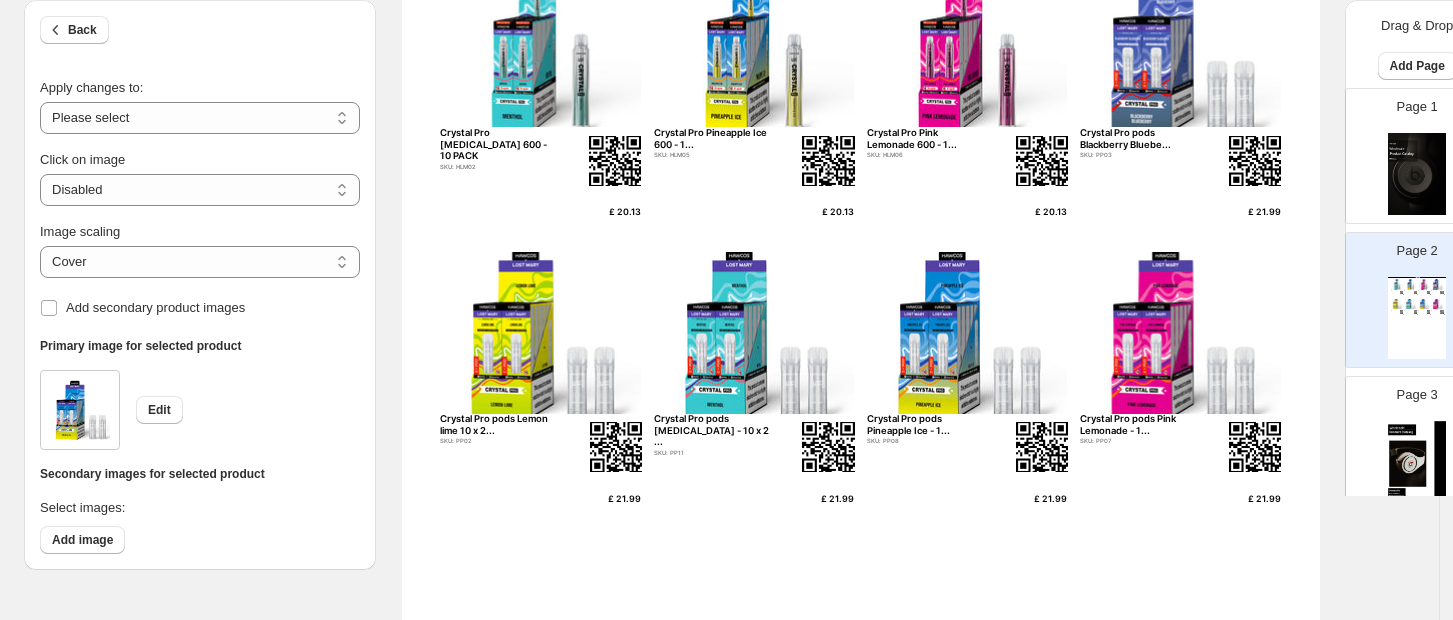 scroll, scrollTop: 133, scrollLeft: 0, axis: vertical 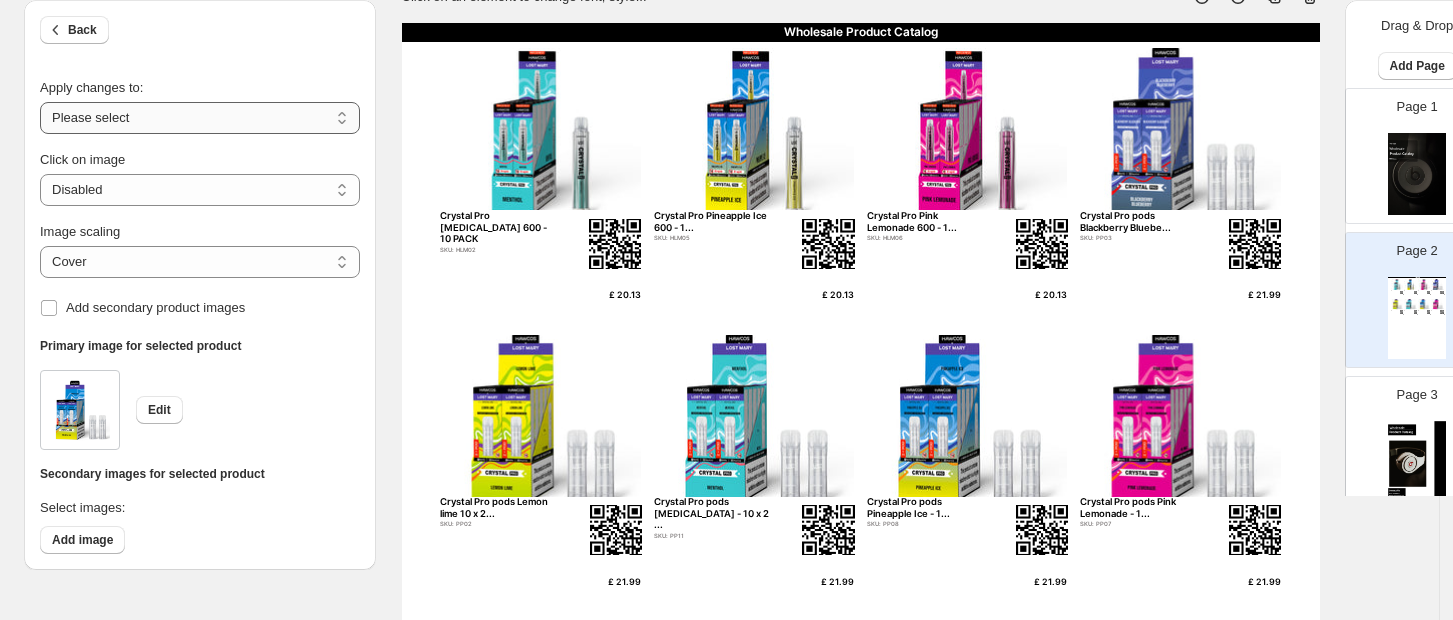 click on "**********" at bounding box center [200, 118] 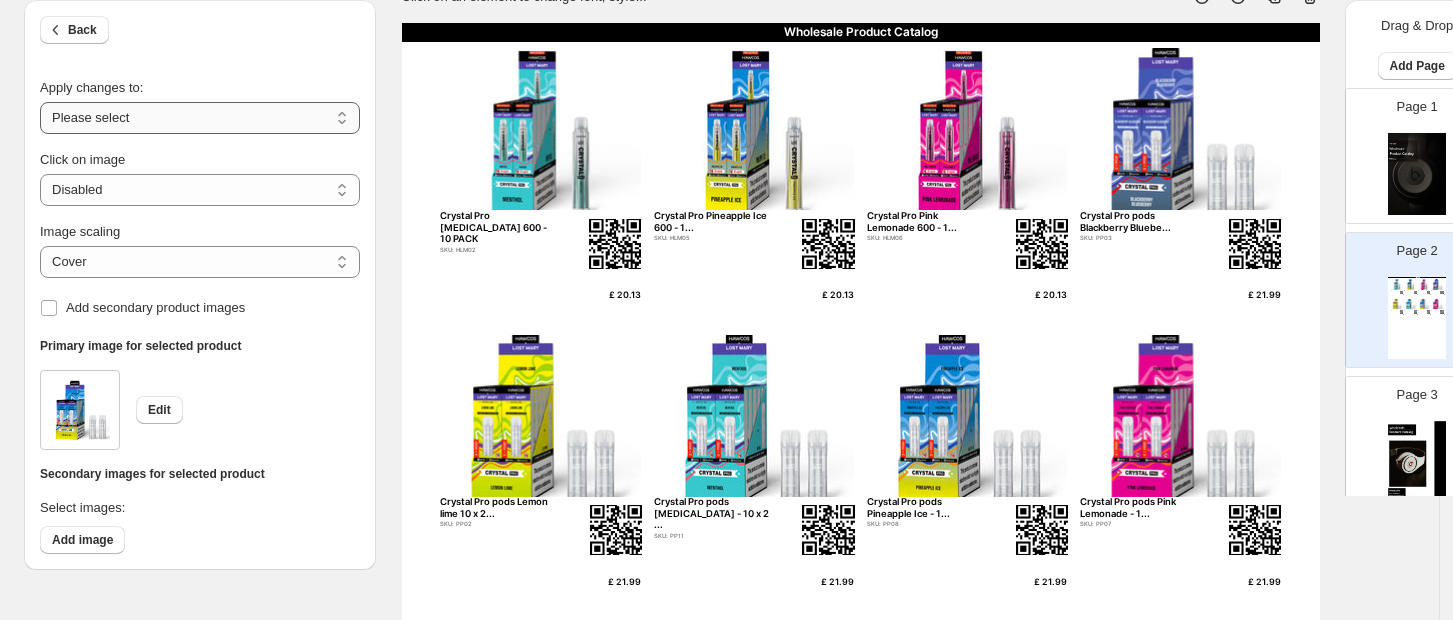 select on "**********" 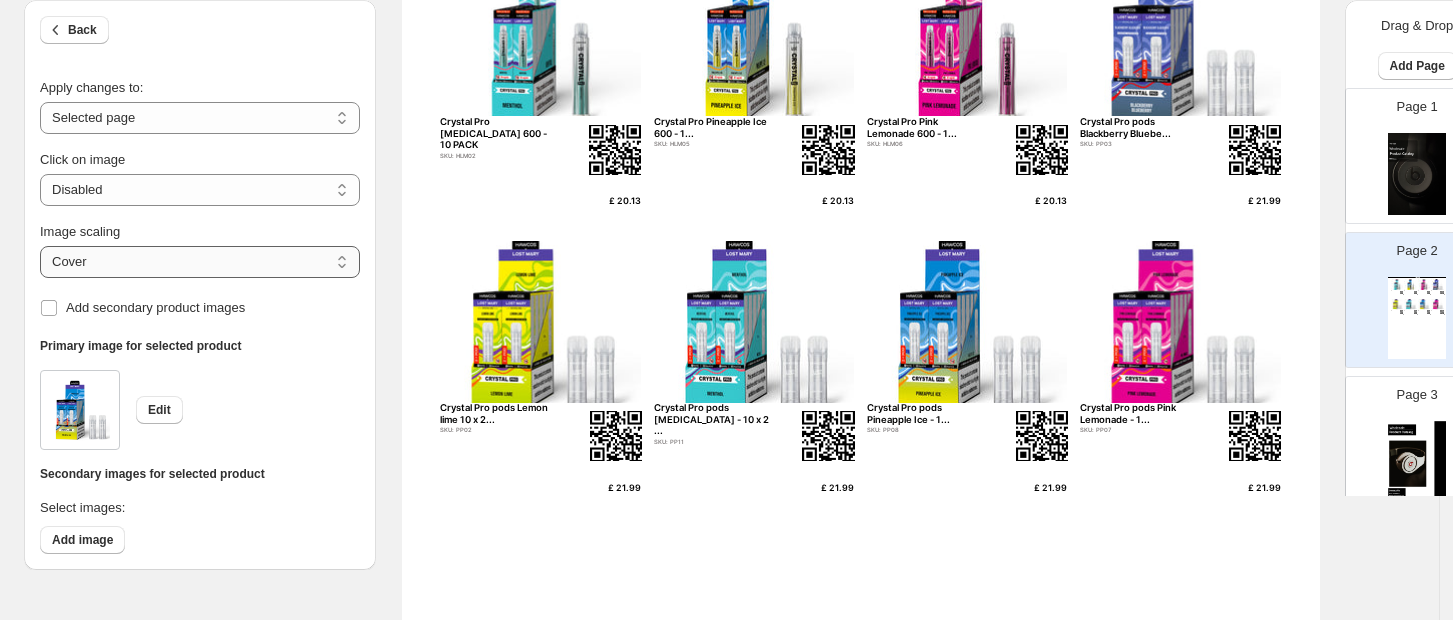 scroll, scrollTop: 266, scrollLeft: 0, axis: vertical 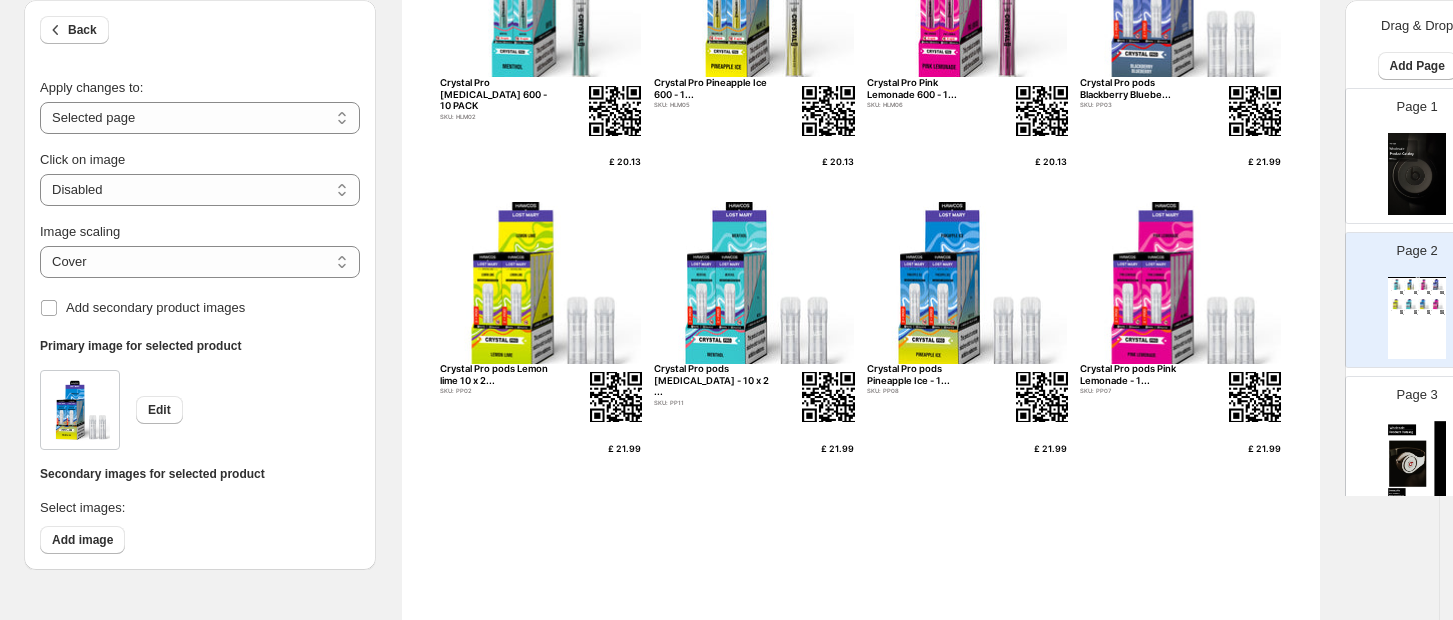 click at bounding box center (540, 283) 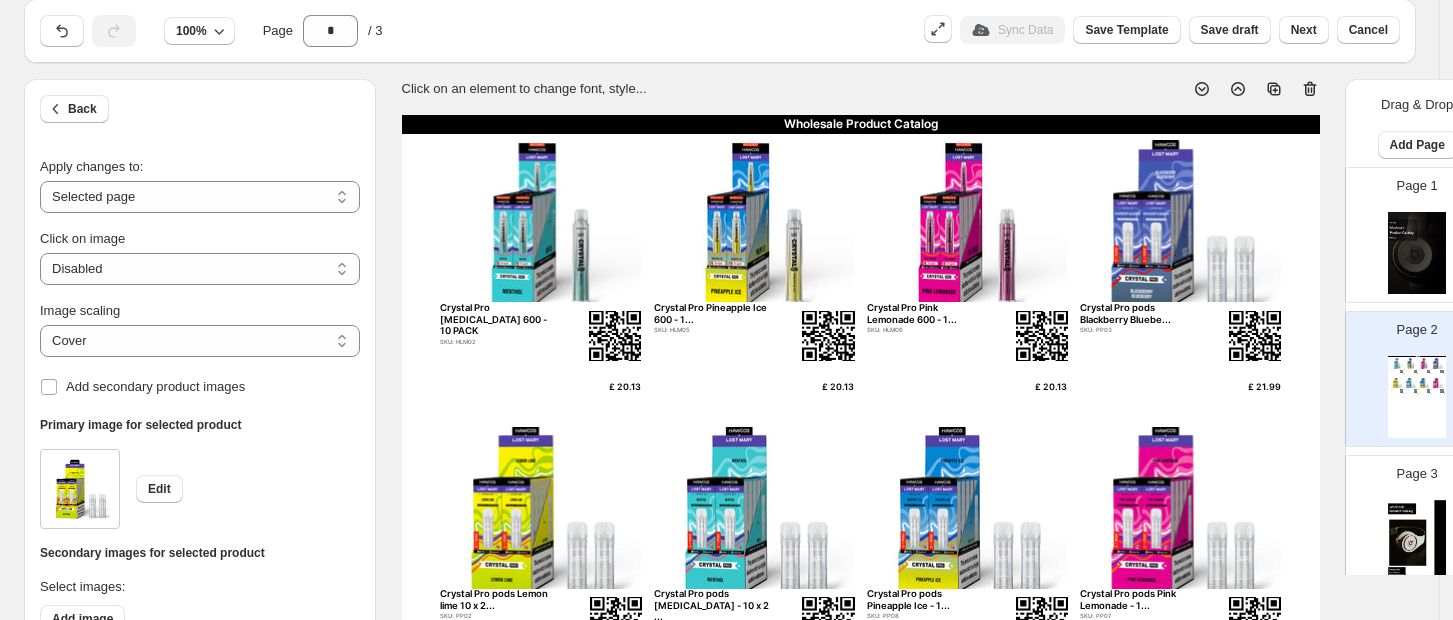scroll, scrollTop: 0, scrollLeft: 0, axis: both 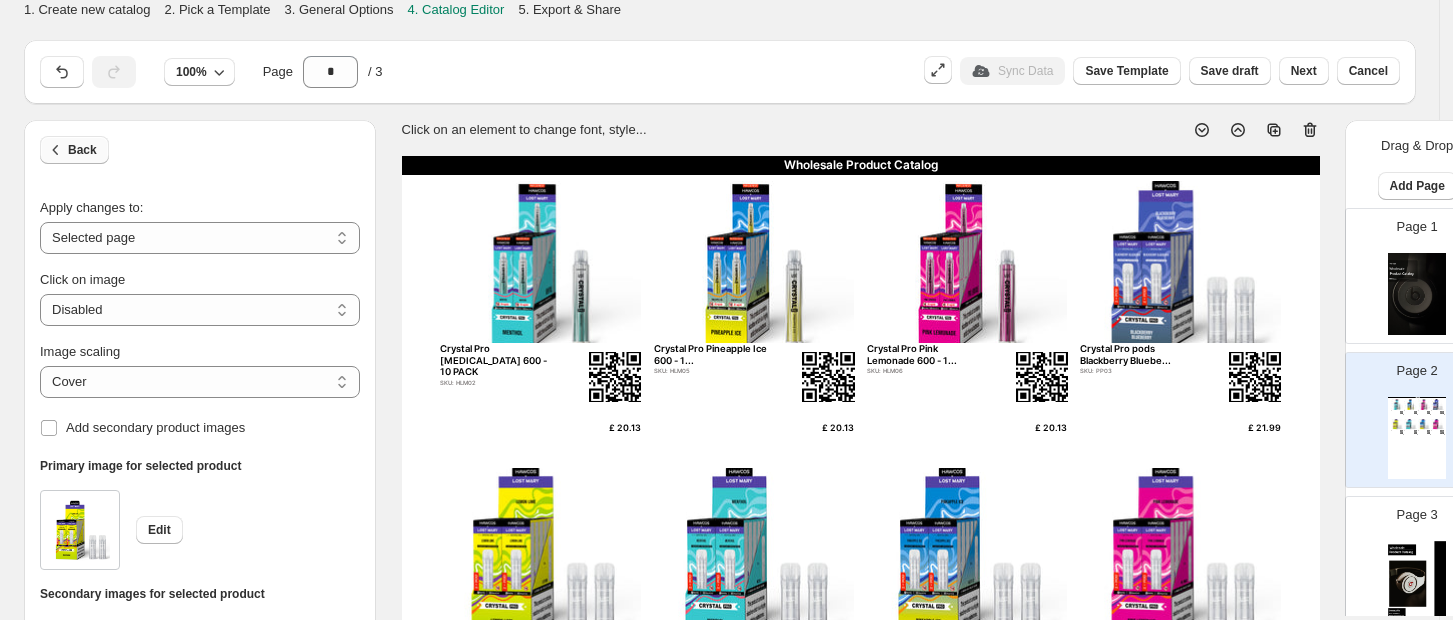 click on "Back" at bounding box center (74, 150) 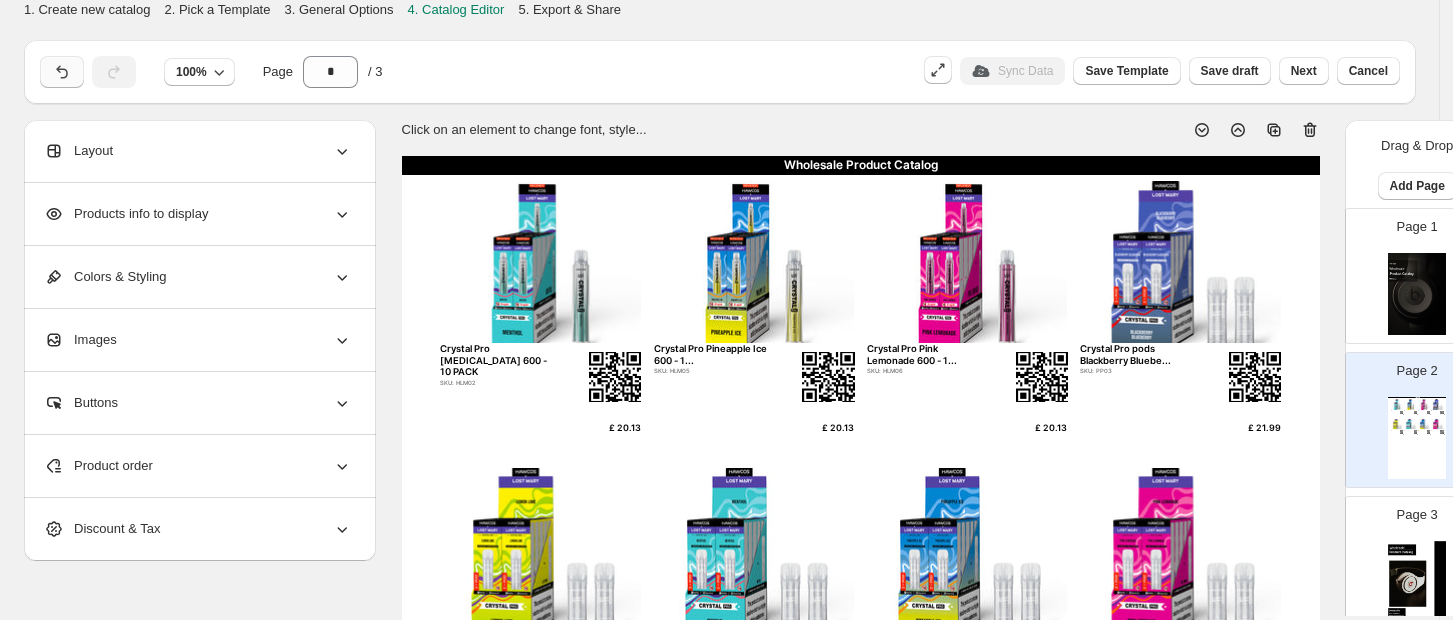 click 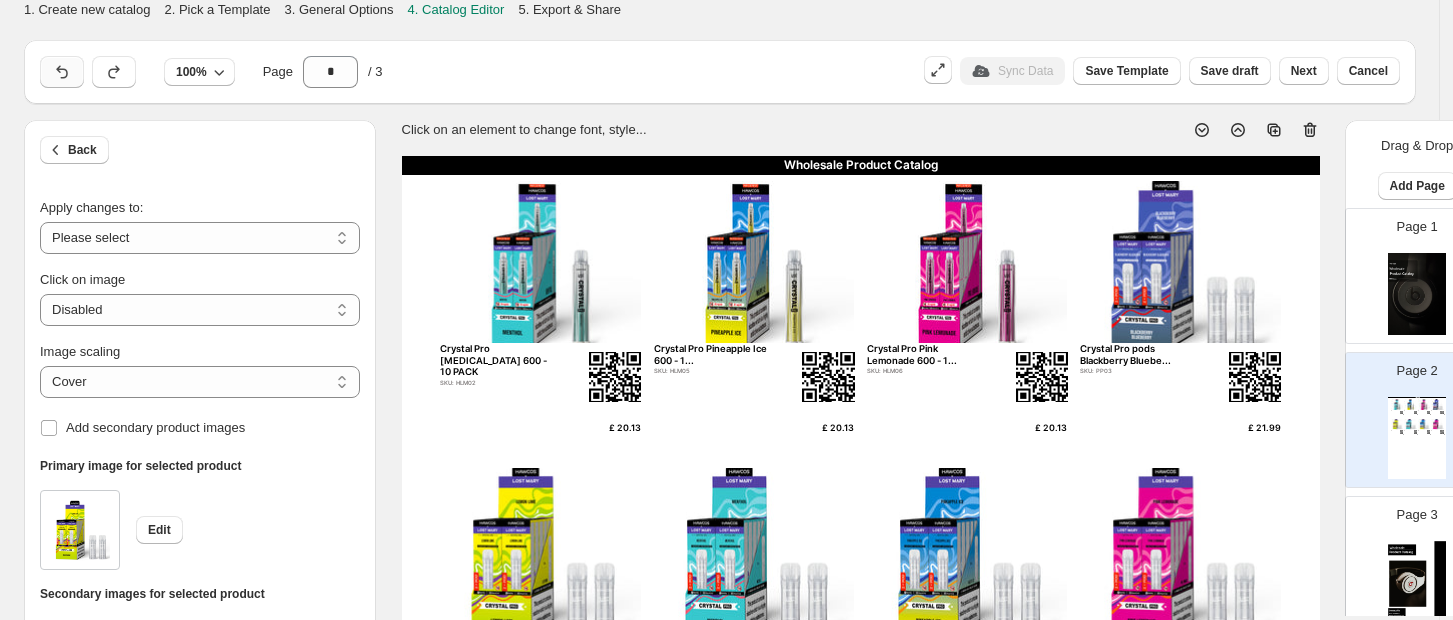 click 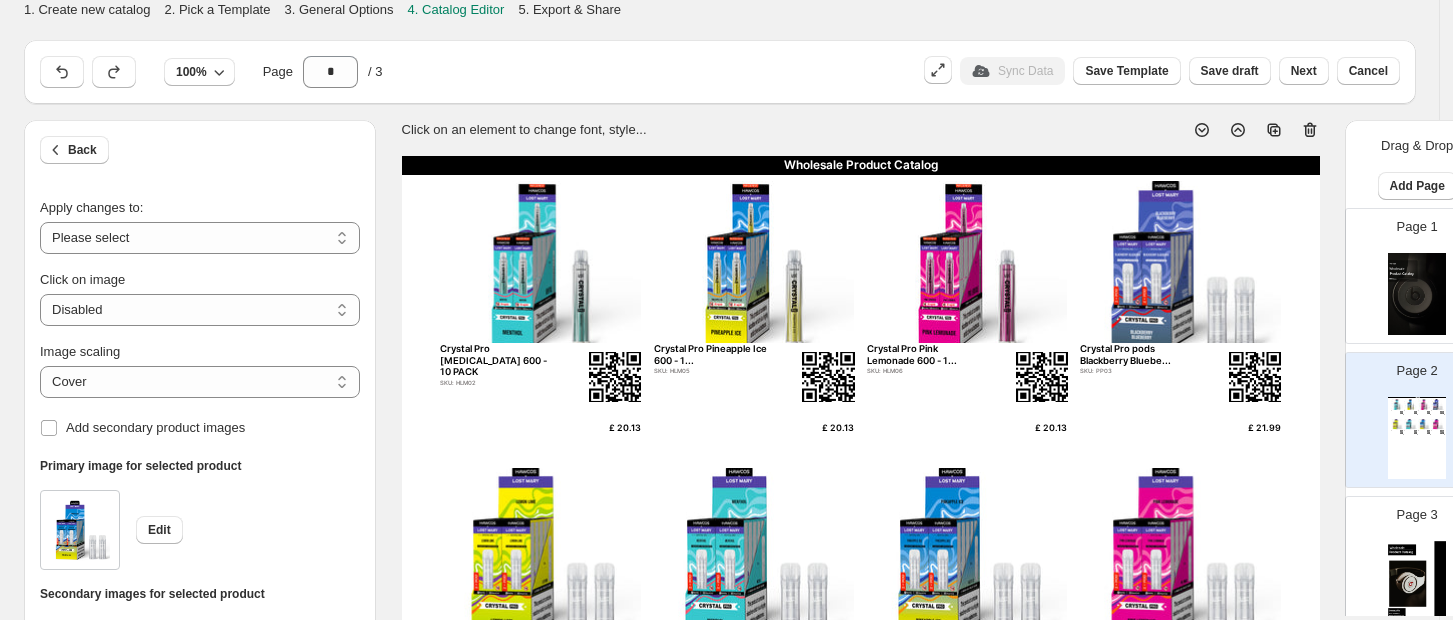 click on "Wholesale Product Catalog Crystal Pro [MEDICAL_DATA] 600 - 10 PACK SKU:  HLM02 £ 20.13 Crystal Pro Pineapple Ice  600 - 1... SKU:  HLM05 £ 20.13 Crystal Pro Pink Lemonade  600 - 1... SKU:  HLM06 £ 20.13 Crystal Pro pods Blackberry Bluebe... SKU:  PP03 £ 21.99 Crystal Pro pods Lemon lime 10 x 2... SKU:  PP02 £ 21.99 Crystal Pro pods [MEDICAL_DATA] - 10 x 2 ... SKU:  PP11 £ 21.99 Crystal Pro pods Pineapple Ice - 1... SKU:  PP08 £ 21.99 Crystal Pro pods Pink Lemonade - 1... SKU:  PP07 £ 21.99" at bounding box center [1417, 438] 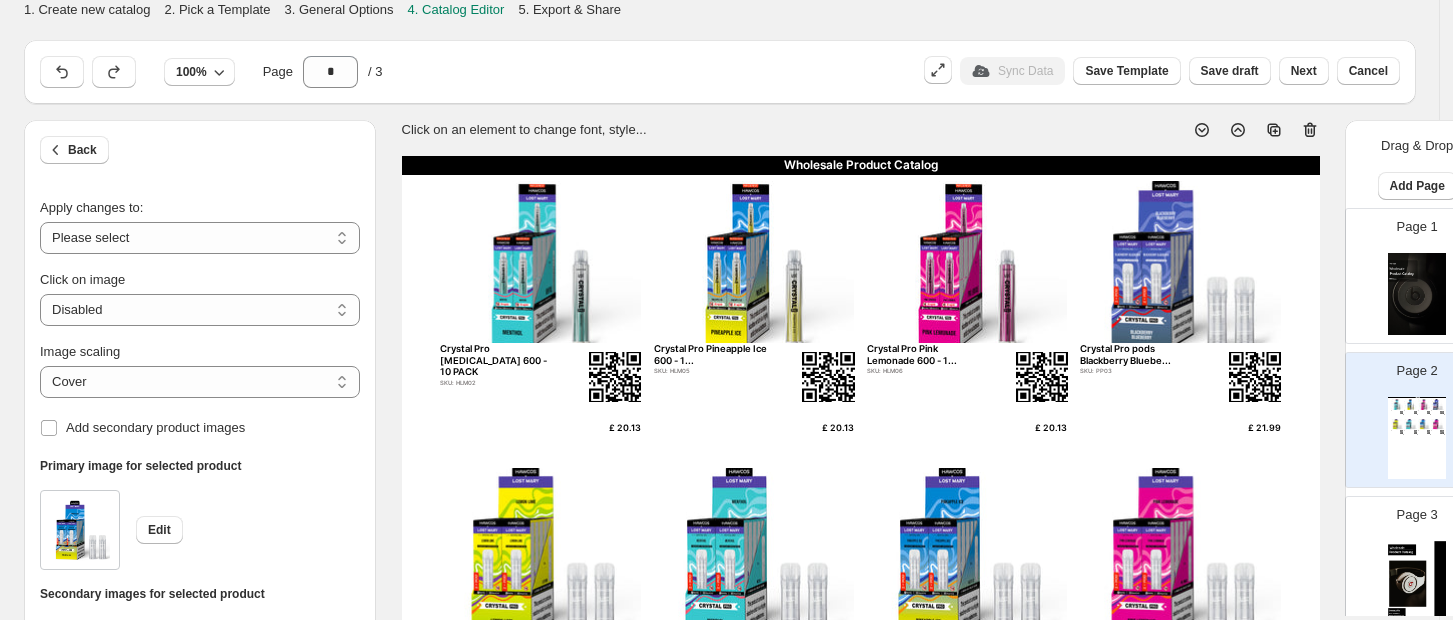 click on "Wholesale Product Catalog Crystal Pro [MEDICAL_DATA] 600 - 10 PACK SKU:  HLM02 £ 20.13 Crystal Pro Pineapple Ice  600 - 1... SKU:  HLM05 £ 20.13 Crystal Pro Pink Lemonade  600 - 1... SKU:  HLM06 £ 20.13 Crystal Pro pods Blackberry Bluebe... SKU:  PP03 £ 21.99 Crystal Pro pods Lemon lime 10 x 2... SKU:  PP02 £ 21.99 Crystal Pro pods [MEDICAL_DATA] - 10 x 2 ... SKU:  PP11 £ 21.99 Crystal Pro pods Pineapple Ice - 1... SKU:  PP08 £ 21.99 Crystal Pro pods Pink Lemonade - 1... SKU:  PP07 £ 21.99" at bounding box center (1417, 438) 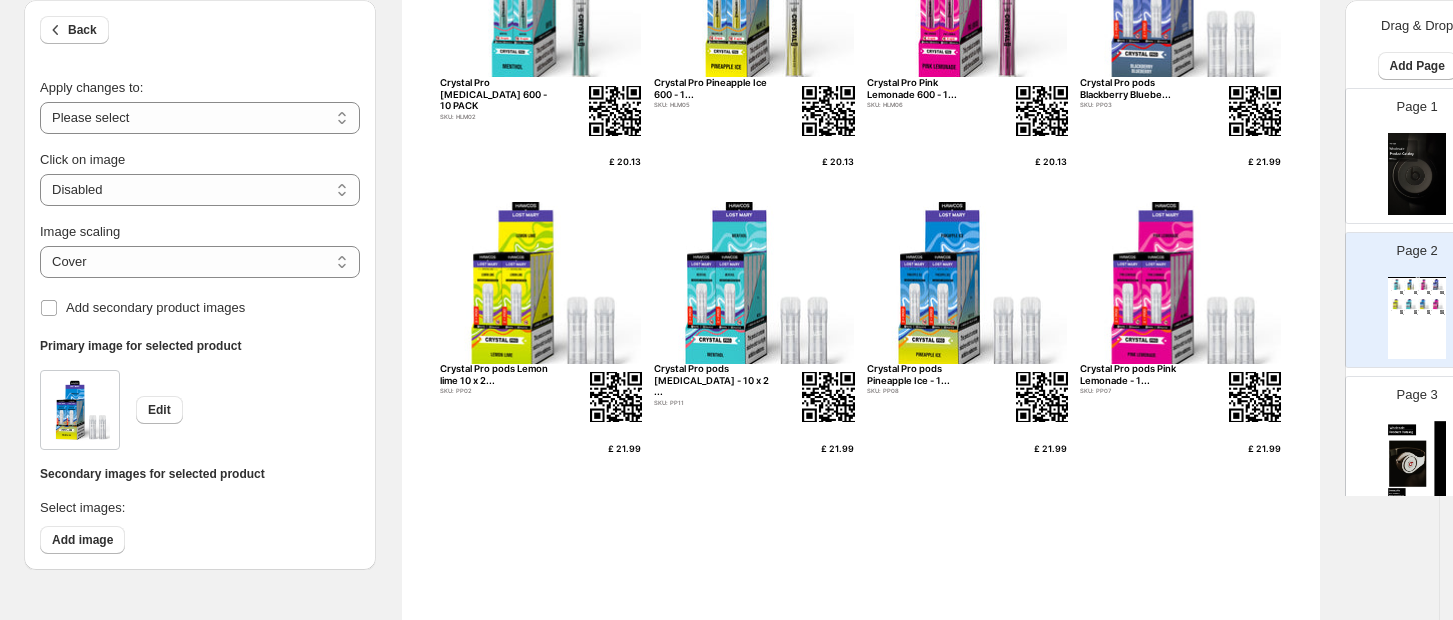 scroll, scrollTop: 0, scrollLeft: 0, axis: both 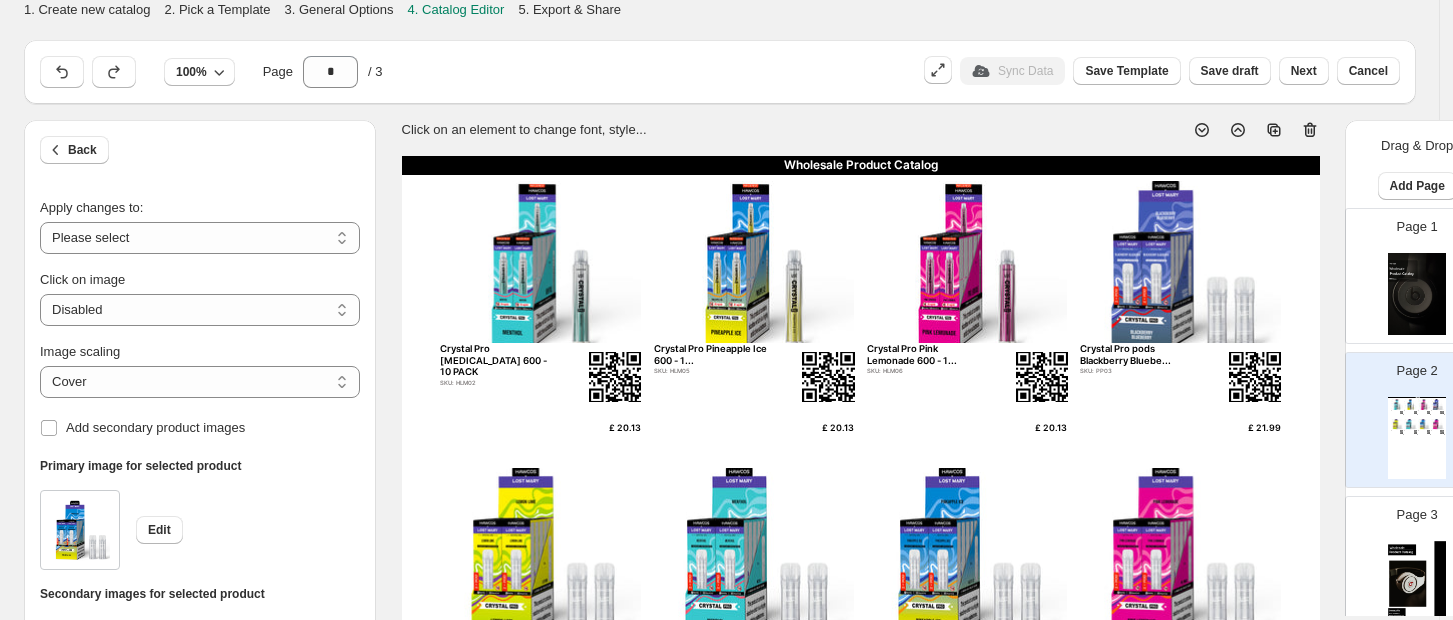 click on "Wholesale Product Catalog Crystal Pro [MEDICAL_DATA] 600 - 10 PACK SKU:  HLM02 £ 20.13 Crystal Pro Pineapple Ice  600 - 1... SKU:  HLM05 £ 20.13 Crystal Pro Pink Lemonade  600 - 1... SKU:  HLM06 £ 20.13 Crystal Pro pods Blackberry Bluebe... SKU:  PP03 £ 21.99 Crystal Pro pods Lemon lime 10 x 2... SKU:  PP02 £ 21.99 Crystal Pro pods [MEDICAL_DATA] - 10 x 2 ... SKU:  PP11 £ 21.99 Crystal Pro pods Pineapple Ice - 1... SKU:  PP08 £ 21.99 Crystal Pro pods Pink Lemonade - 1... SKU:  PP07 £ 21.99" at bounding box center (1417, 438) 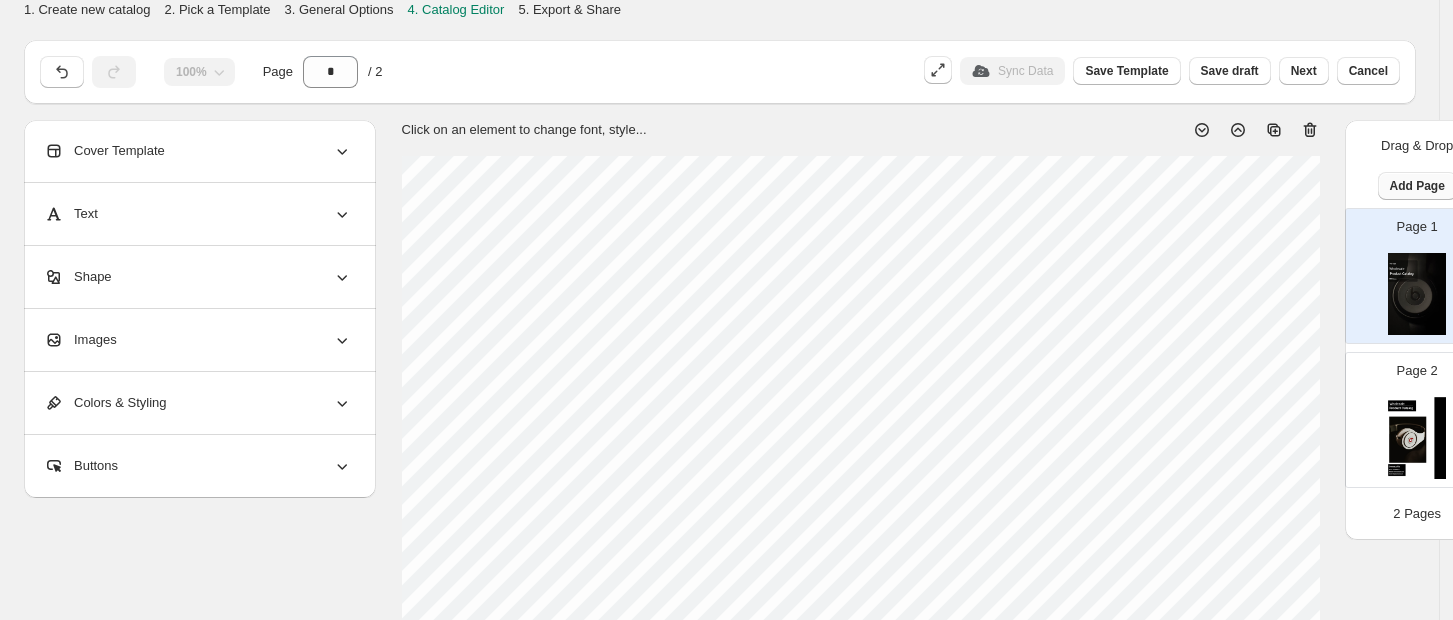 click on "Add Page" at bounding box center (1417, 186) 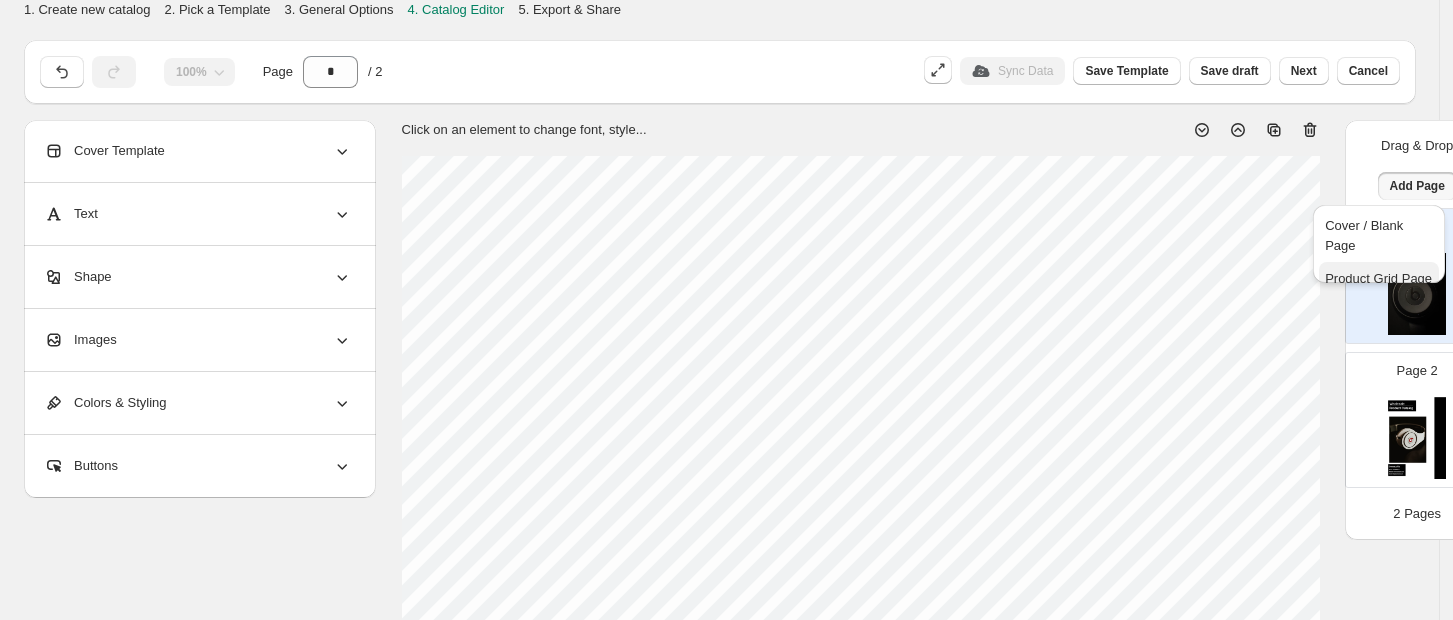 click on "Product Grid Page" at bounding box center [1378, 278] 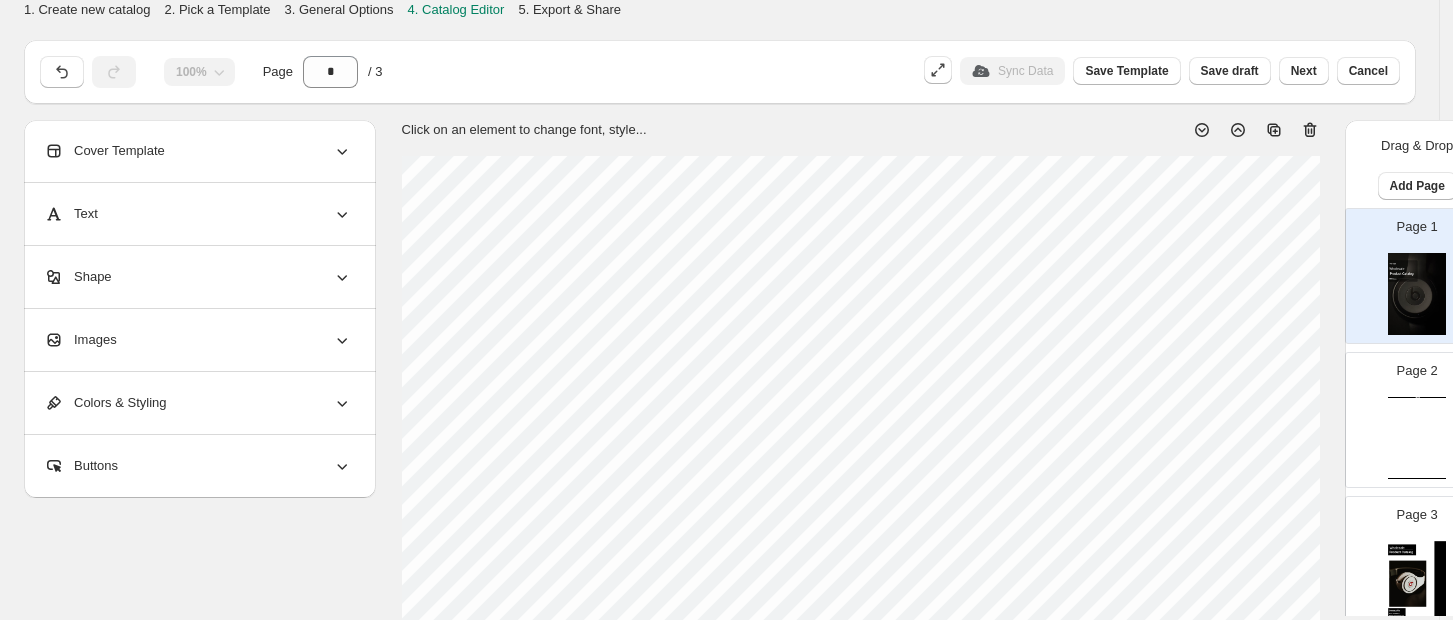 click on "Wholesale Product Catalog Wholesale Product Catalog | Page undefined" at bounding box center (1417, 438) 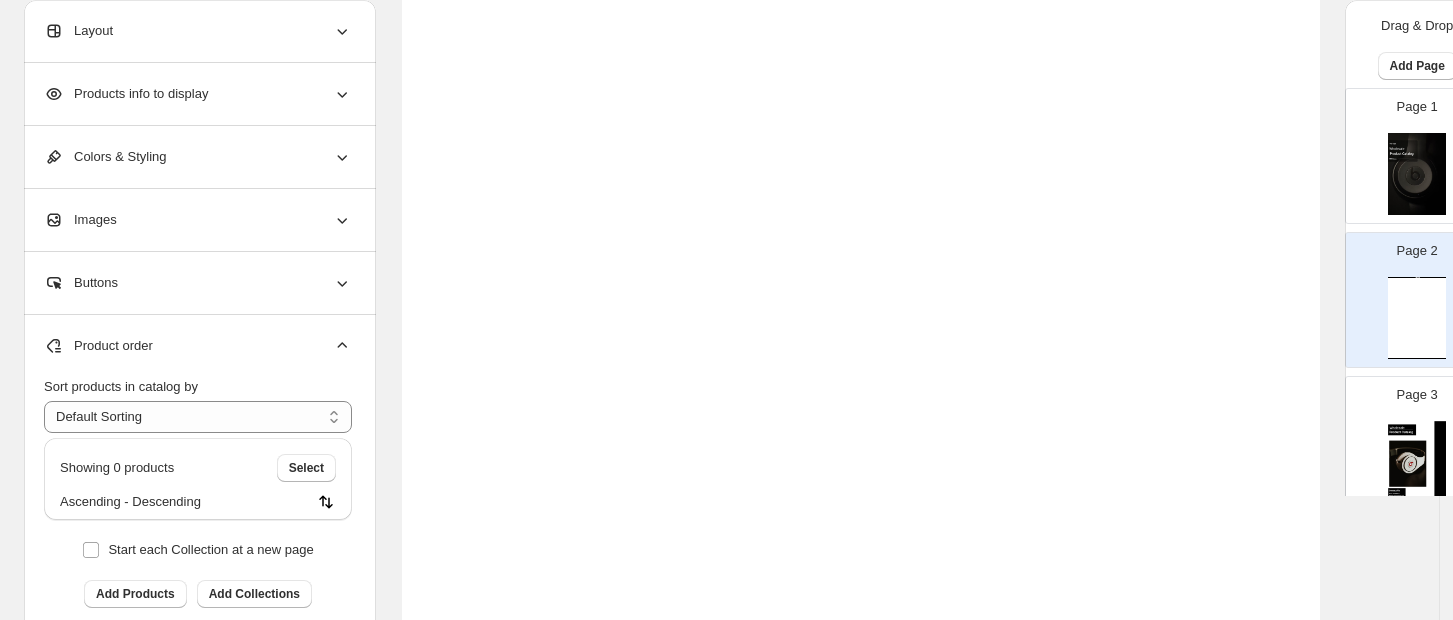 scroll, scrollTop: 400, scrollLeft: 0, axis: vertical 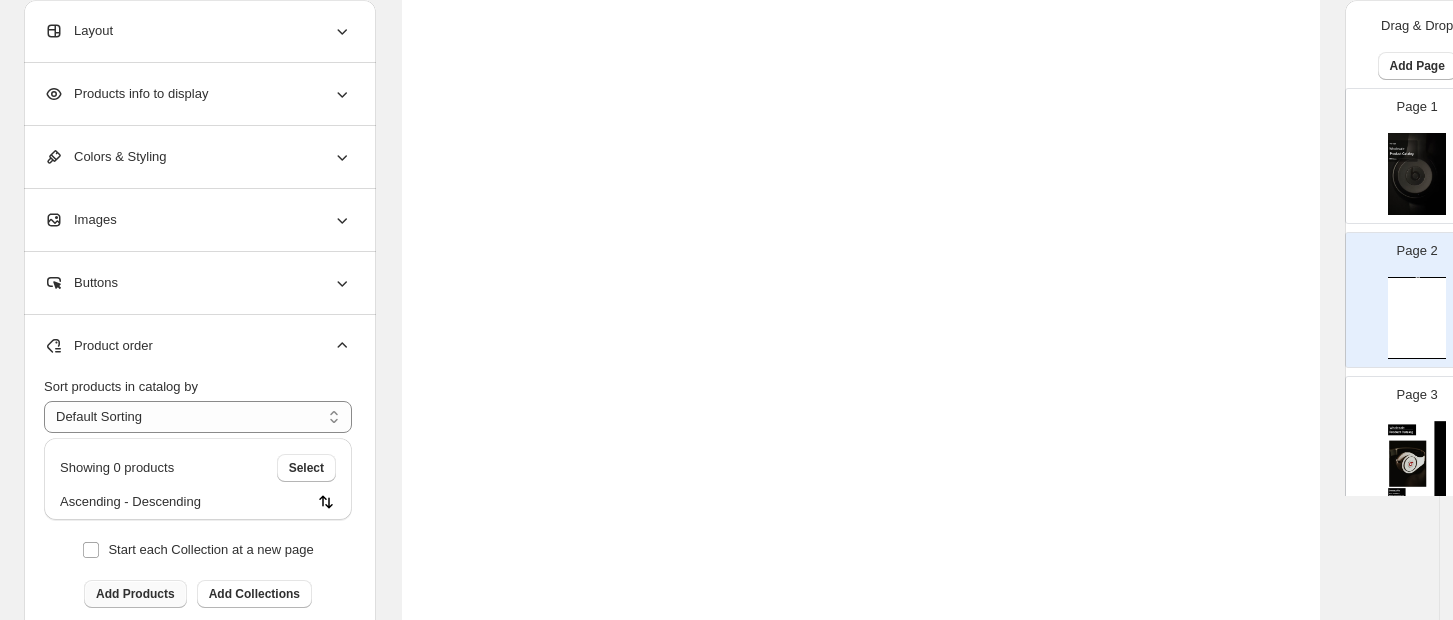 click on "Add Products" at bounding box center (135, 594) 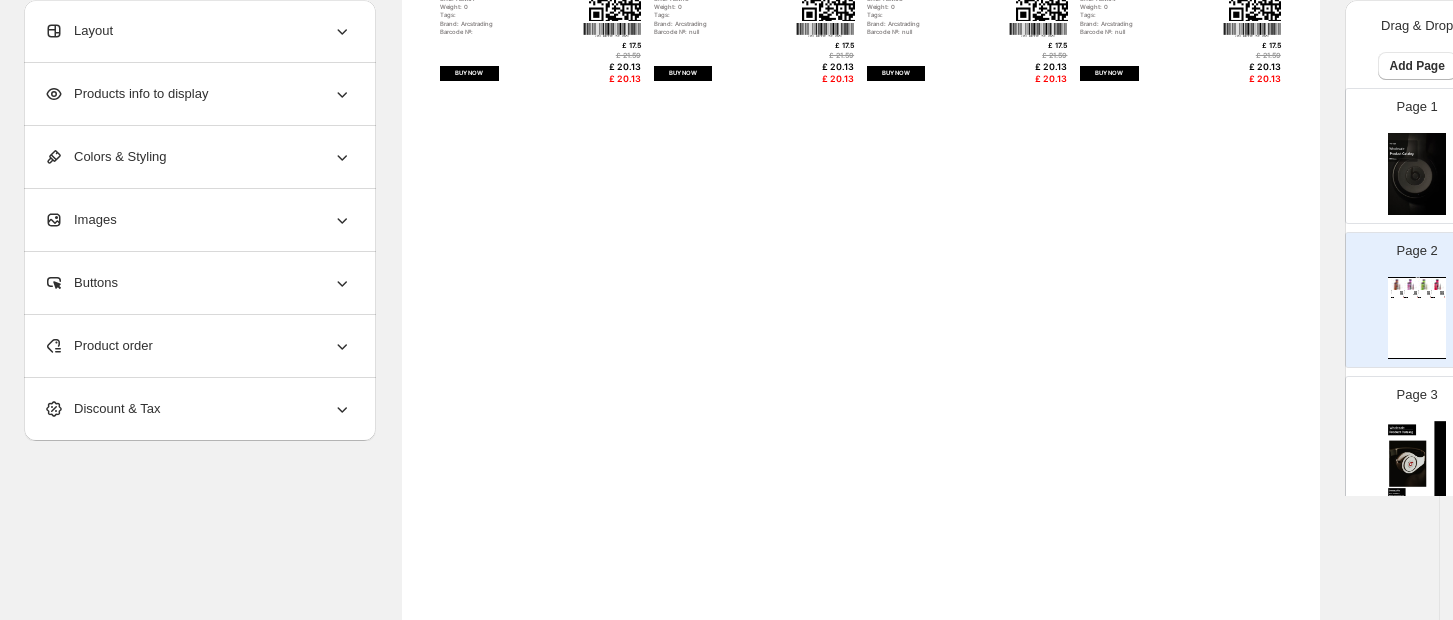 scroll, scrollTop: 133, scrollLeft: 0, axis: vertical 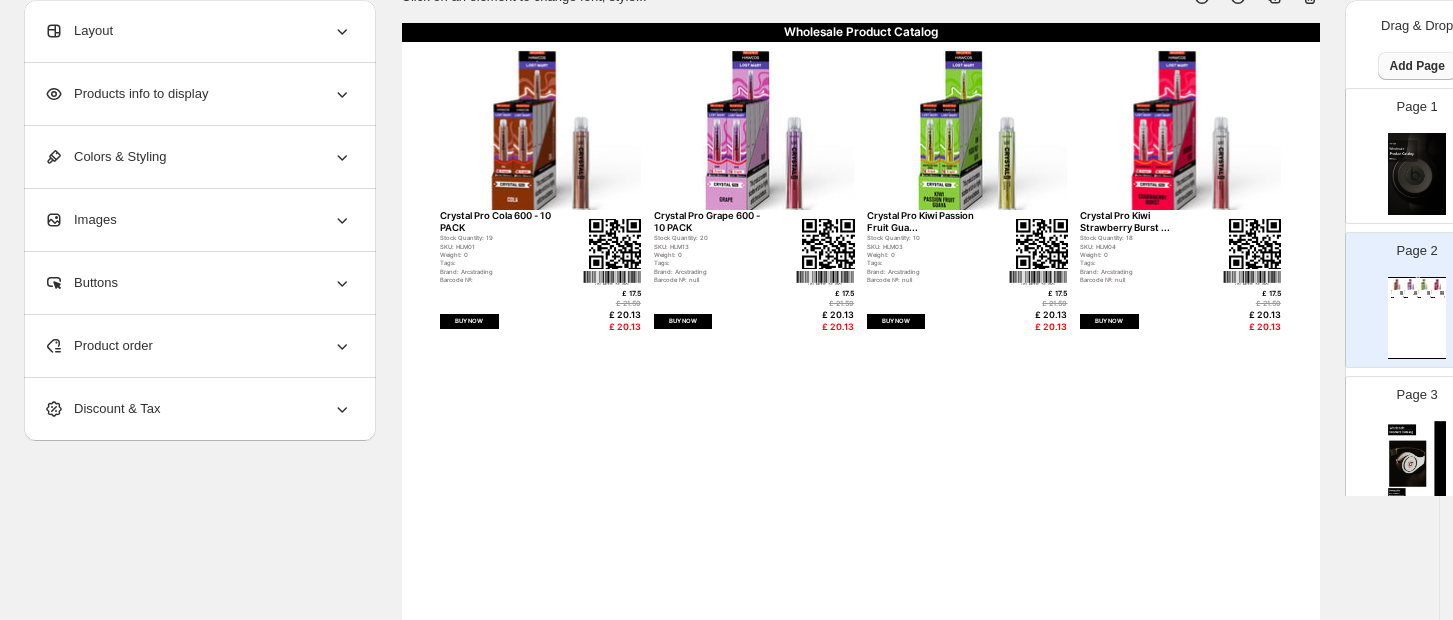 click on "Add Page" at bounding box center [1417, 66] 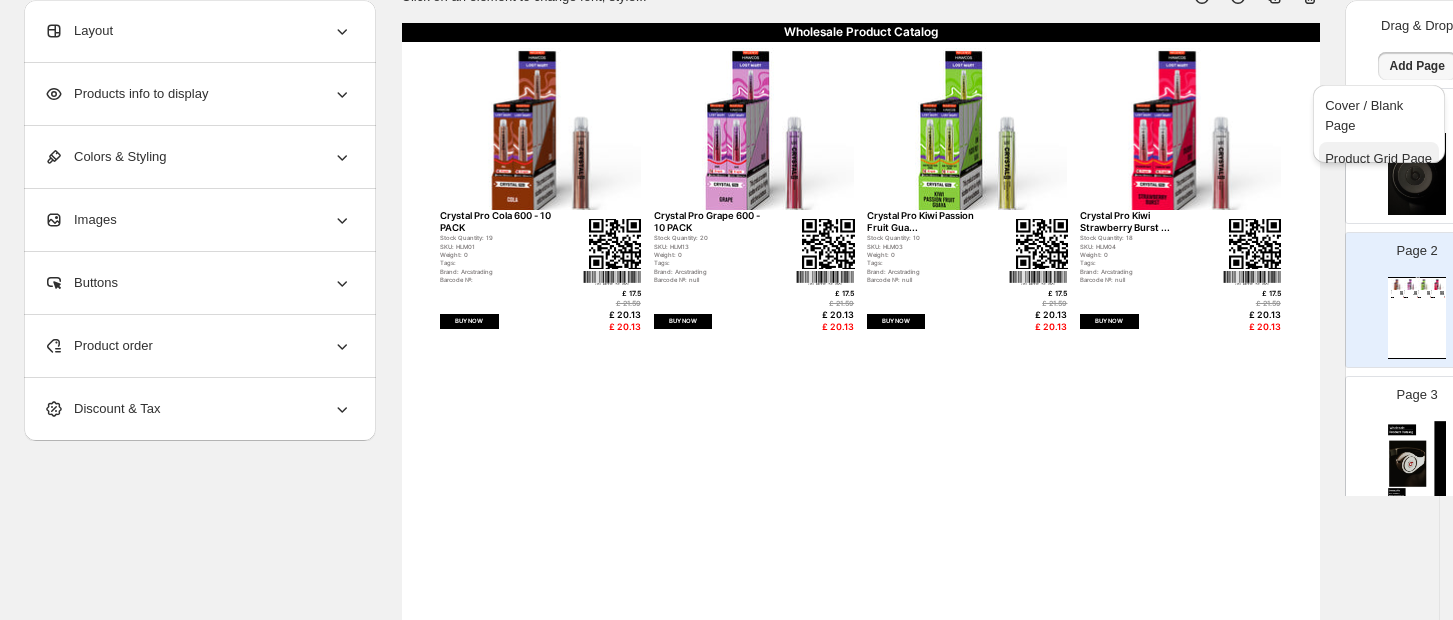 click on "Product Grid Page" at bounding box center [1378, 158] 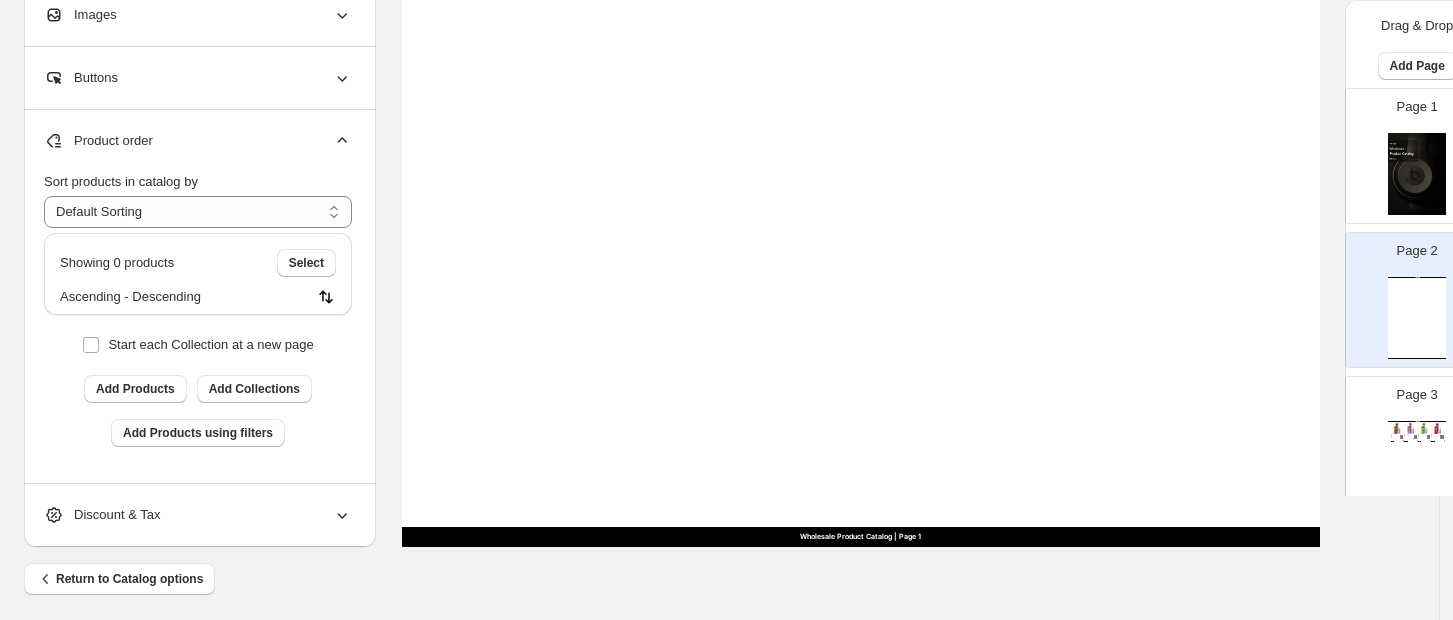 scroll, scrollTop: 805, scrollLeft: 0, axis: vertical 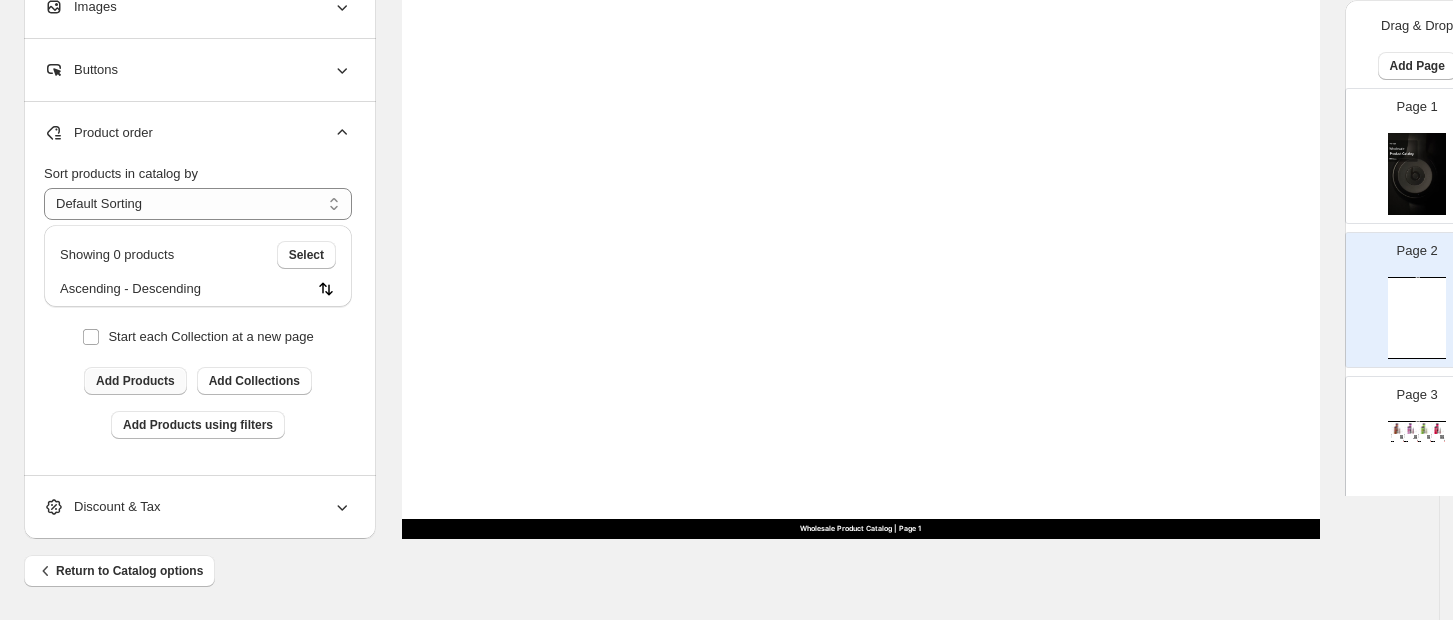 click on "Add Products" at bounding box center (135, 381) 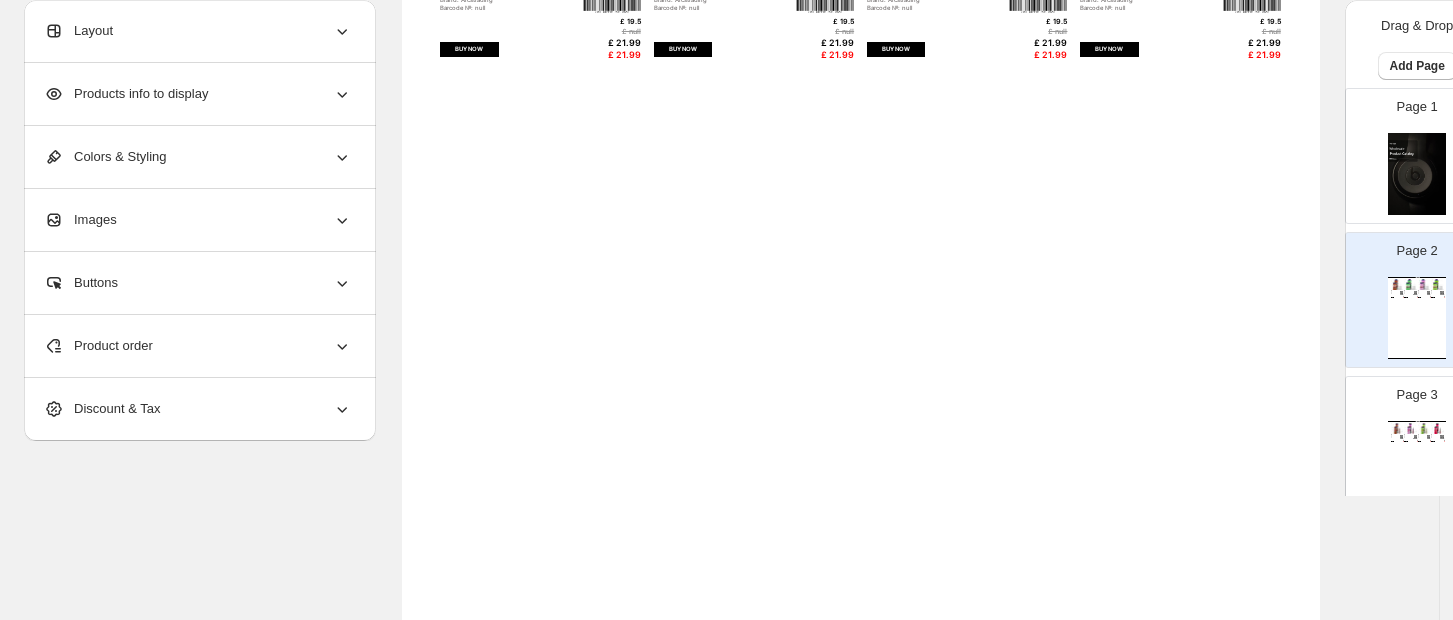 scroll, scrollTop: 138, scrollLeft: 0, axis: vertical 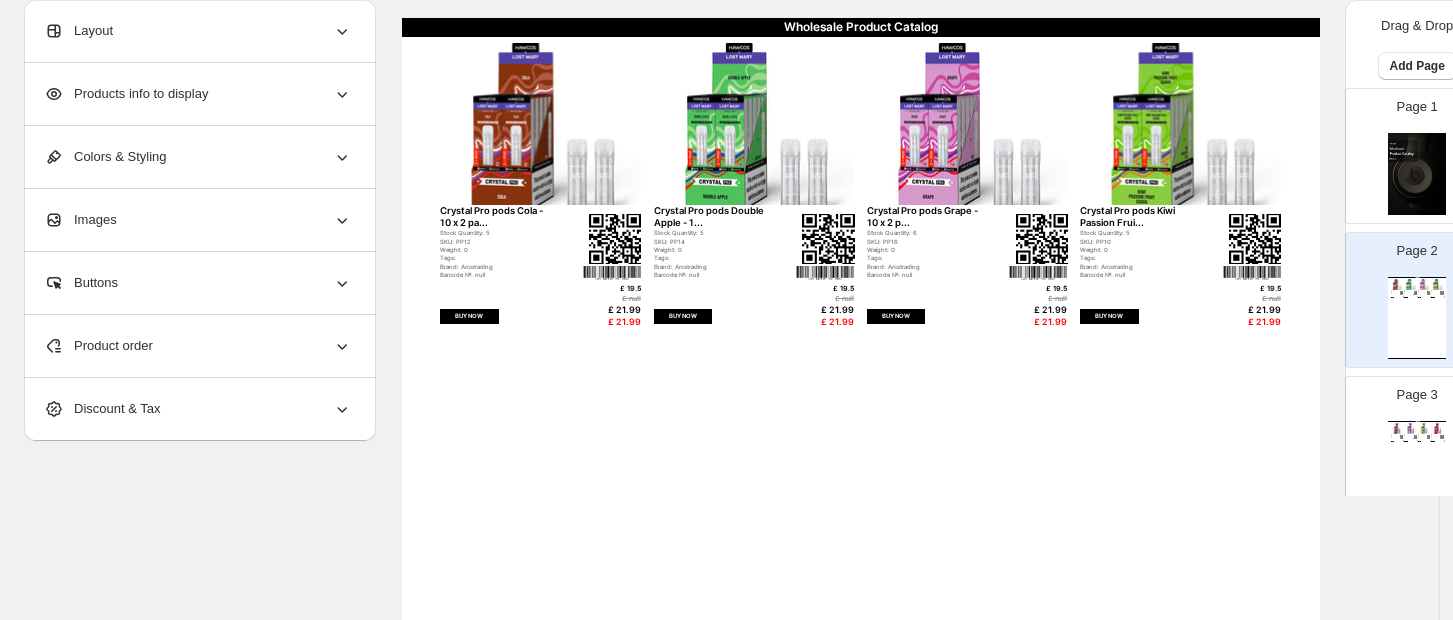 click 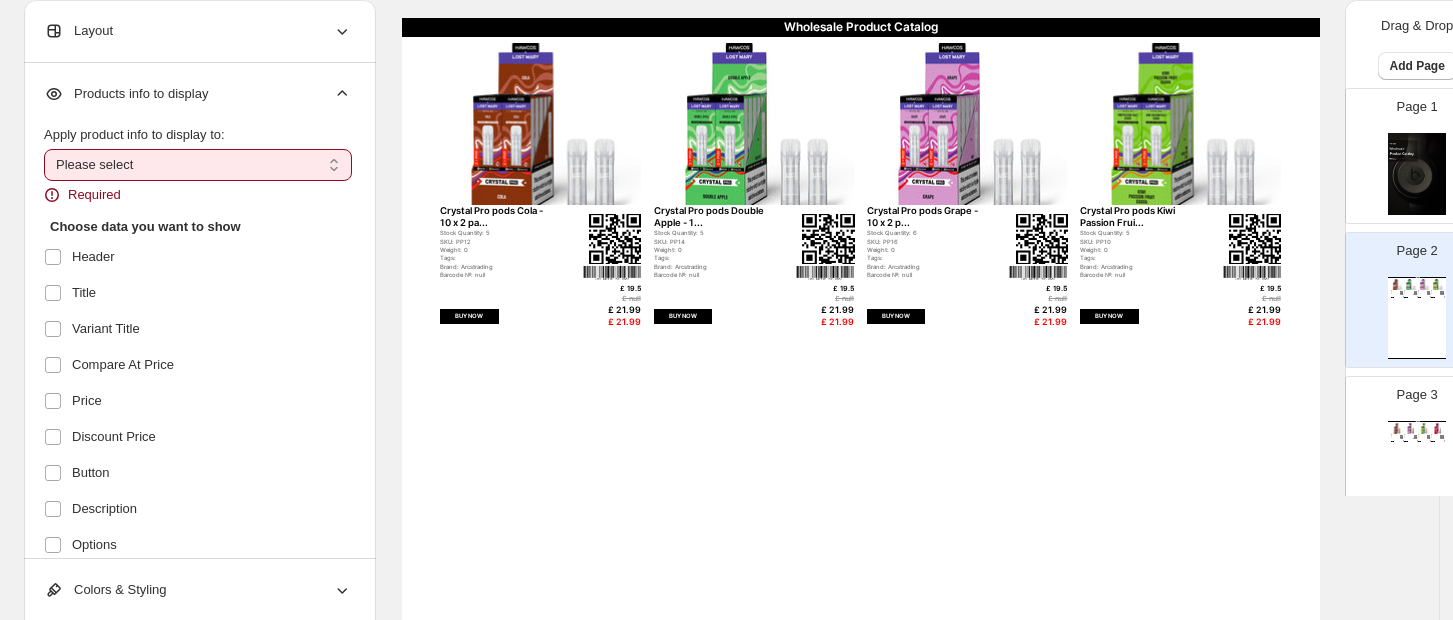 click on "**********" at bounding box center (198, 165) 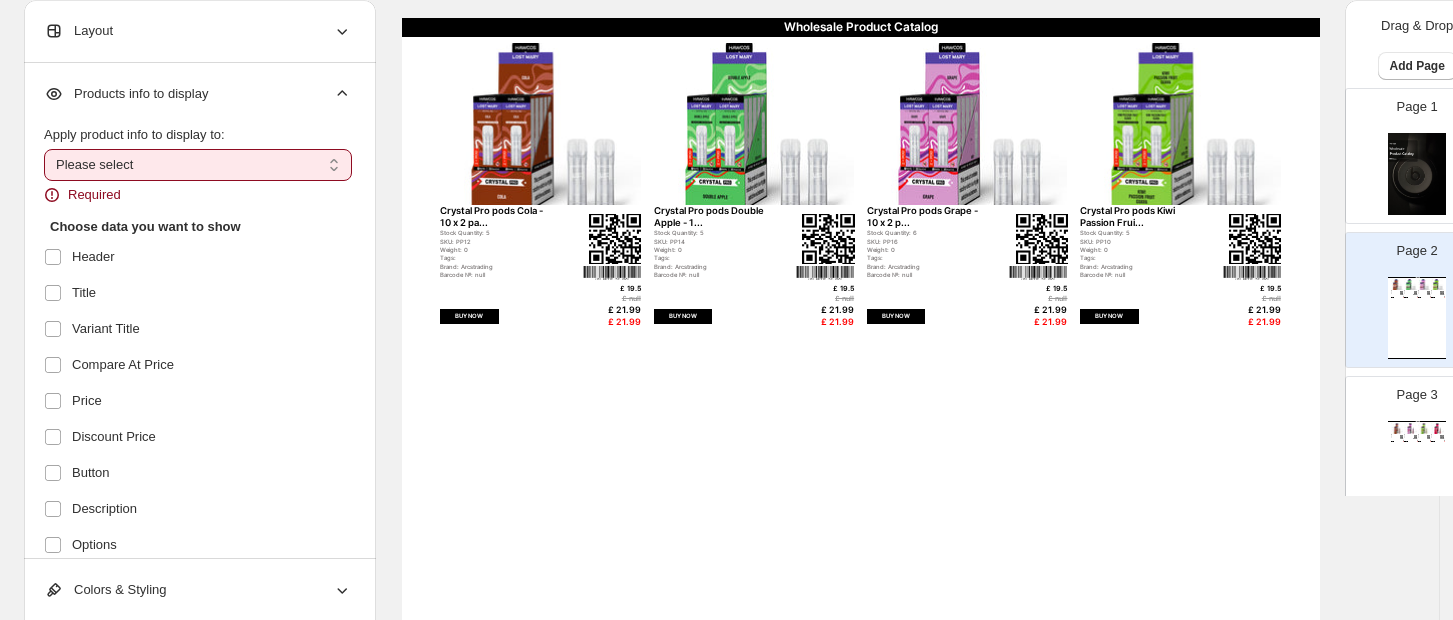 select on "*********" 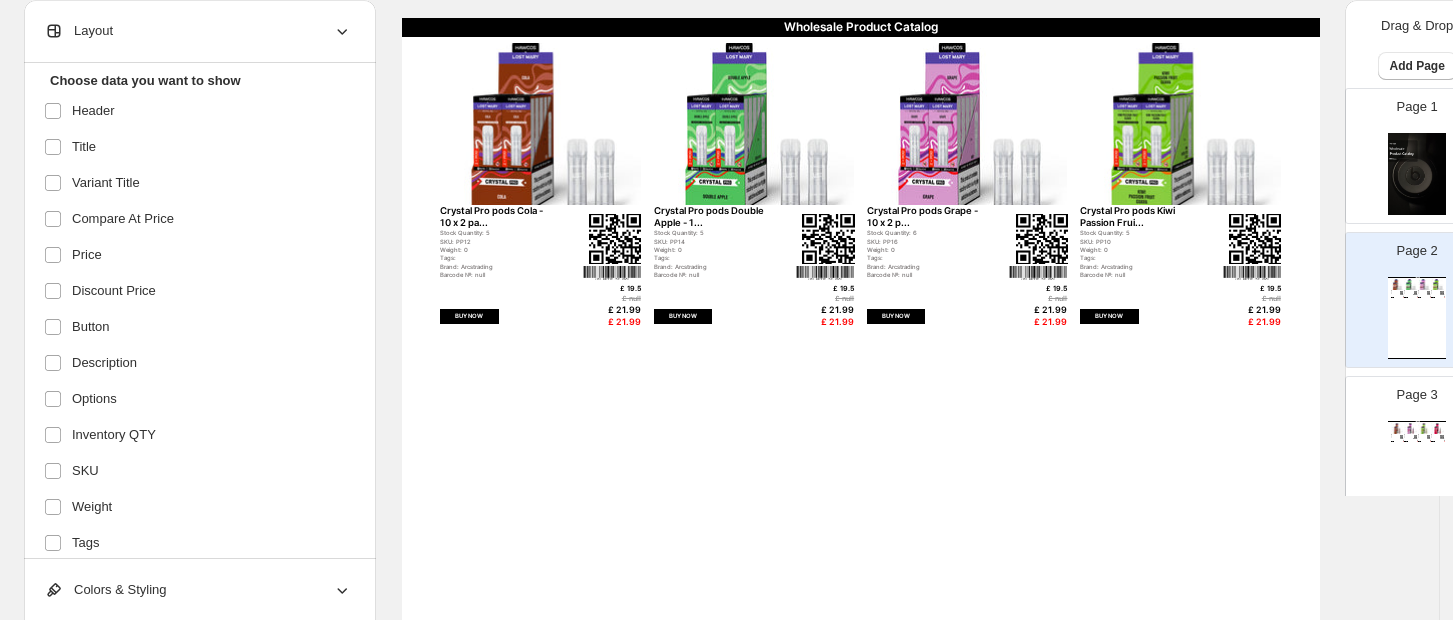 scroll, scrollTop: 266, scrollLeft: 0, axis: vertical 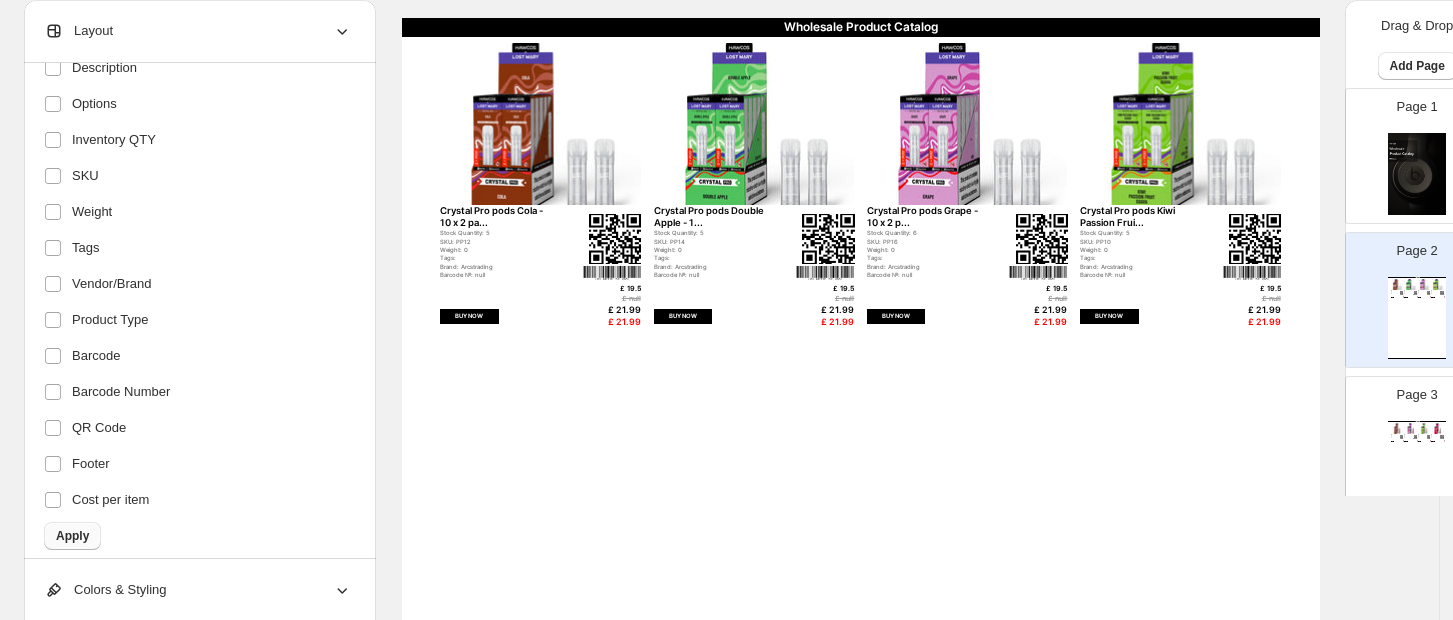 click on "Apply" at bounding box center [72, 536] 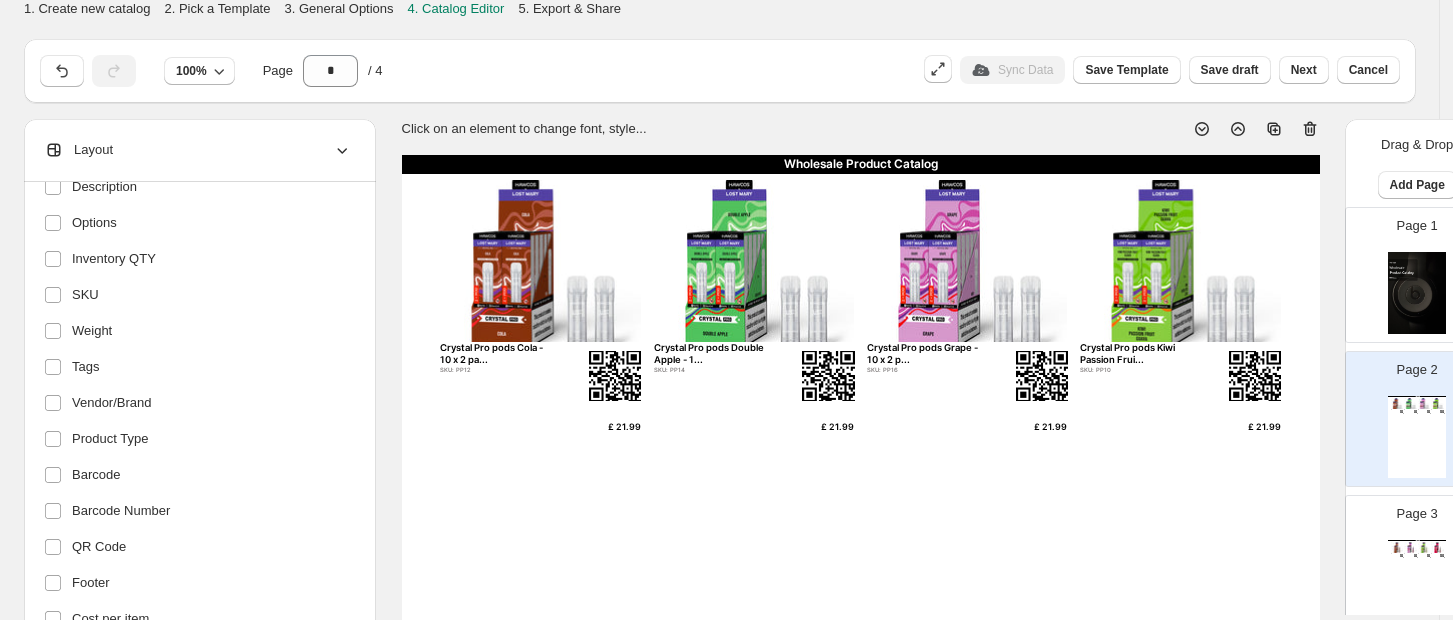scroll, scrollTop: 0, scrollLeft: 0, axis: both 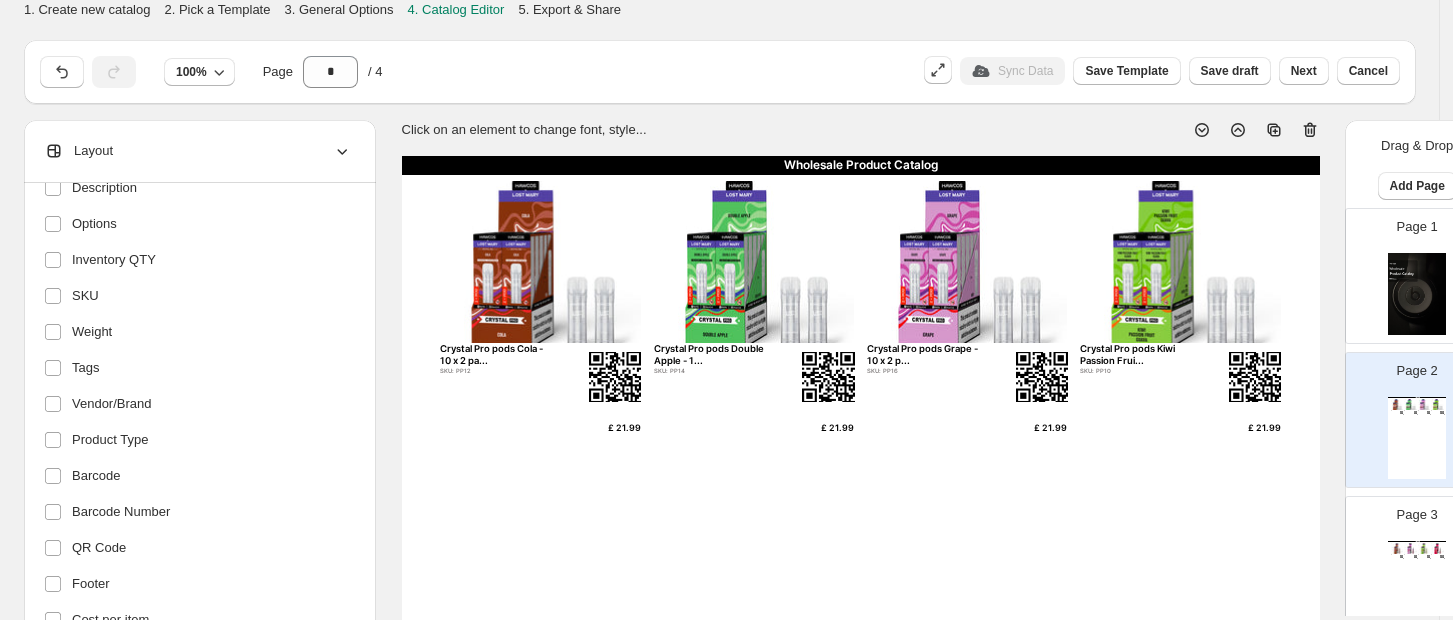 click at bounding box center (1437, 548) 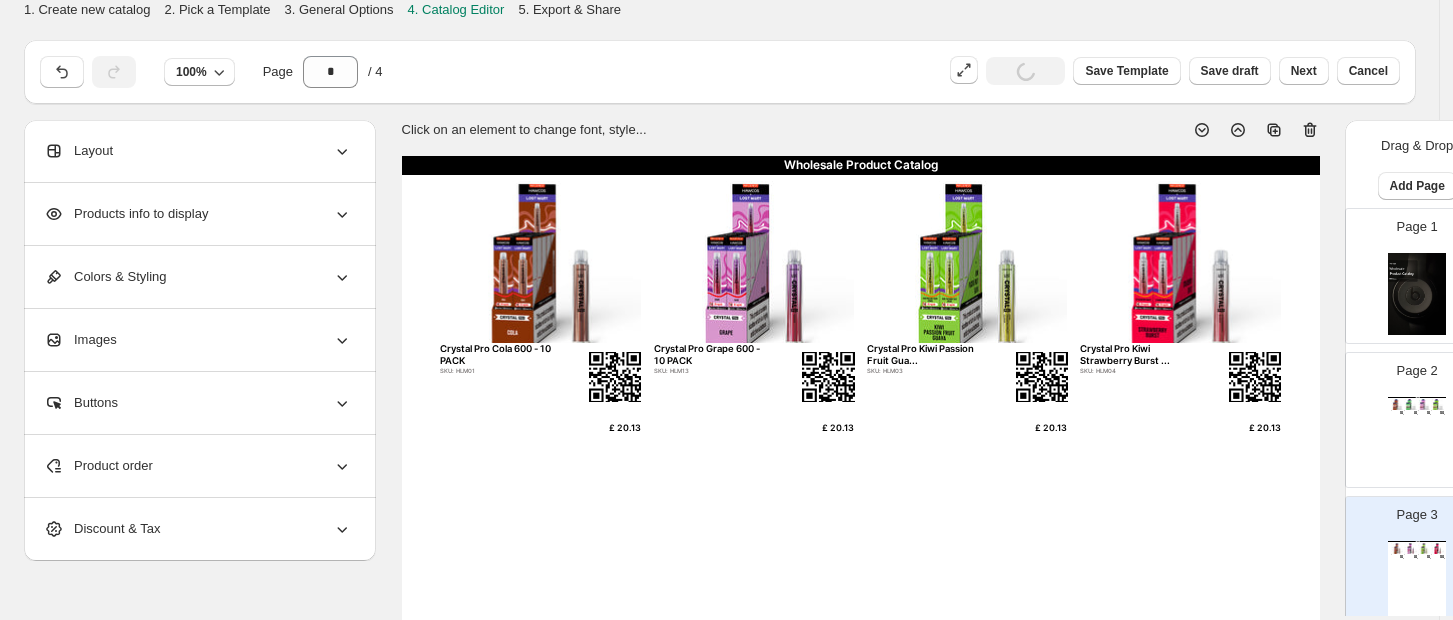 scroll, scrollTop: 0, scrollLeft: 0, axis: both 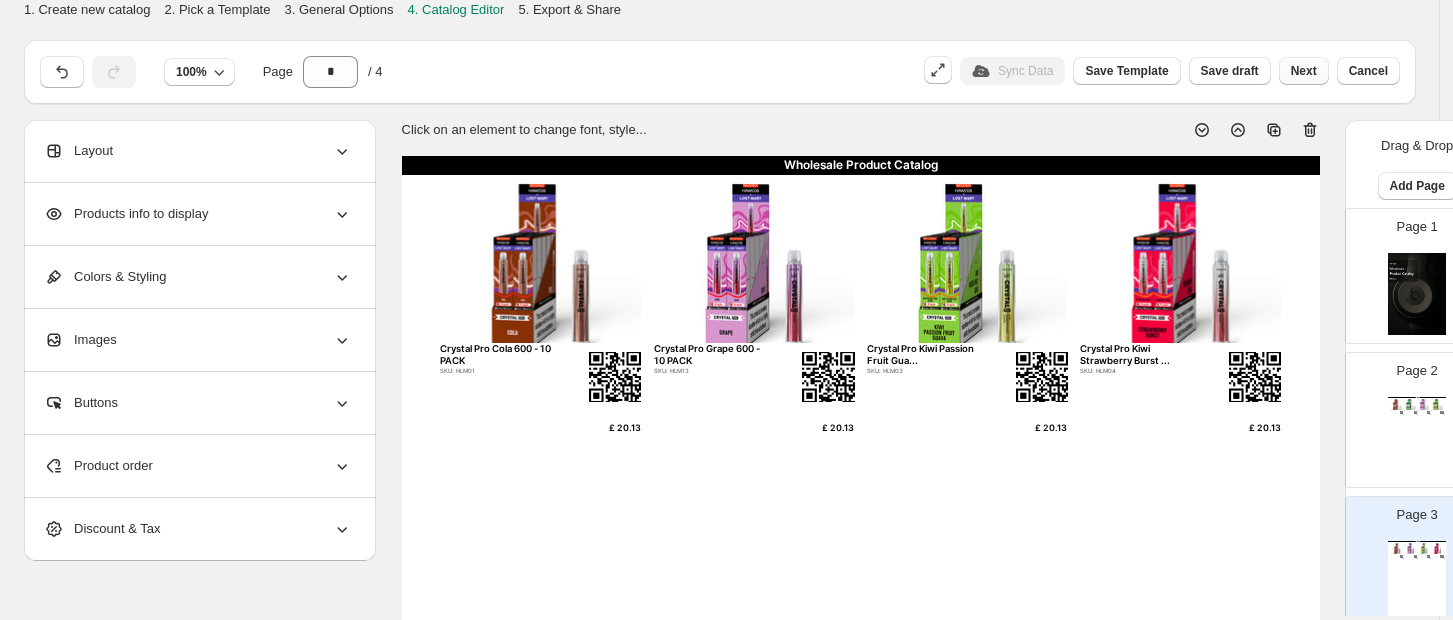 click on "Next" at bounding box center [1304, 71] 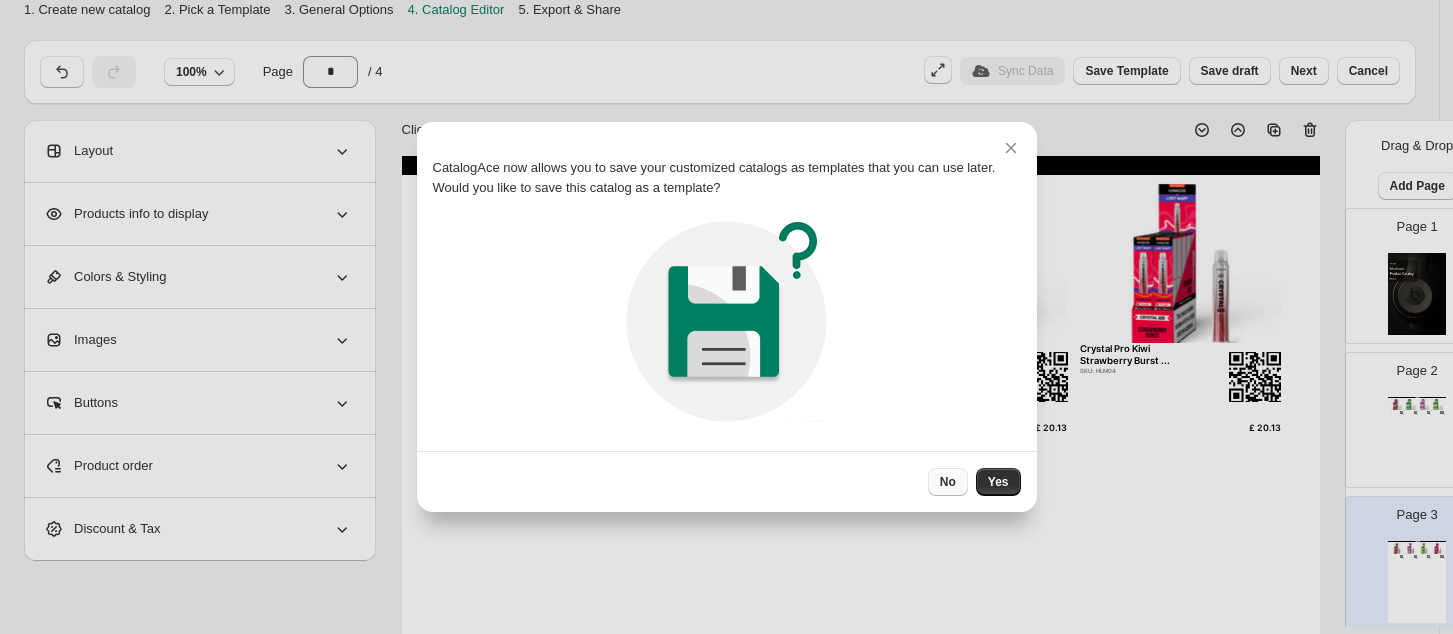 click on "No" at bounding box center (948, 482) 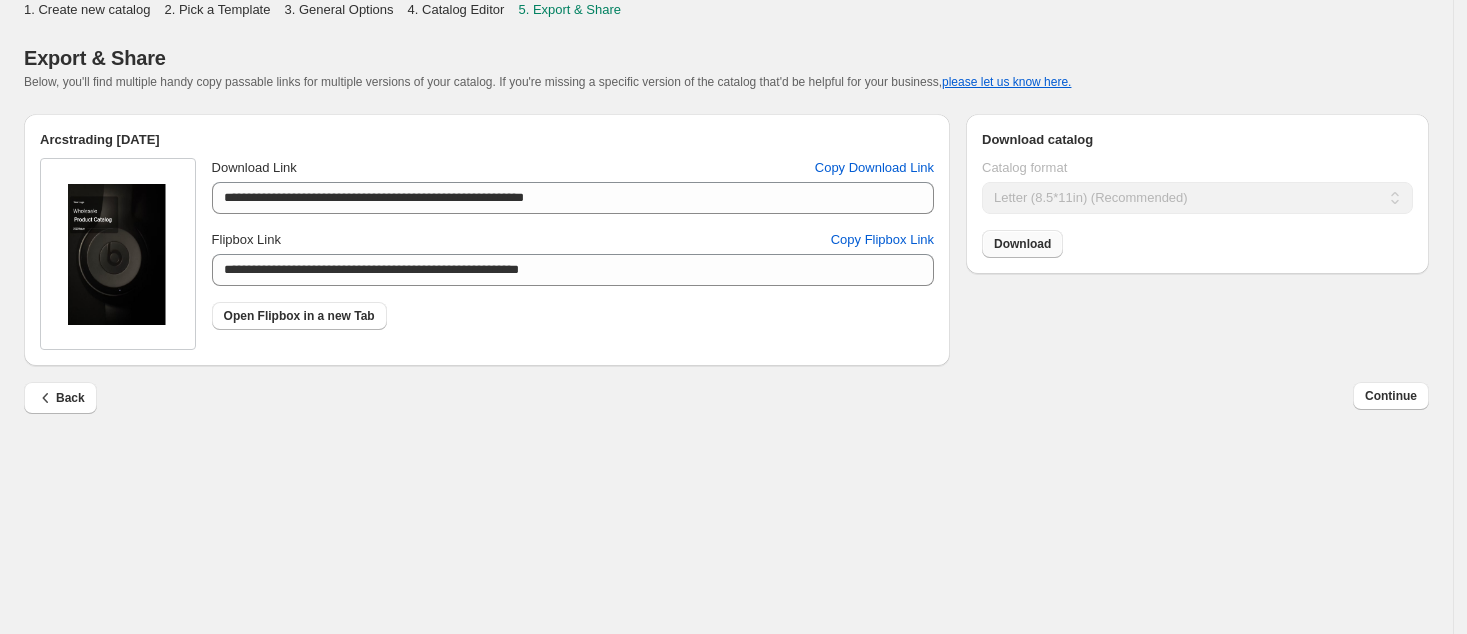 click on "Download" at bounding box center [1022, 244] 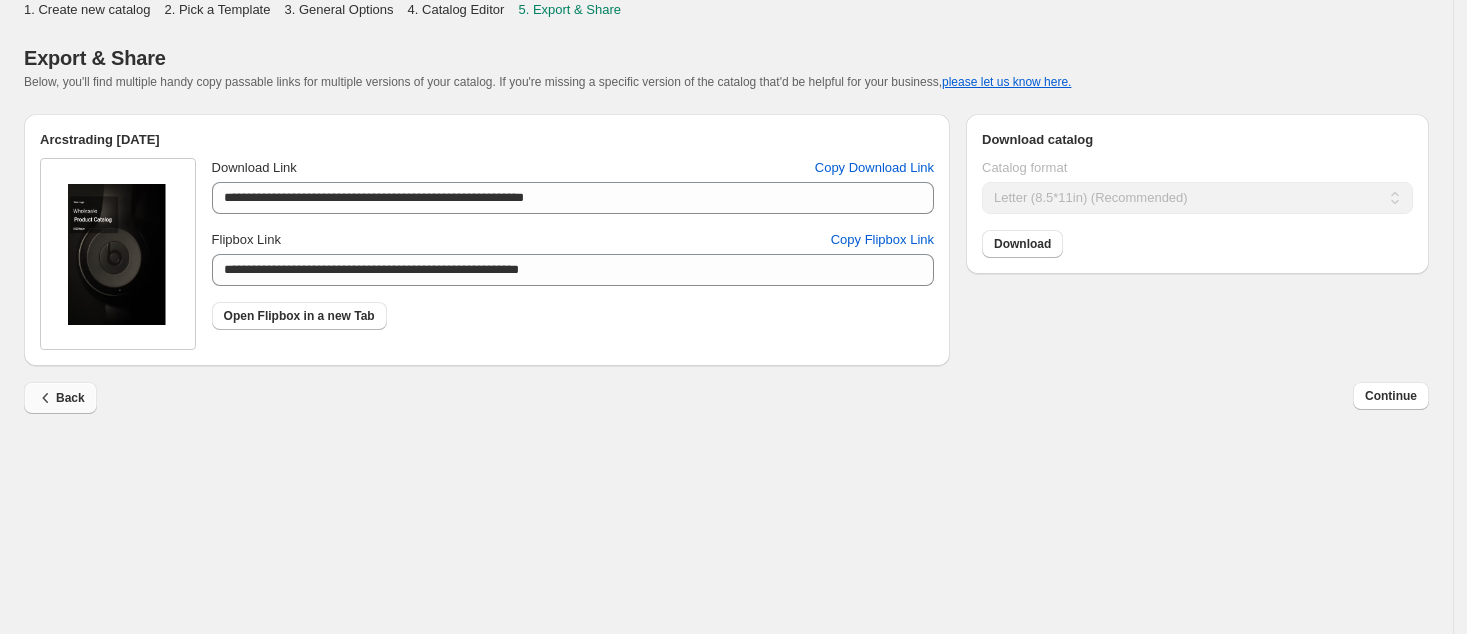 click on "Back" at bounding box center (60, 398) 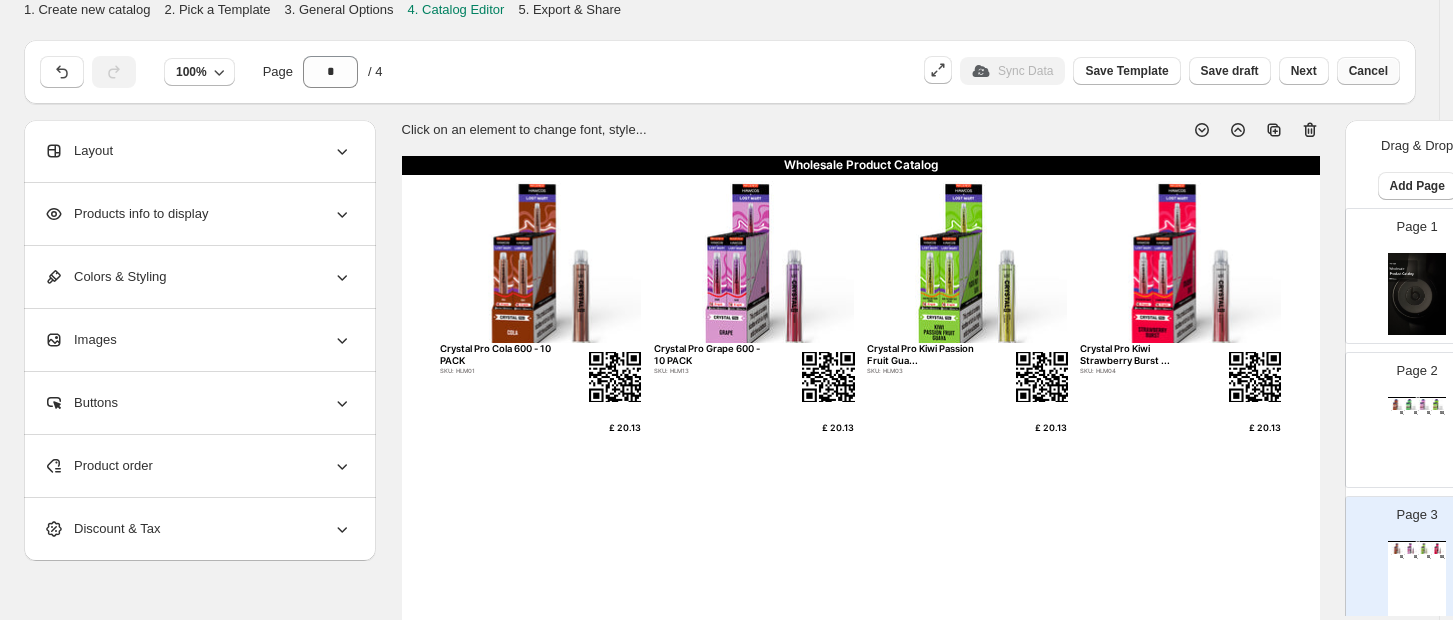 click on "Cancel" at bounding box center [1368, 71] 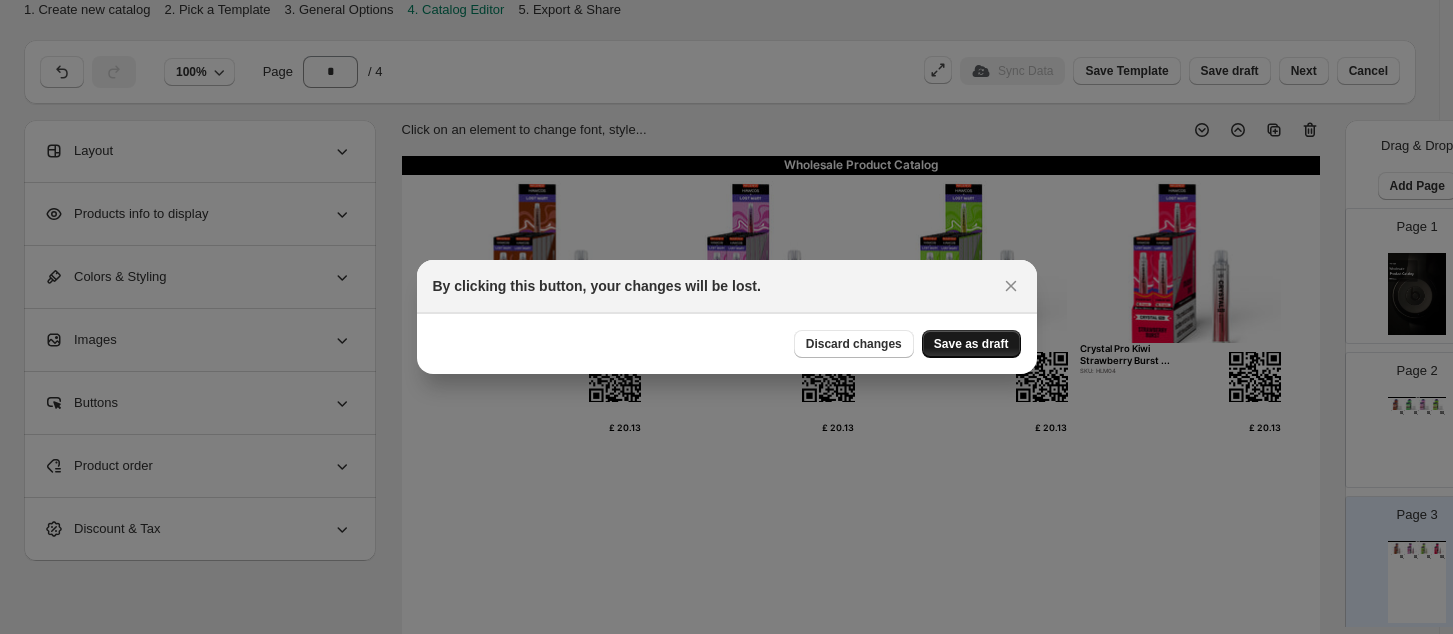 click on "Save as draft" at bounding box center (971, 344) 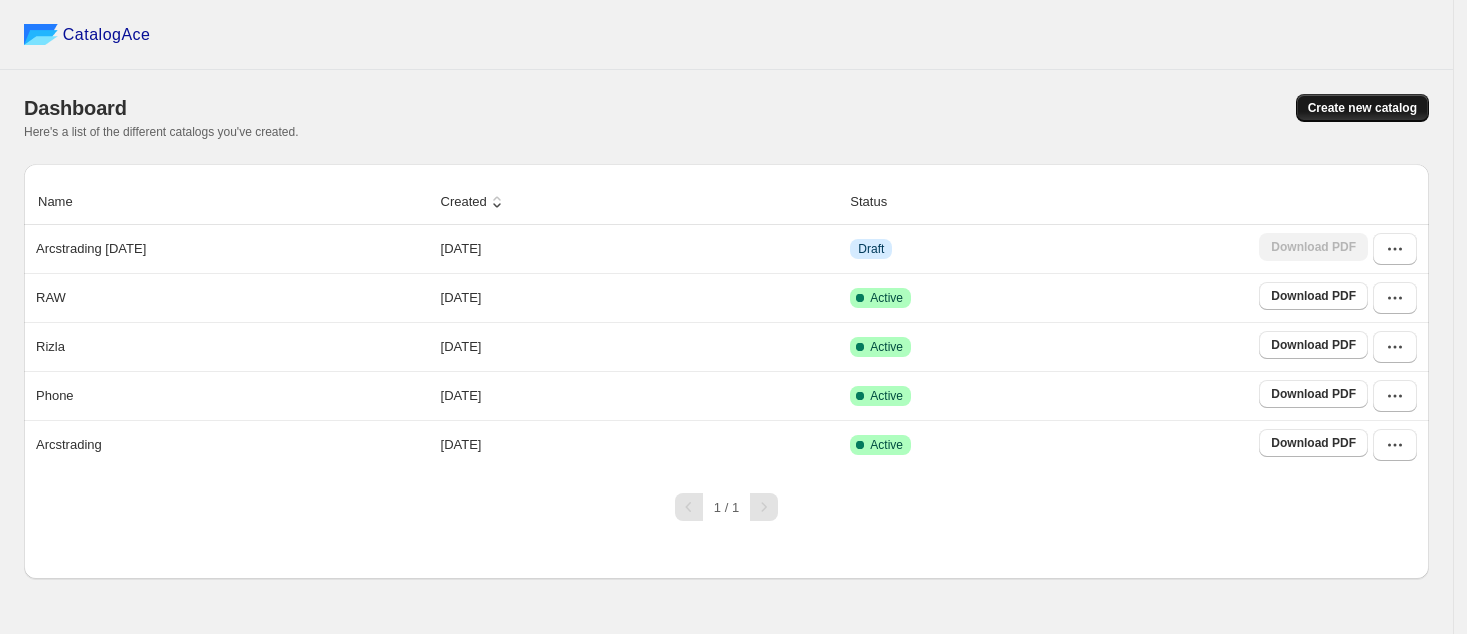 click on "Create new catalog" at bounding box center [1362, 108] 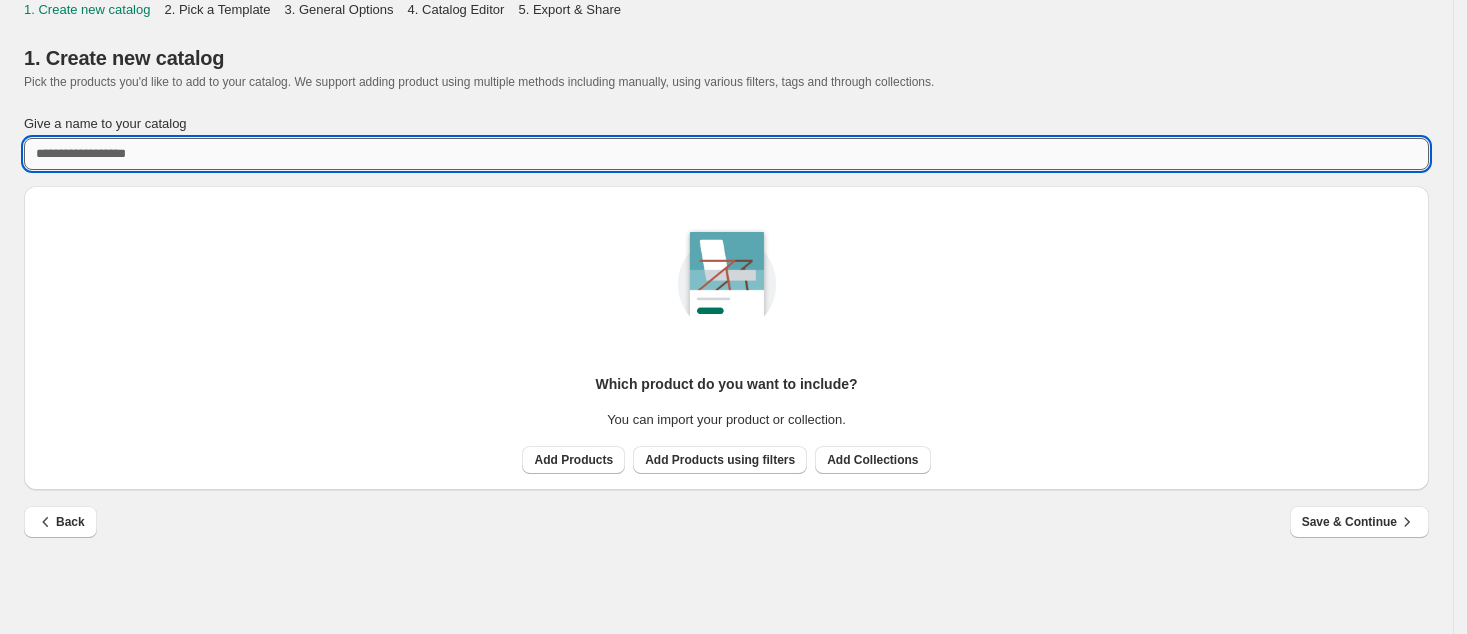 click on "Give a name to your catalog" at bounding box center (726, 154) 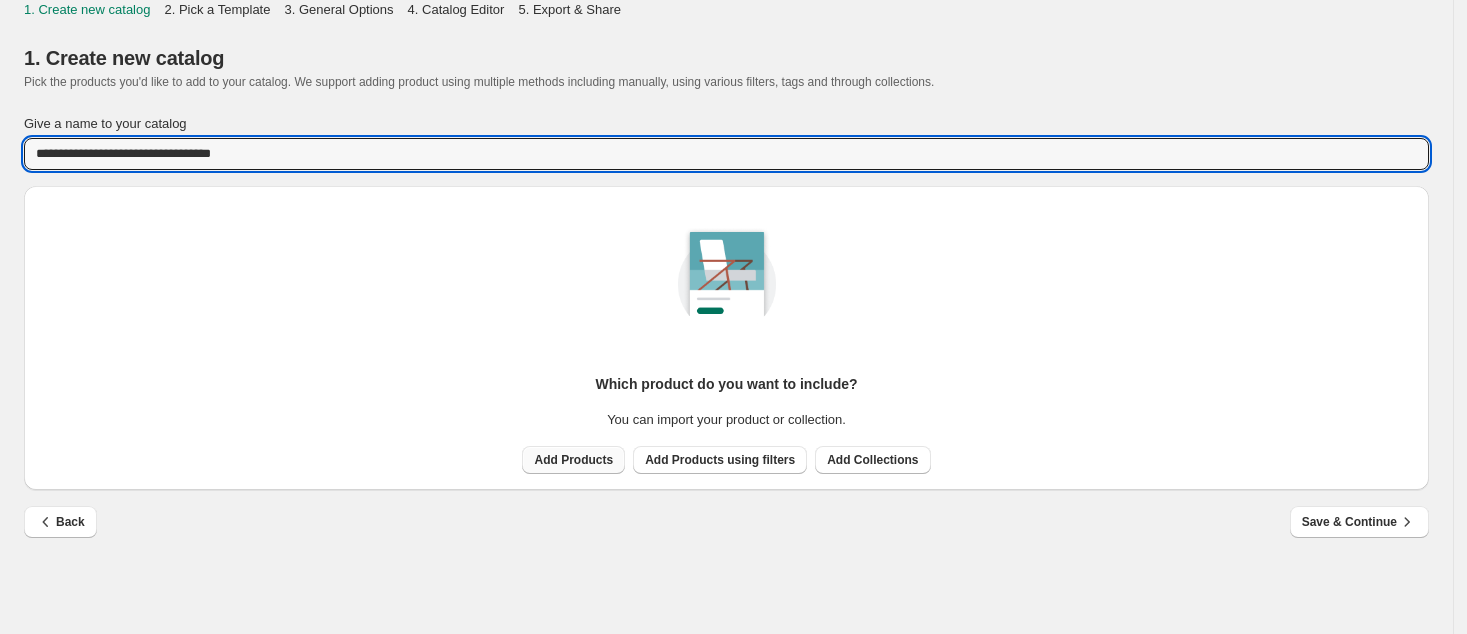 type on "**********" 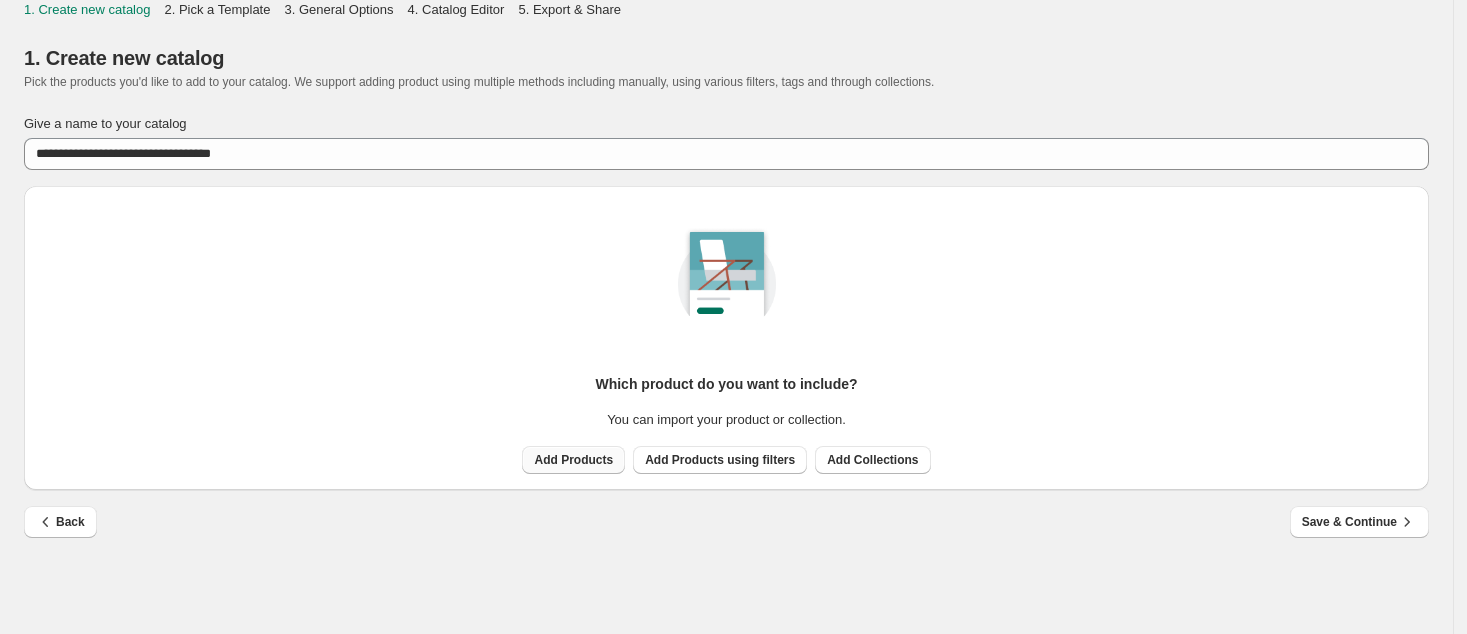 click on "Add Products" at bounding box center (573, 460) 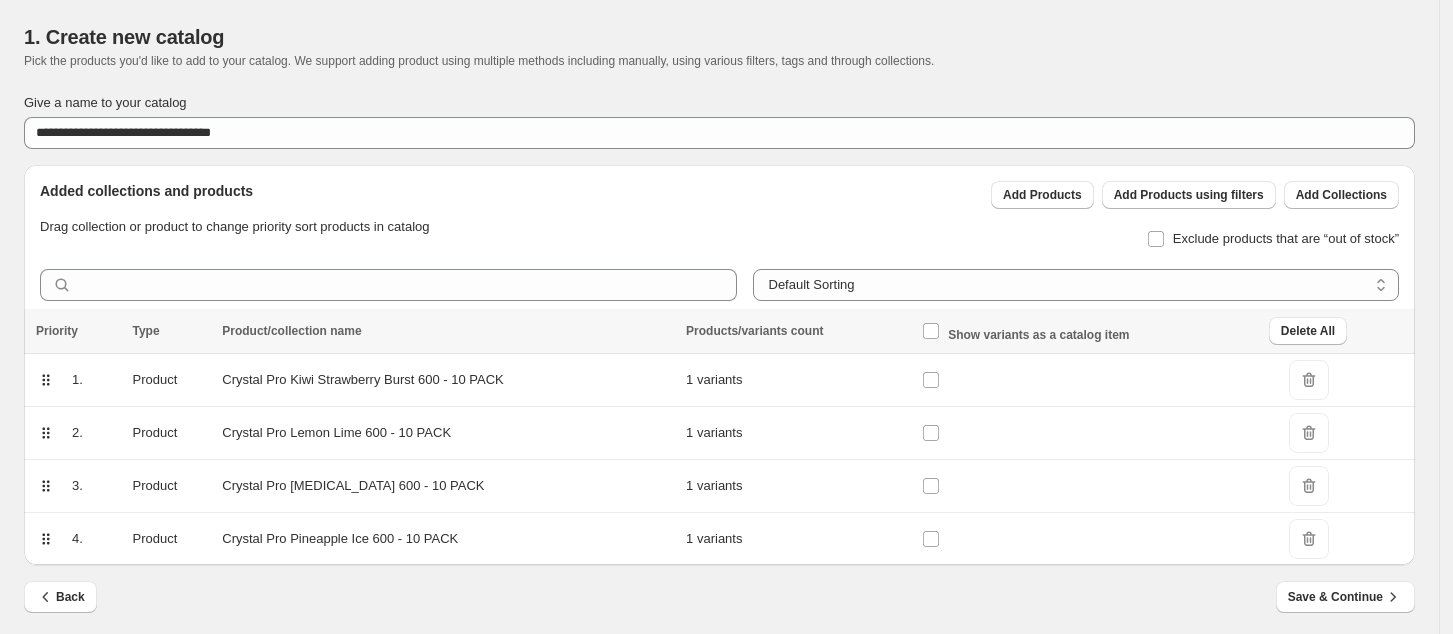 scroll, scrollTop: 27, scrollLeft: 0, axis: vertical 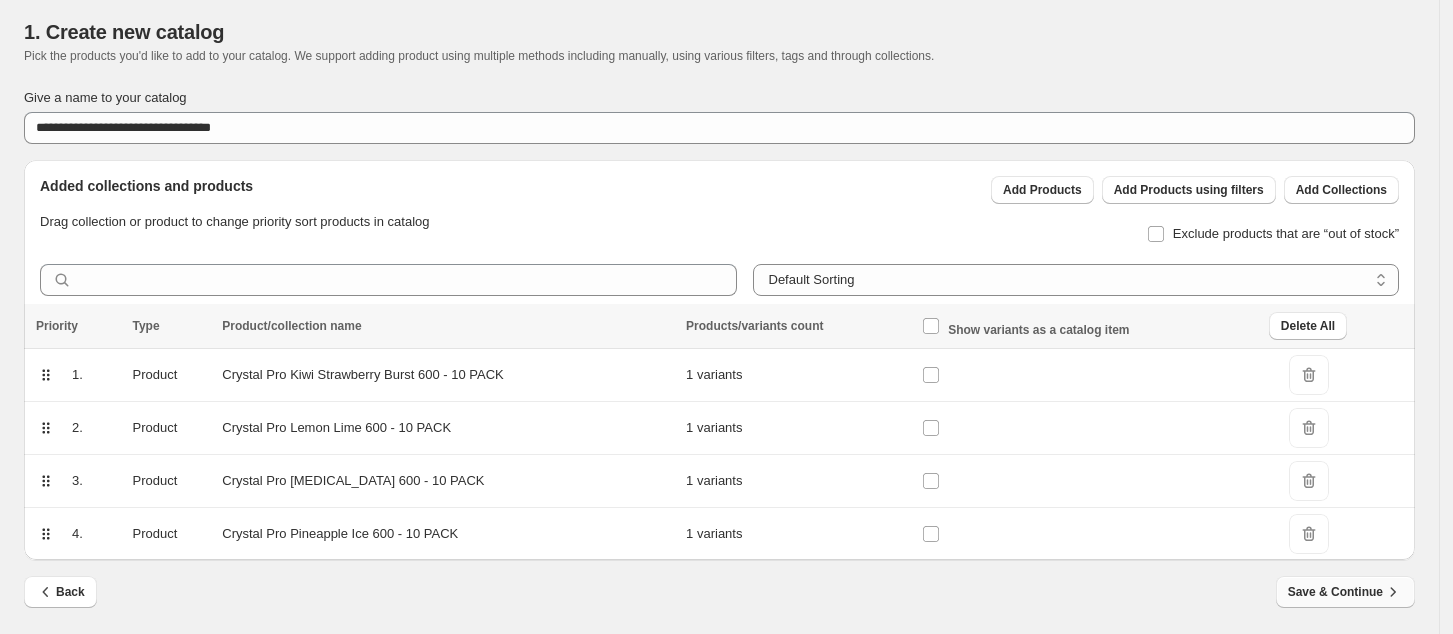 click on "Save & Continue" at bounding box center (1345, 592) 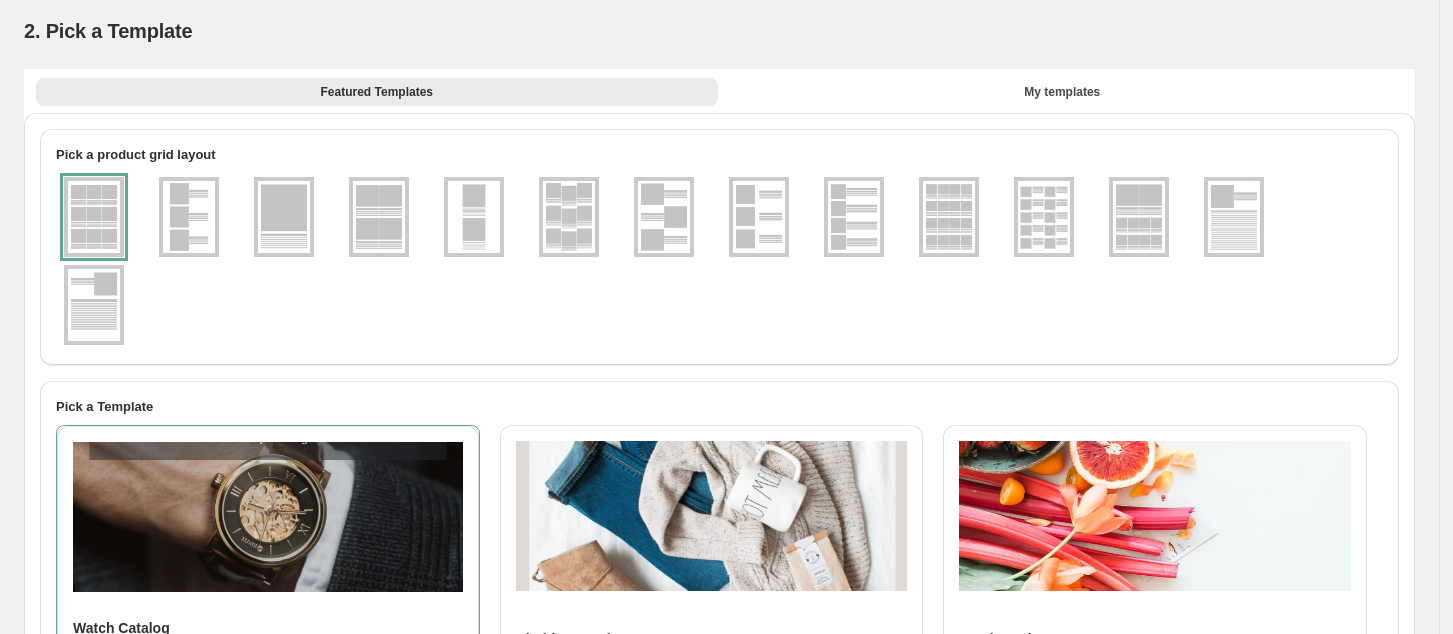 scroll, scrollTop: 0, scrollLeft: 0, axis: both 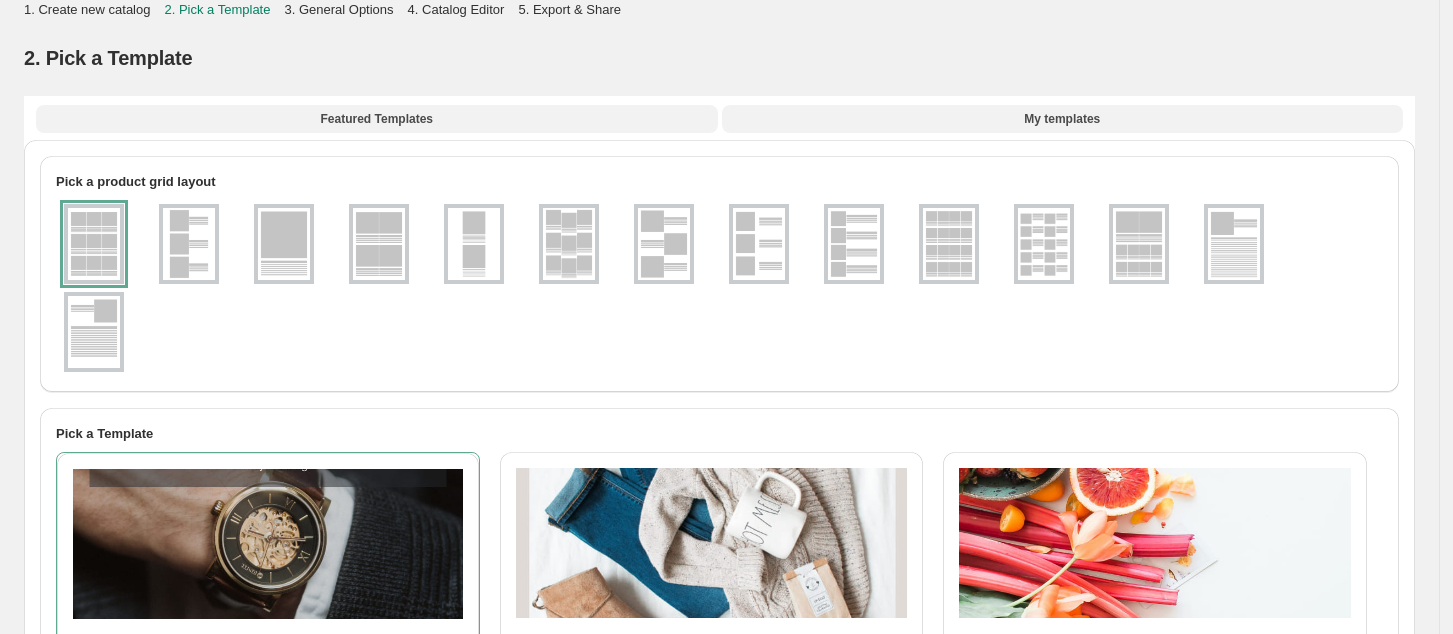 click on "My templates" at bounding box center [1062, 119] 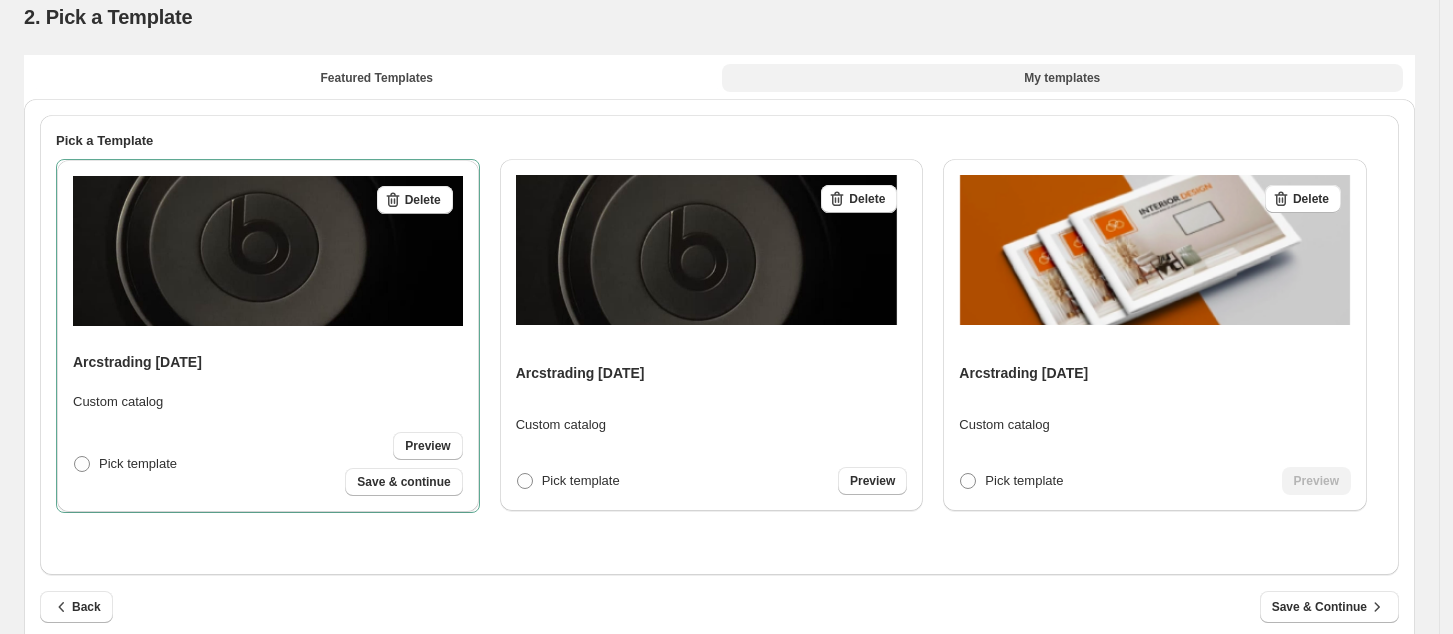 scroll, scrollTop: 0, scrollLeft: 0, axis: both 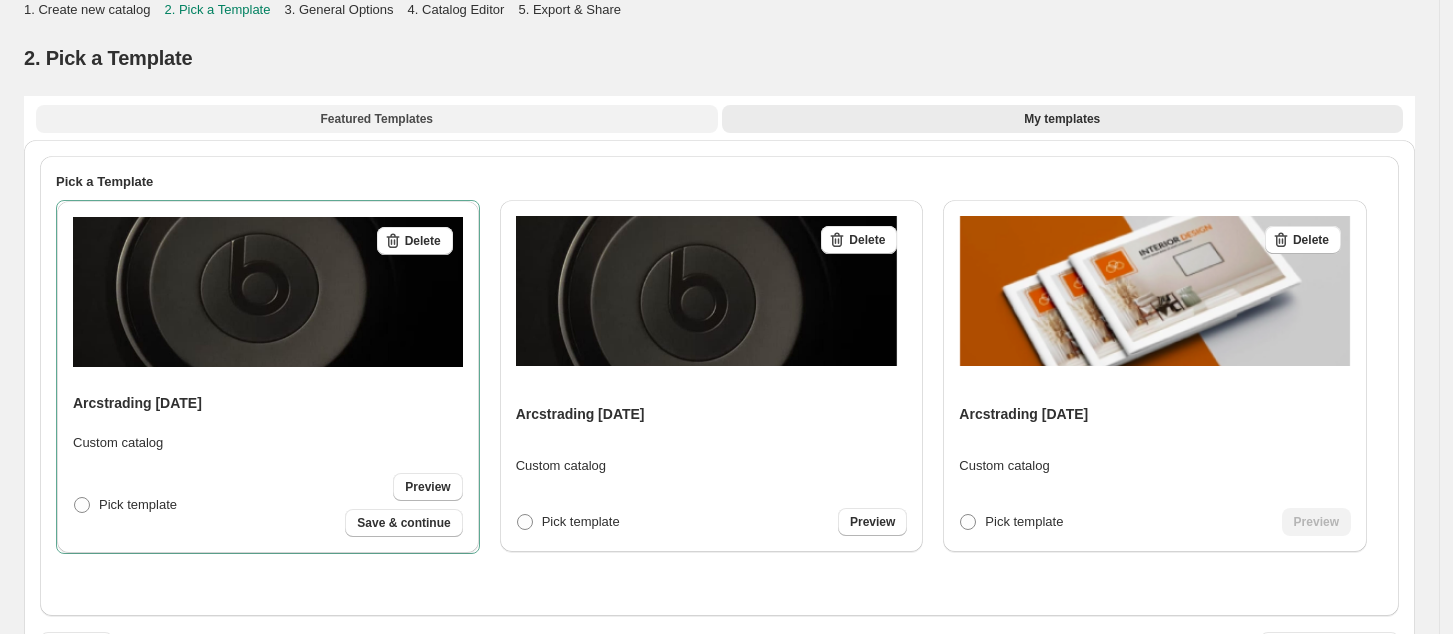 click on "Featured Templates" at bounding box center [377, 119] 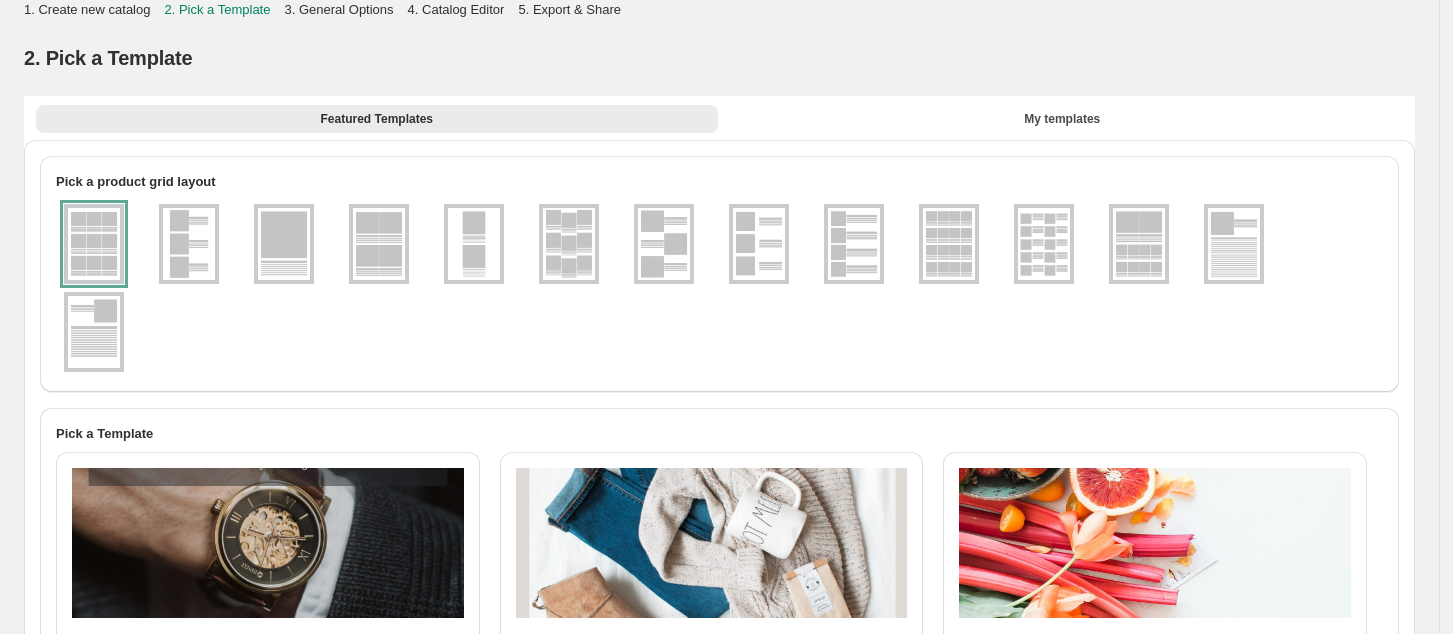click at bounding box center [759, 244] 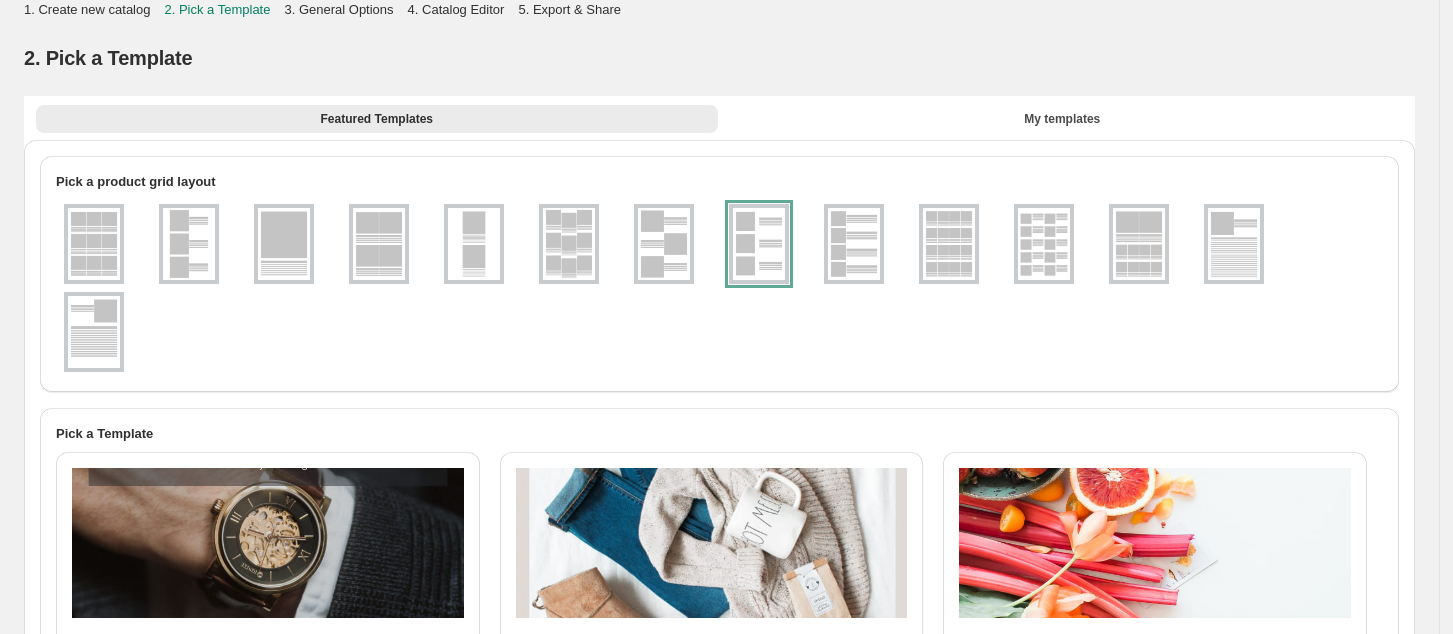 click at bounding box center [854, 244] 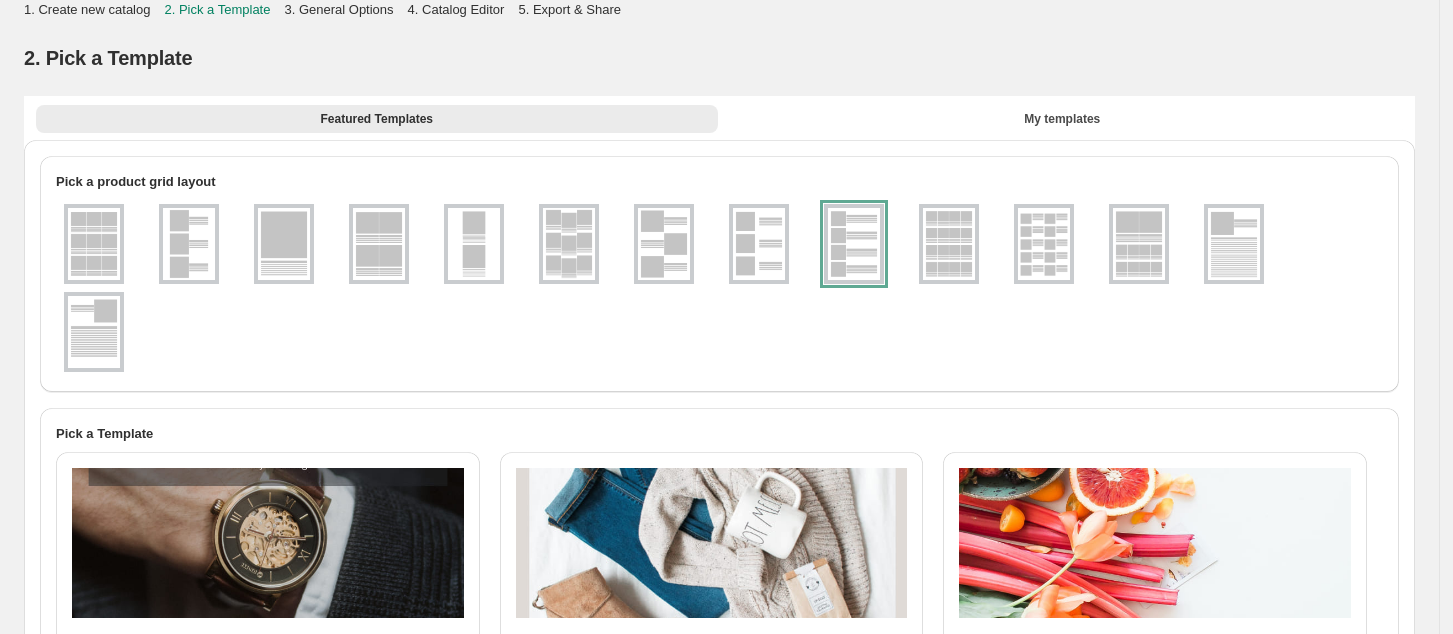 click at bounding box center [759, 244] 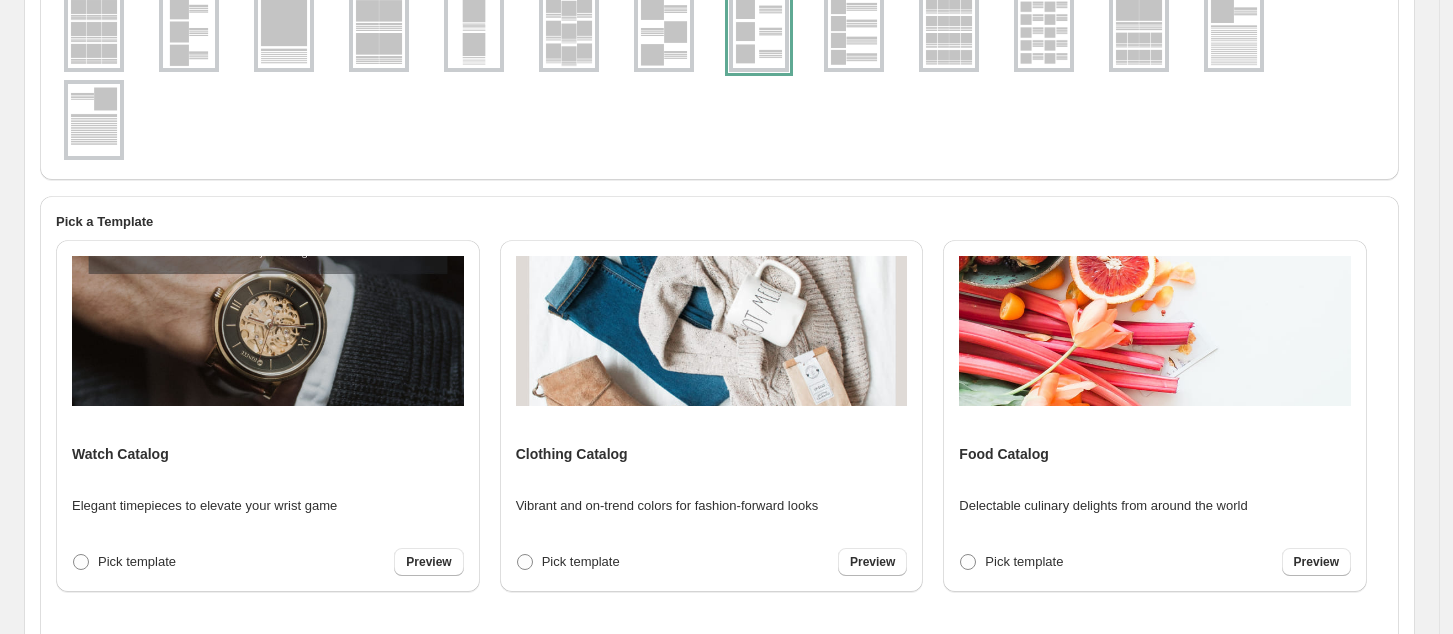 scroll, scrollTop: 210, scrollLeft: 0, axis: vertical 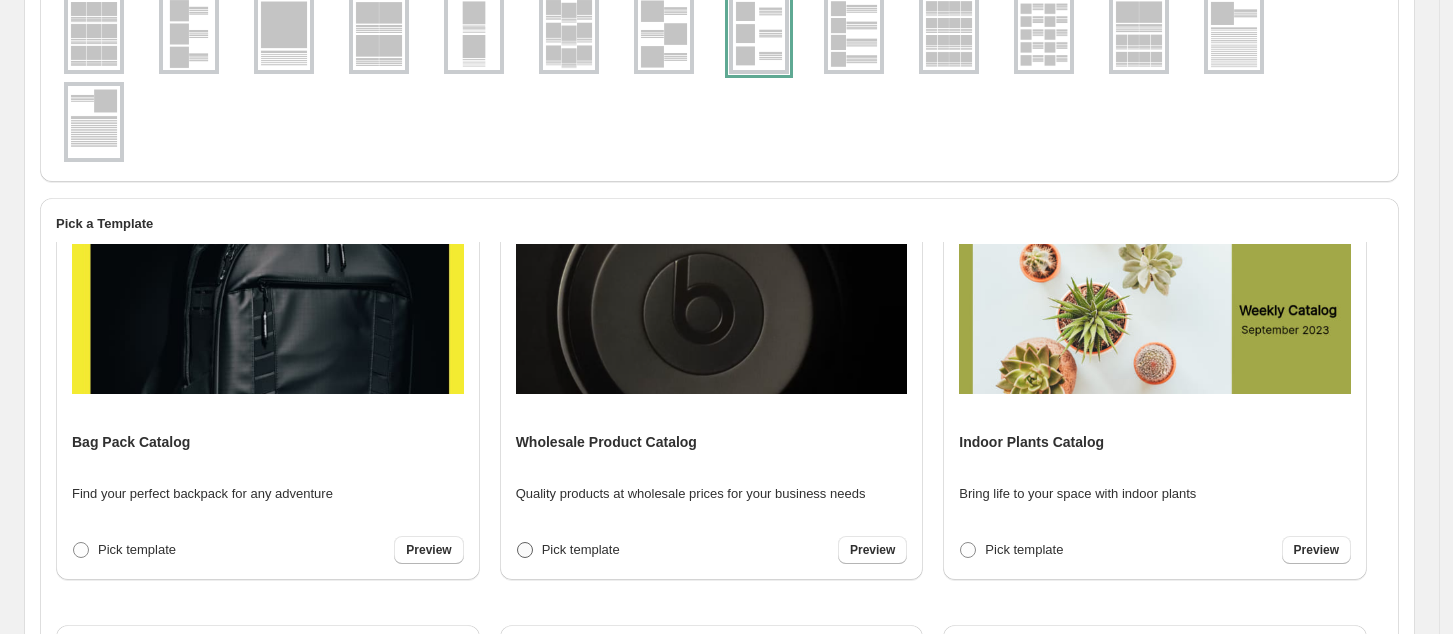 click at bounding box center [525, 550] 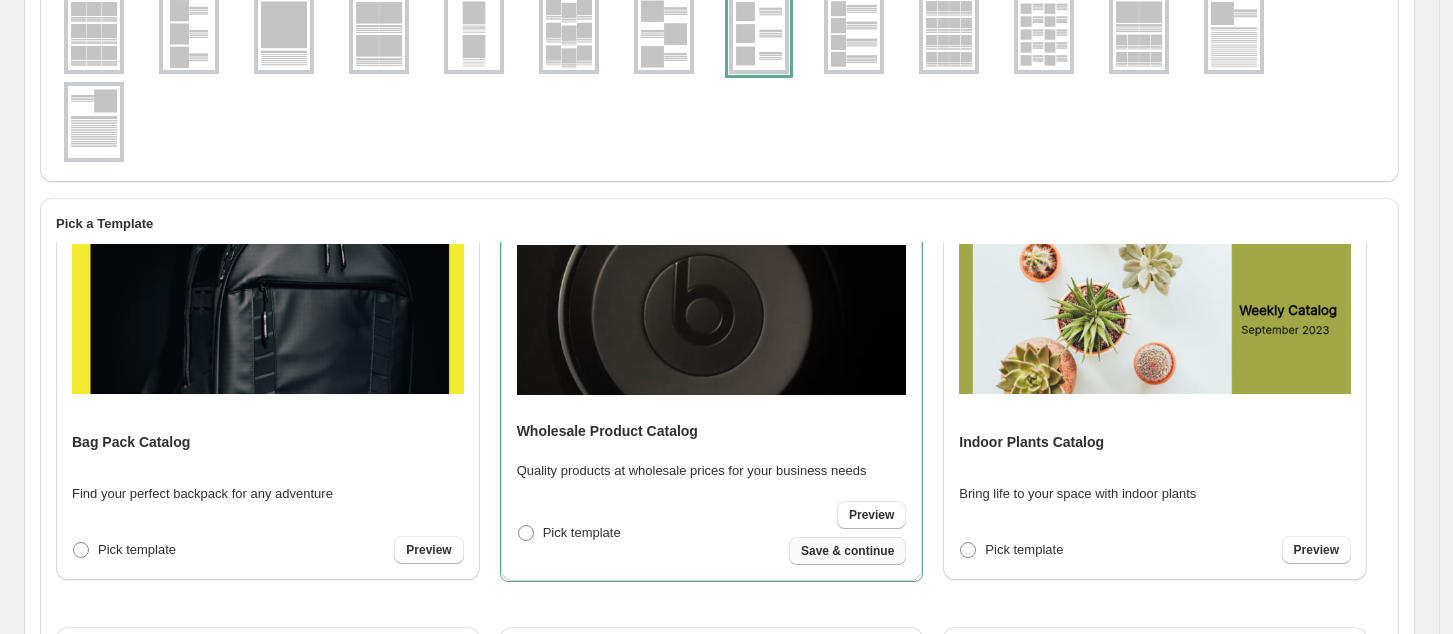 click on "Save & continue" at bounding box center [847, 551] 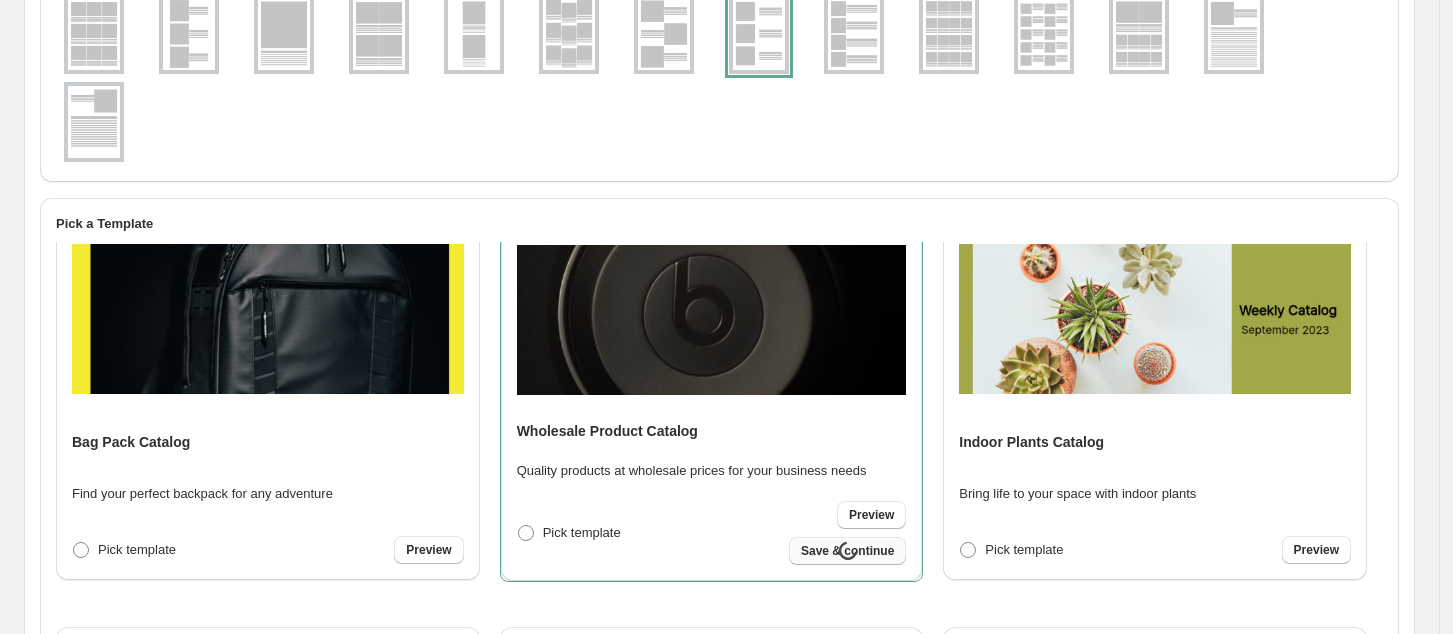 select on "**********" 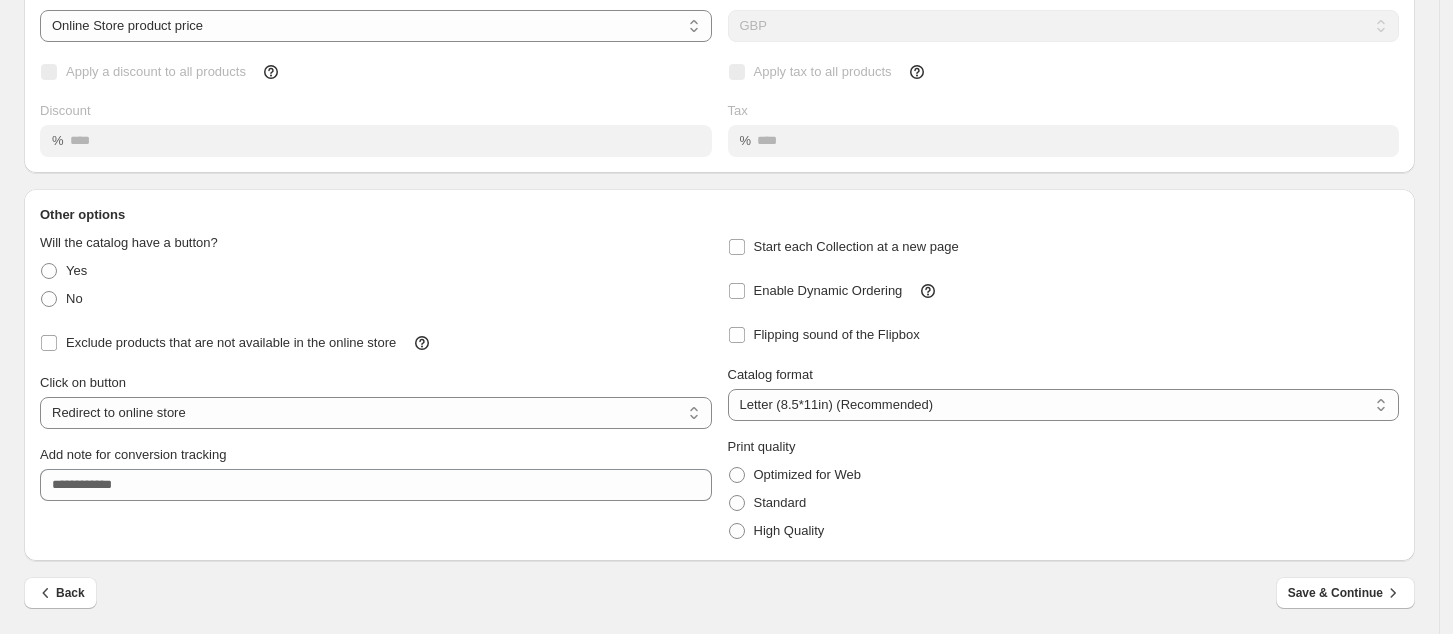 scroll, scrollTop: 167, scrollLeft: 0, axis: vertical 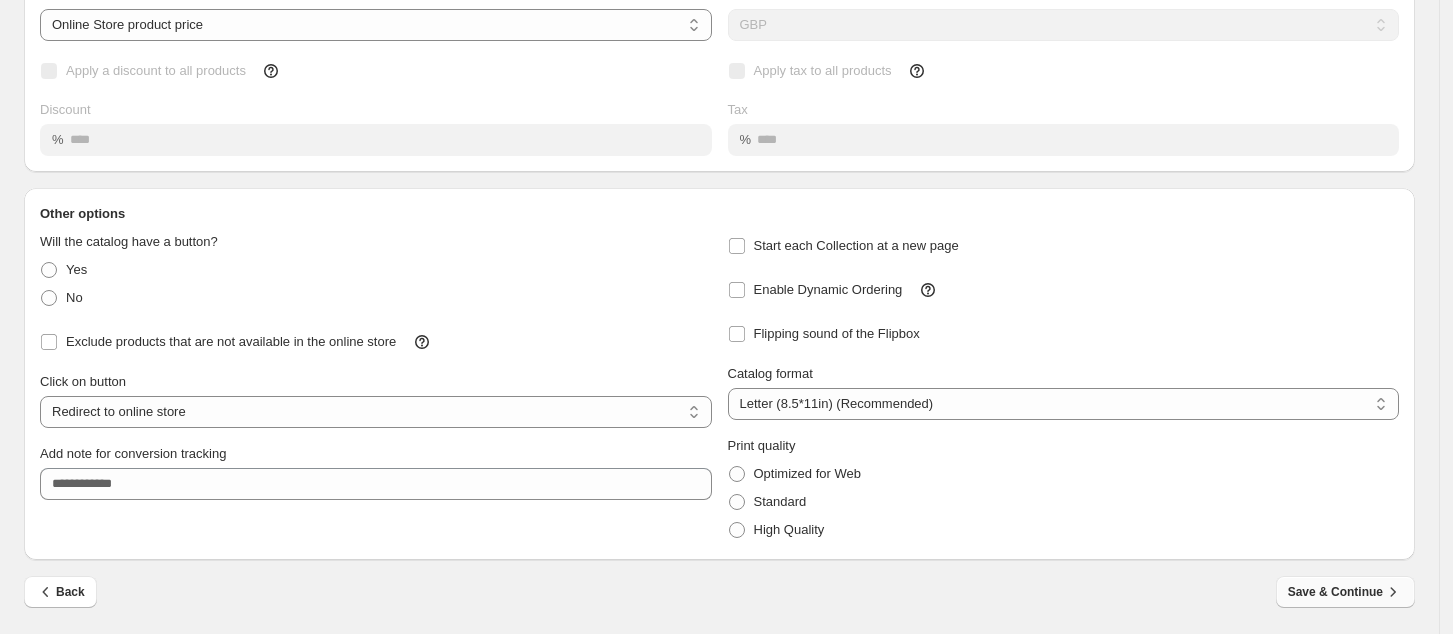 click on "Save & Continue" at bounding box center [1345, 592] 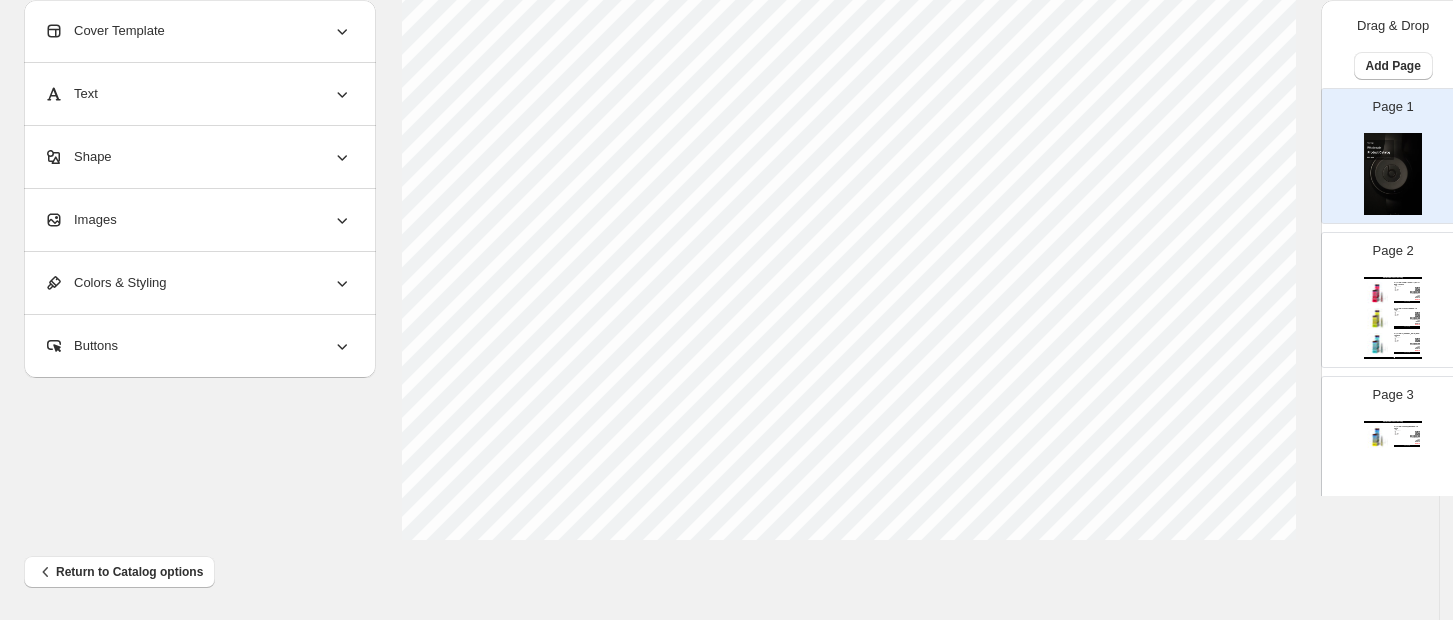 scroll, scrollTop: 880, scrollLeft: 0, axis: vertical 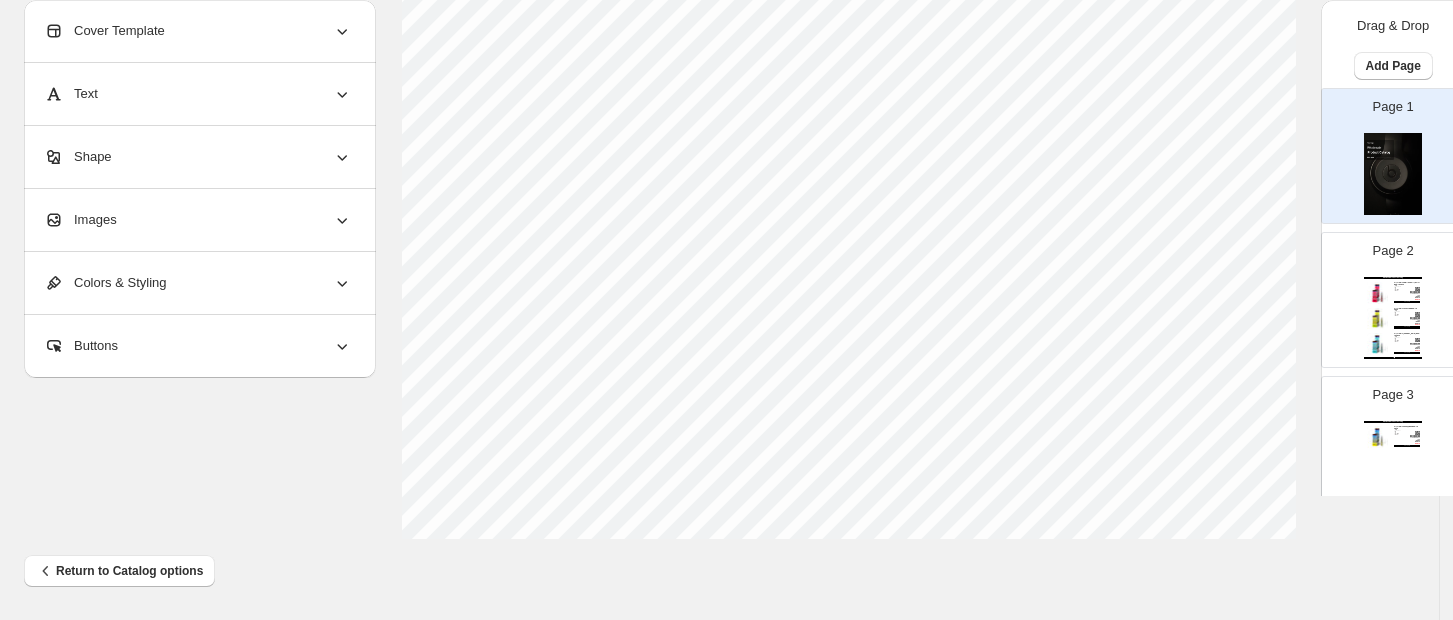 click on "Wholesale Product Catalog Crystal Pro Kiwi Strawberry Burst  600 - 10 PACK Stock Quantity:  18 SKU:  HLM04 Weight:  0 Tags:   Brand:  Arcstrading Barcode №:  null £ 17.5 £ 21.59 £ 20.13 £ 20.13 BUY NOW Crystal Pro Lemon Lime 600 - 10 PACK Stock Quantity:  15 SKU:  HLM11 Weight:  0 Tags:   Brand:  Arcstrading Barcode №:  null £ 17.5 £ 21.59 £ 20.13 £ 20.13 BUY NOW Crystal Pro [MEDICAL_DATA] 600 - 10 PACK Stock Quantity:  19 SKU:  HLM02 Weight:  0 Tags:   Brand:  Arcstrading Barcode №:  null £ 17.5 £ 21.59 £ 20.13 £ 20.13 BUY NOW Wholesale Product Catalog | Page undefined" at bounding box center (1393, 318) 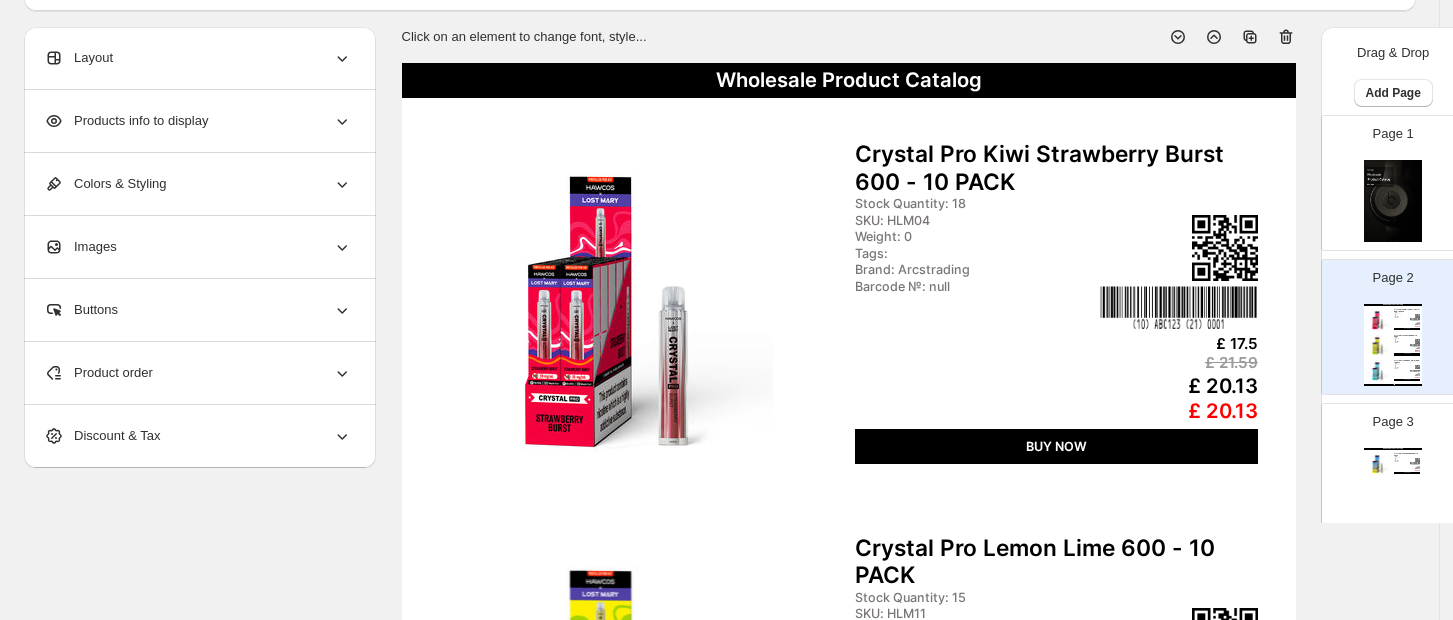 scroll, scrollTop: 133, scrollLeft: 0, axis: vertical 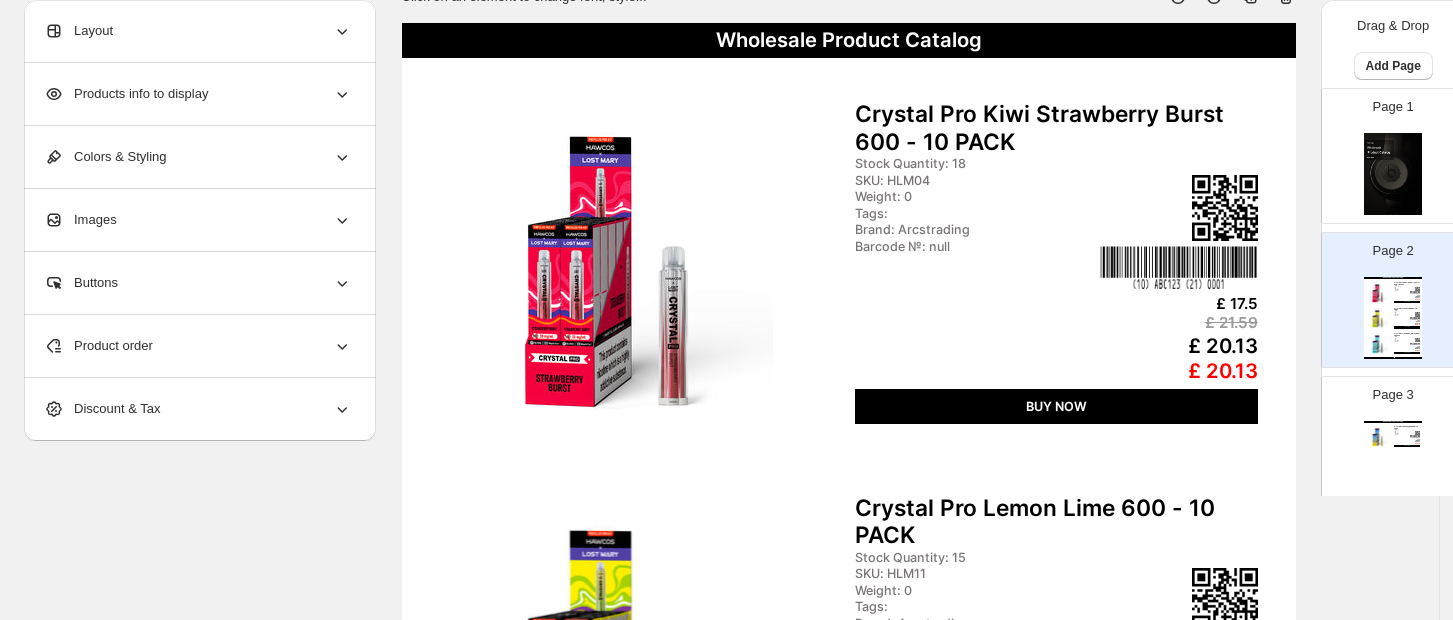 click at bounding box center [606, 266] 